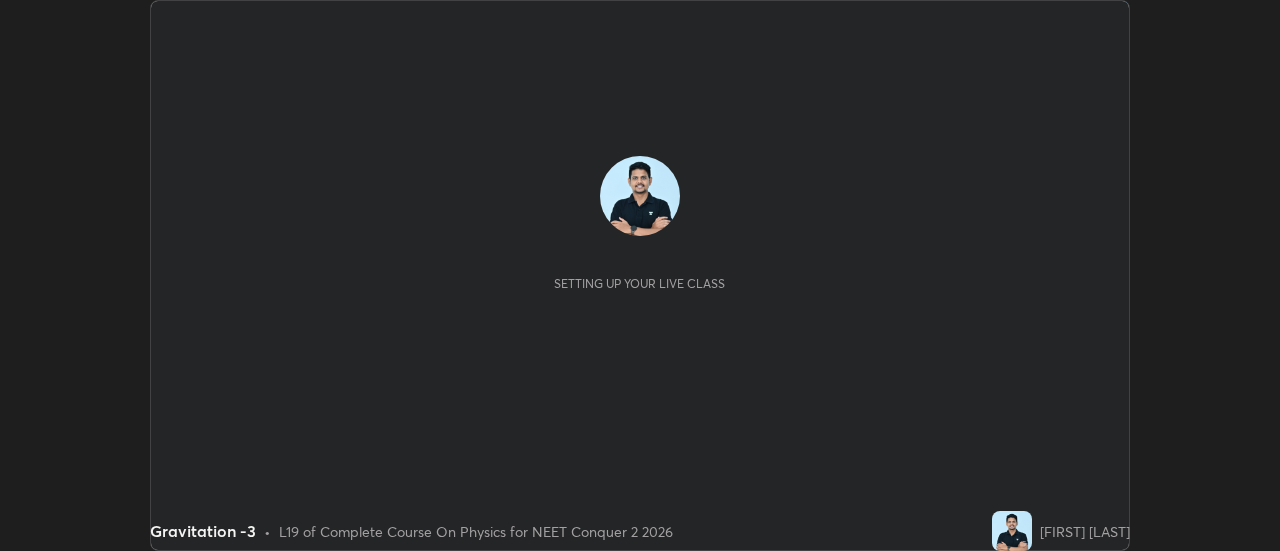 scroll, scrollTop: 0, scrollLeft: 0, axis: both 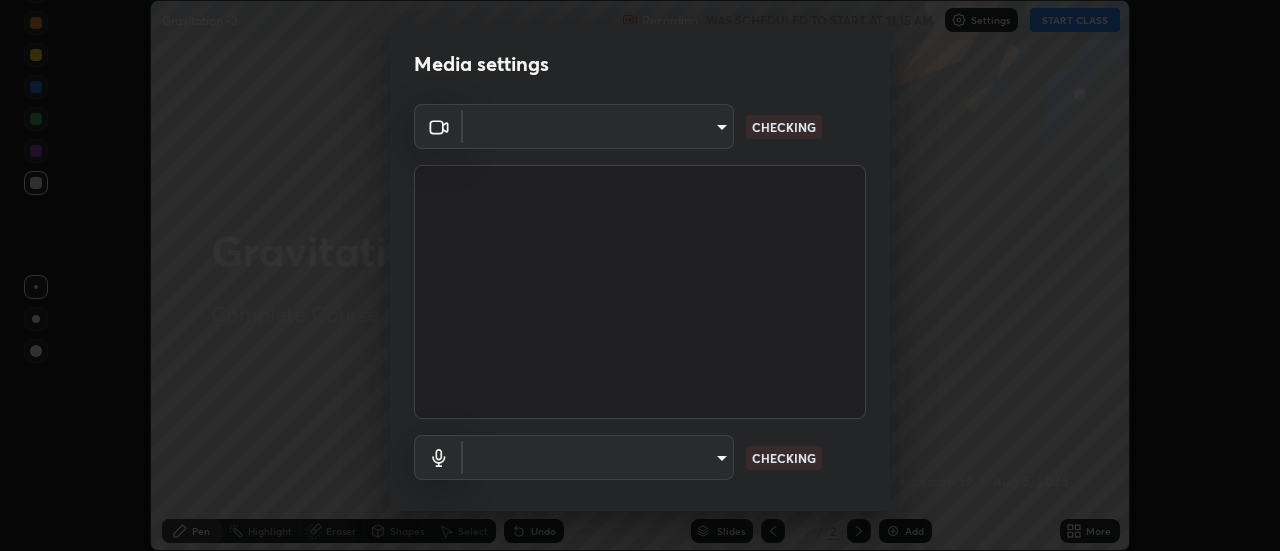 type on "b32c73f9f7383dfd5894755b812e900e91b535440668f828b547b286affdb2a7" 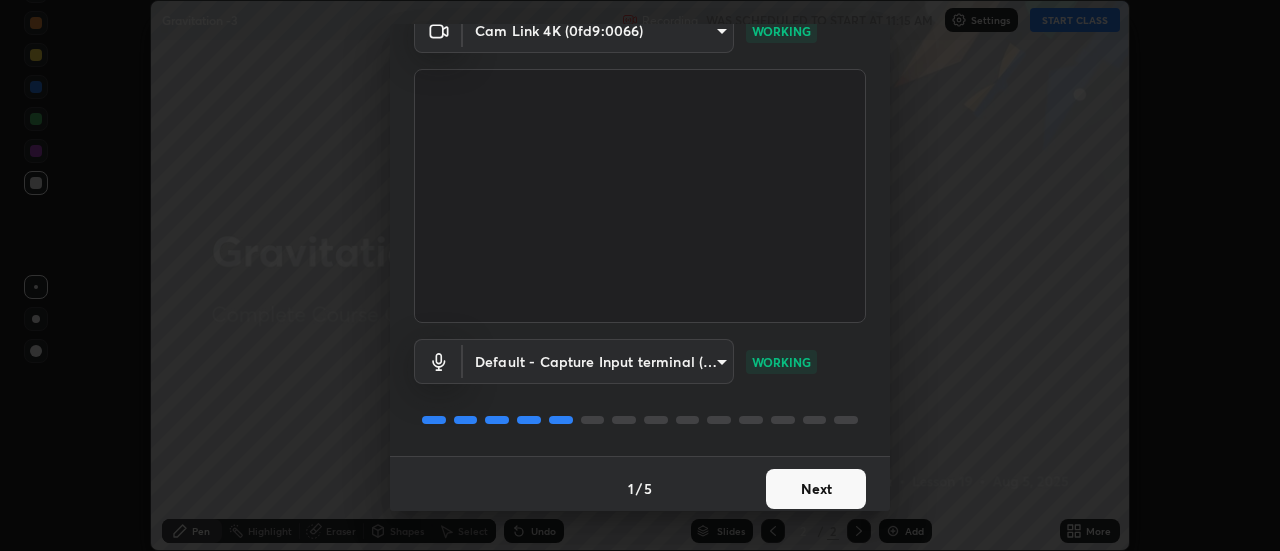 scroll, scrollTop: 105, scrollLeft: 0, axis: vertical 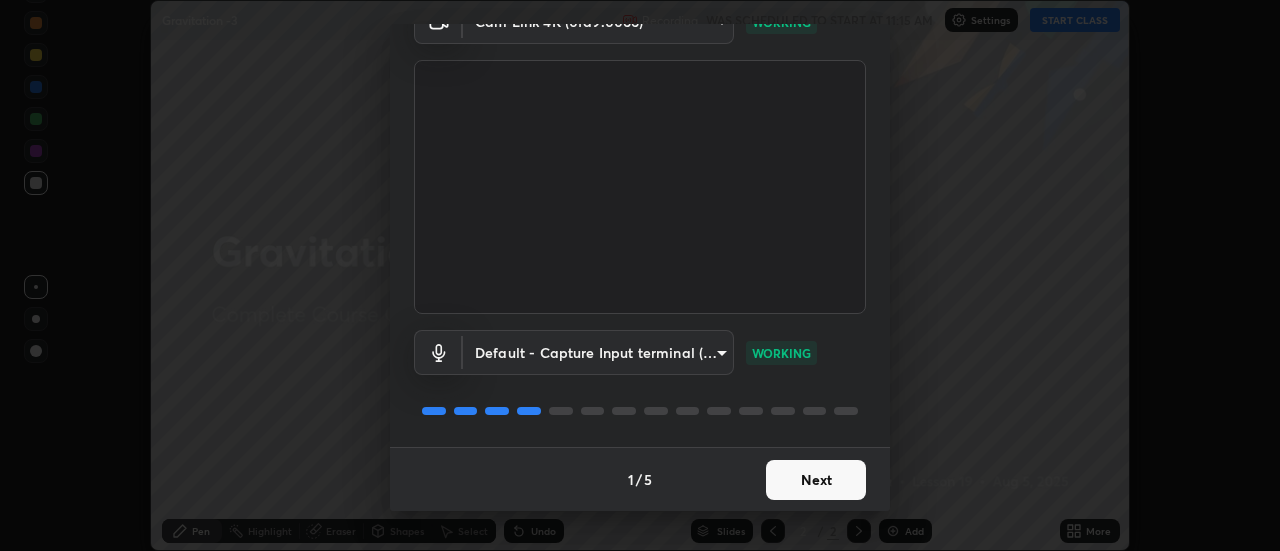 click on "Next" at bounding box center [816, 480] 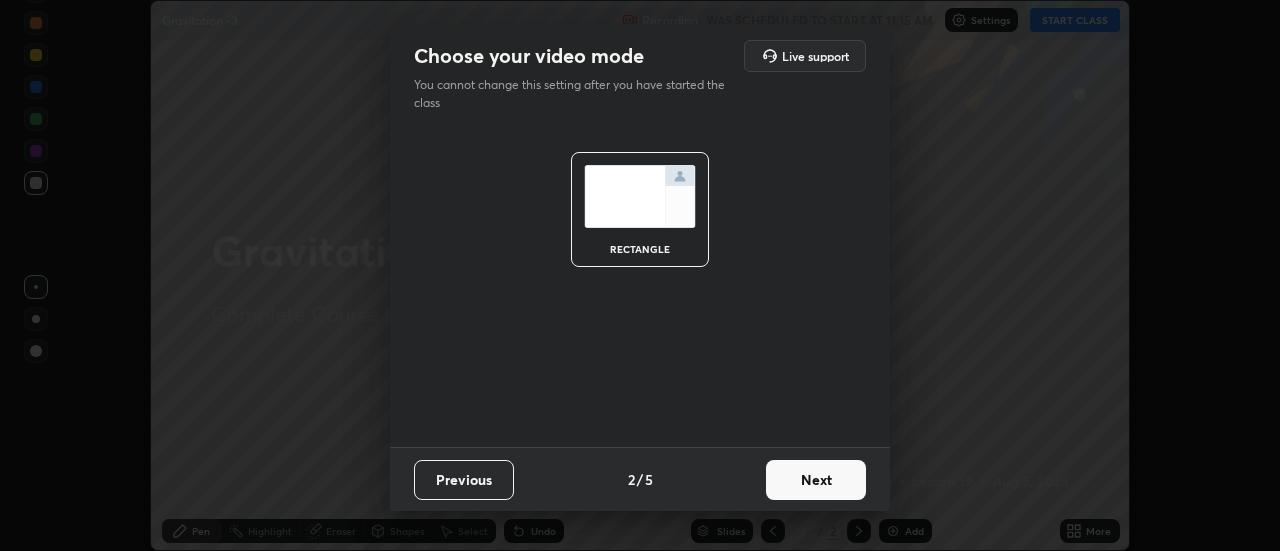 scroll, scrollTop: 0, scrollLeft: 0, axis: both 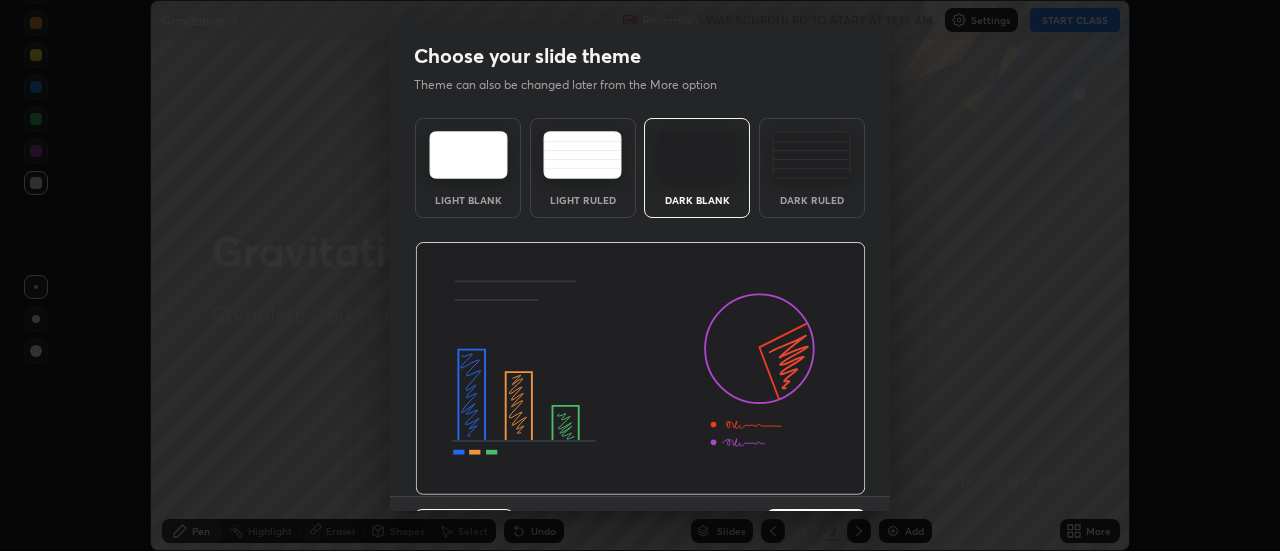 click at bounding box center (640, 369) 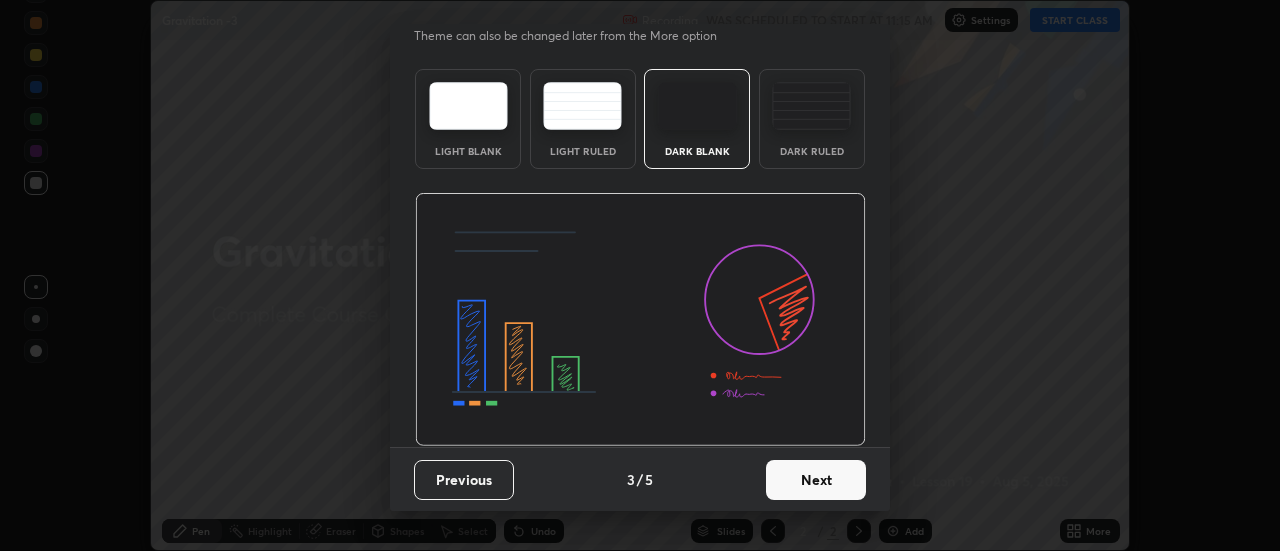 click on "Next" at bounding box center [816, 480] 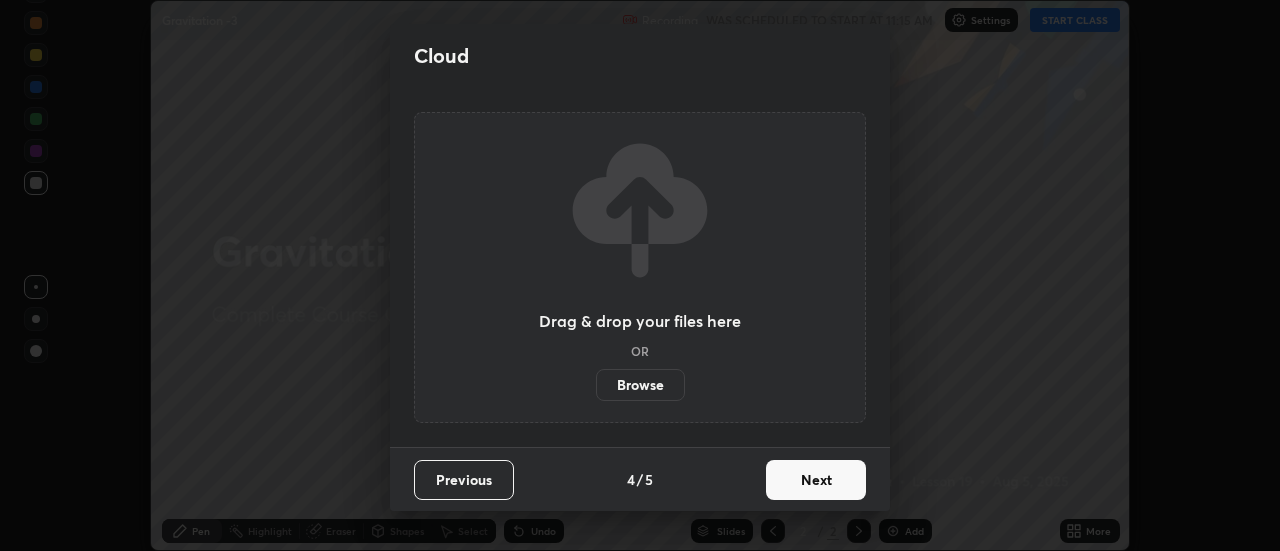 click on "Next" at bounding box center (816, 480) 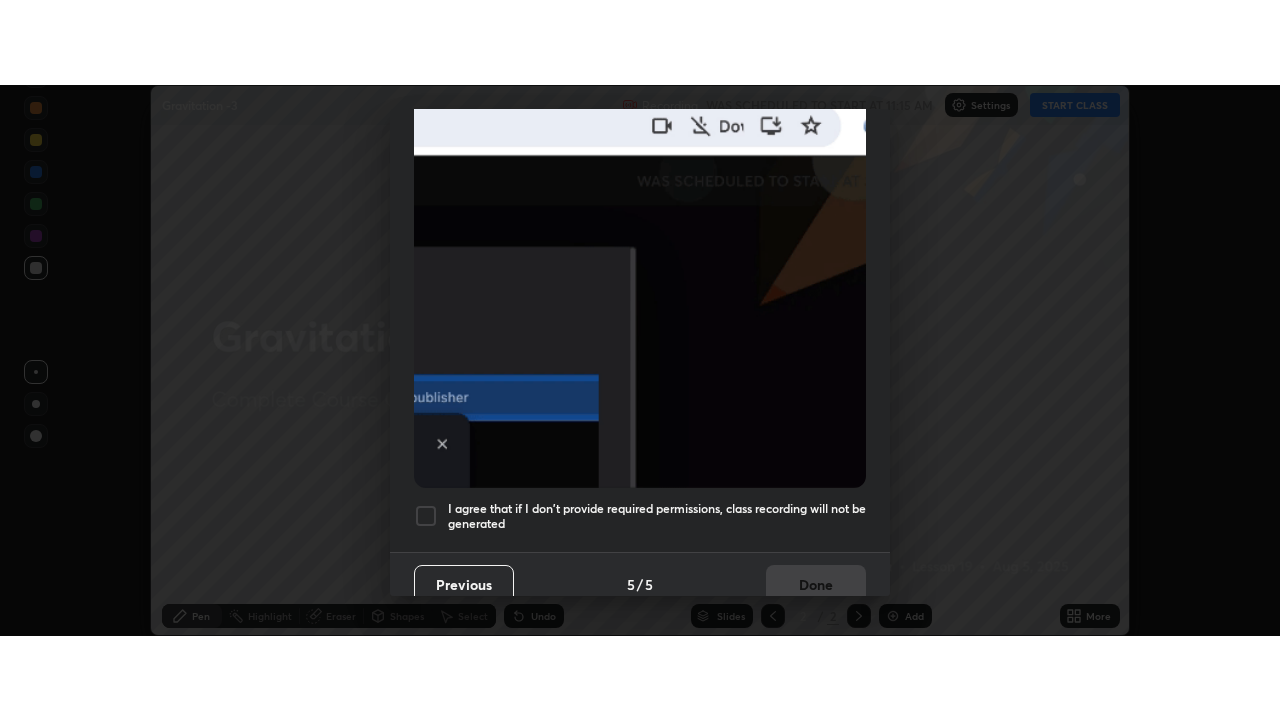 scroll, scrollTop: 513, scrollLeft: 0, axis: vertical 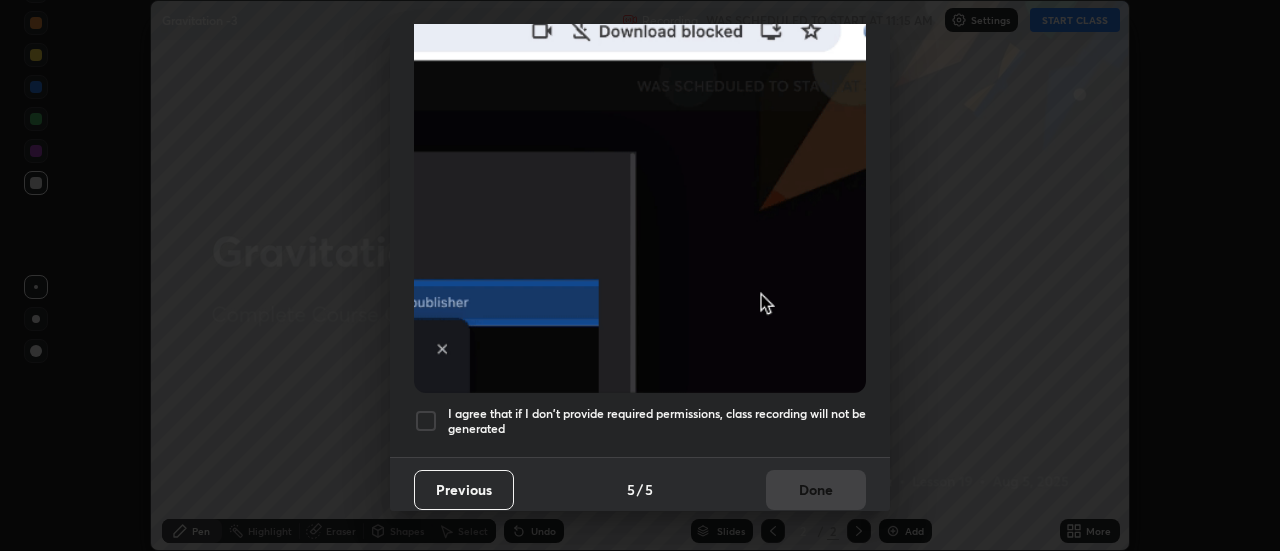 click on "I agree that if I don't provide required permissions, class recording will not be generated" at bounding box center [657, 421] 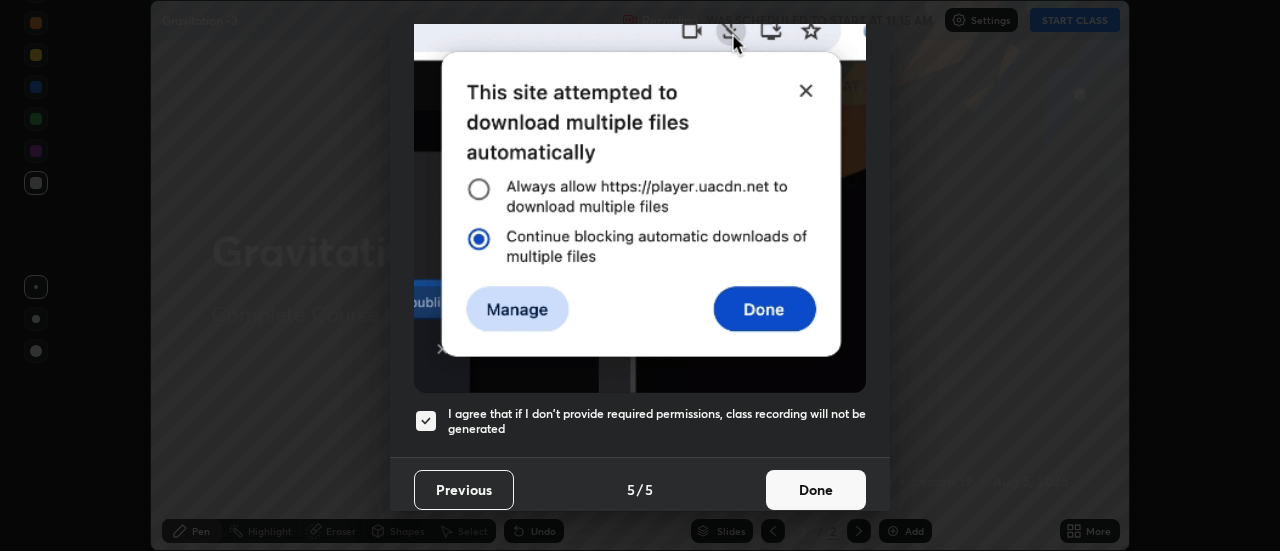 click on "Done" at bounding box center (816, 490) 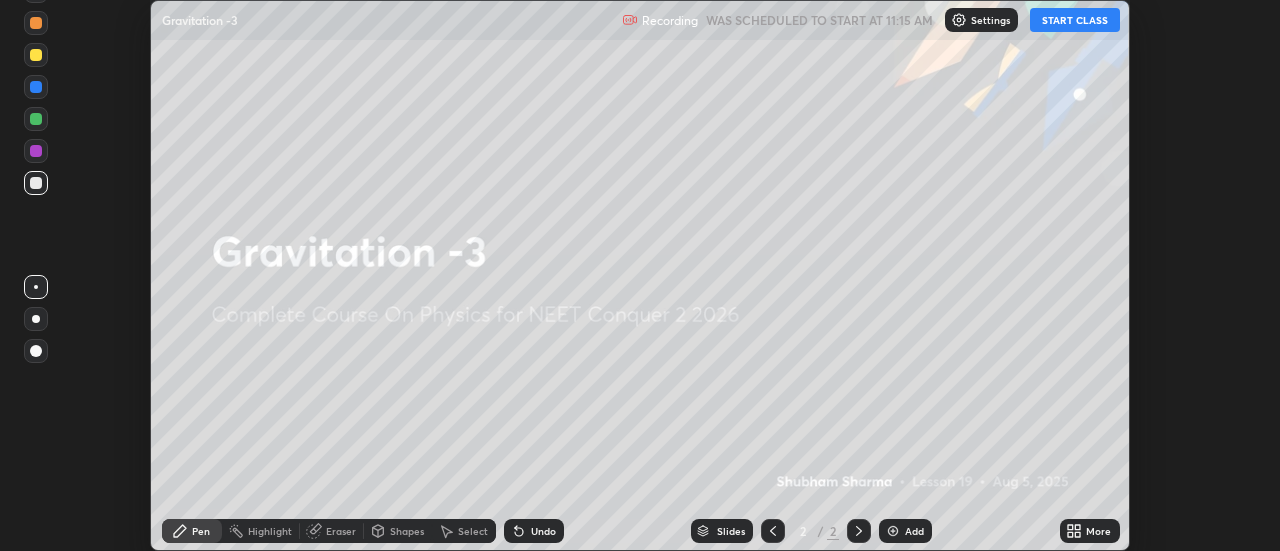 click 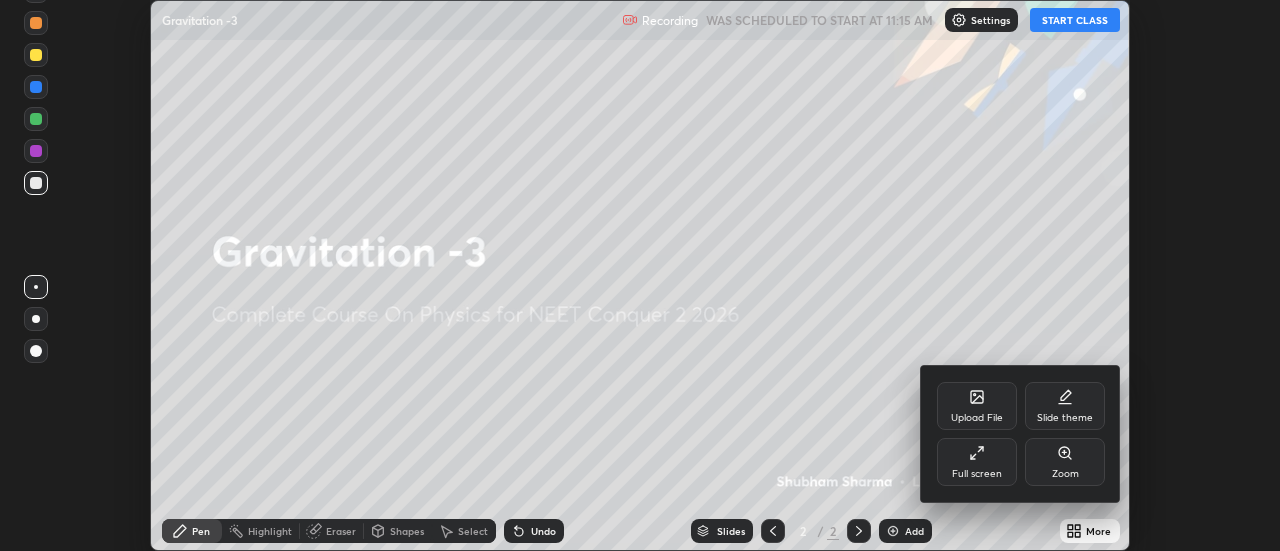 click on "Full screen" at bounding box center (977, 462) 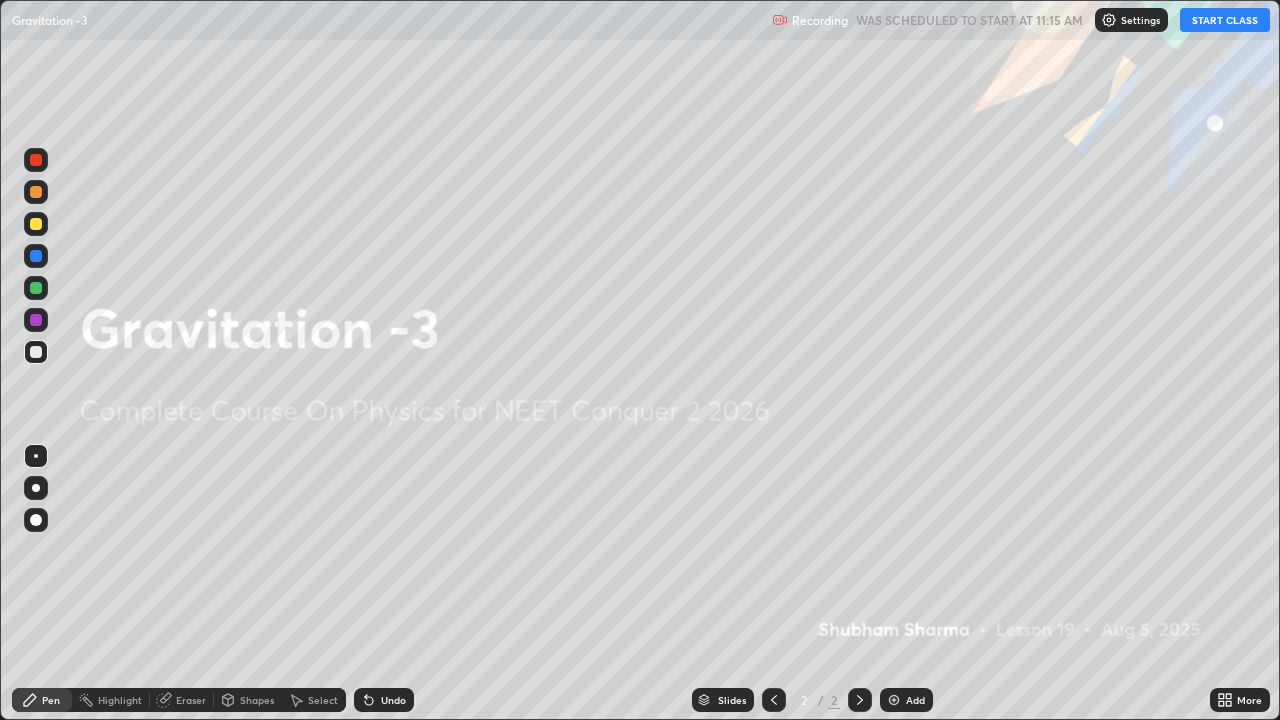 scroll, scrollTop: 99280, scrollLeft: 98720, axis: both 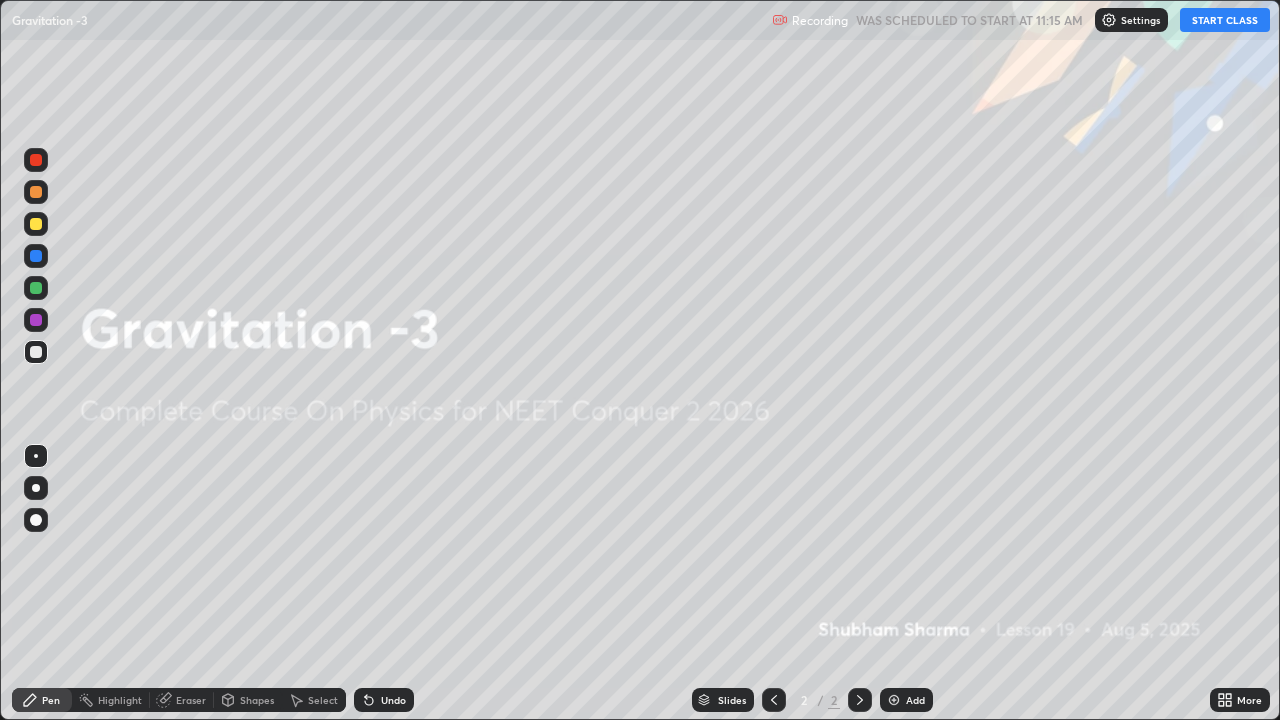 click on "START CLASS" at bounding box center (1225, 20) 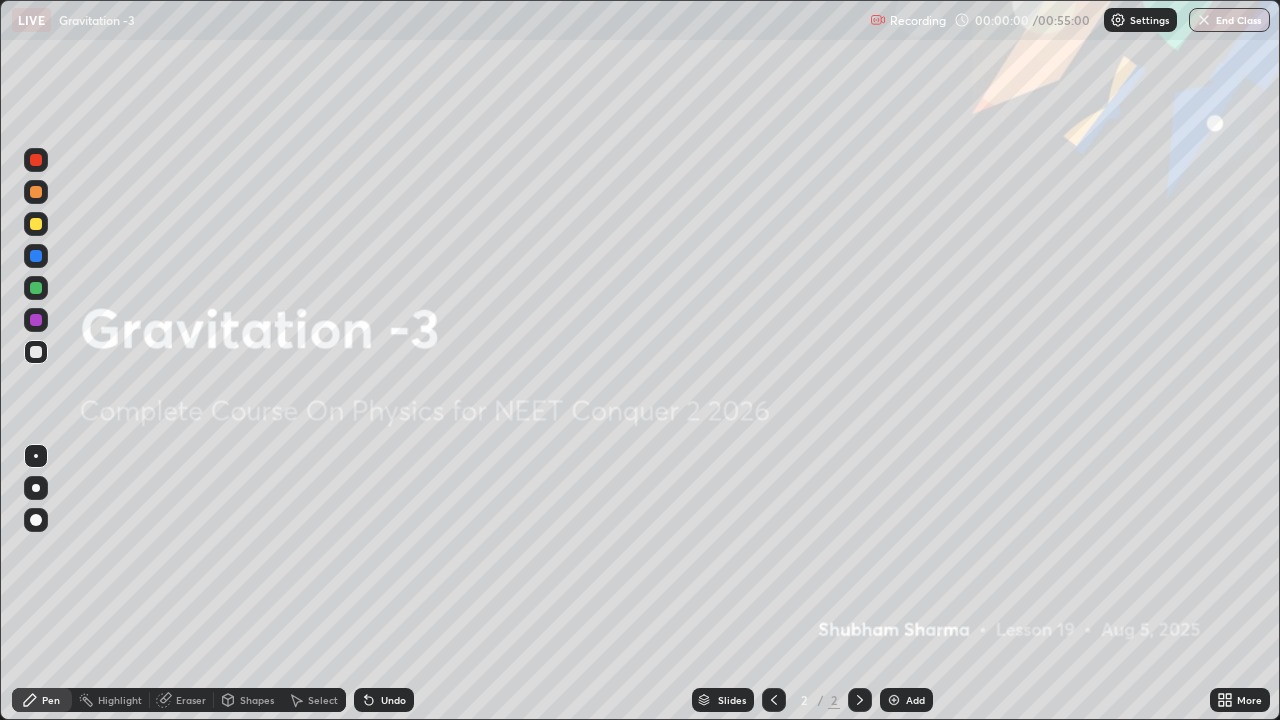 click on "Add" at bounding box center [915, 700] 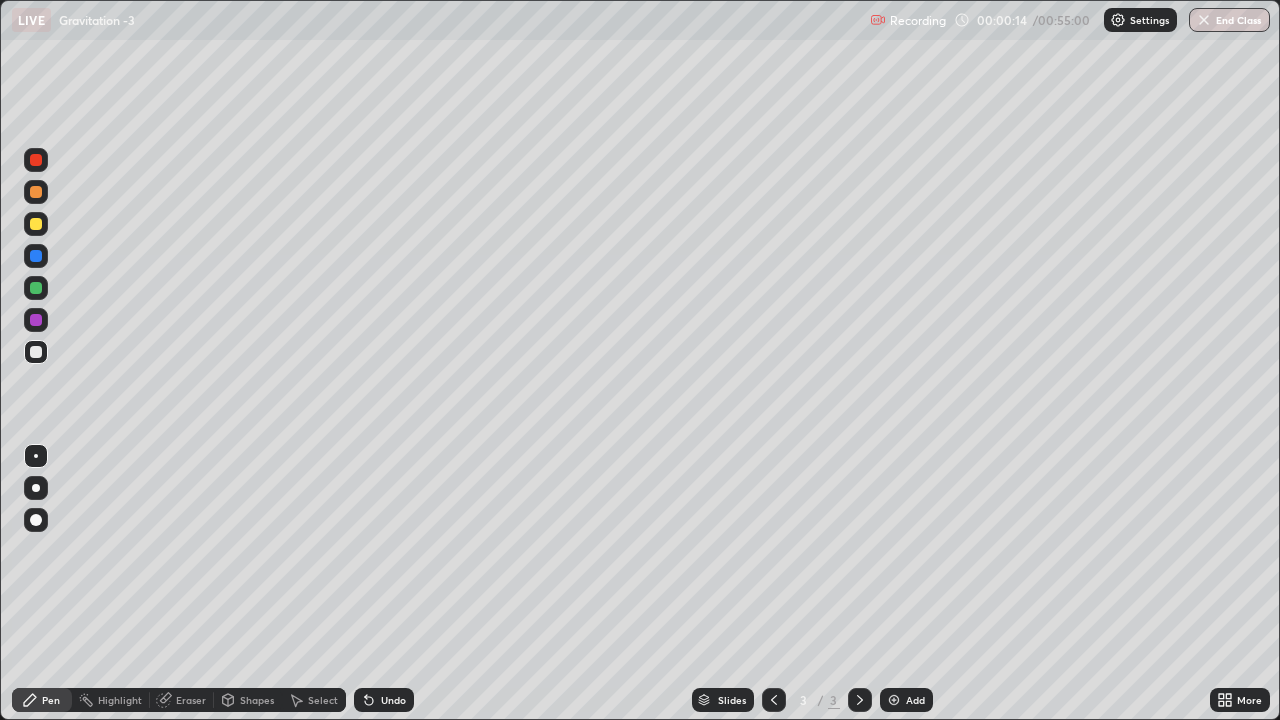 click at bounding box center [36, 488] 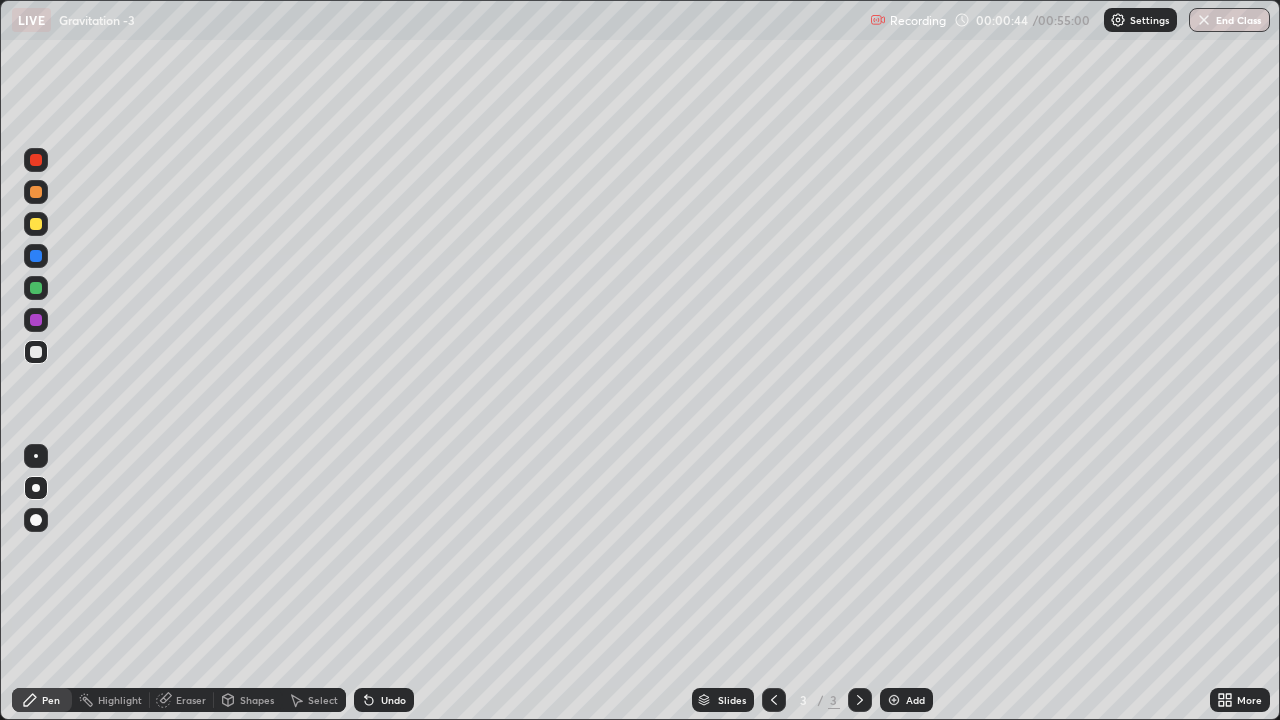 click on "Undo" at bounding box center (384, 700) 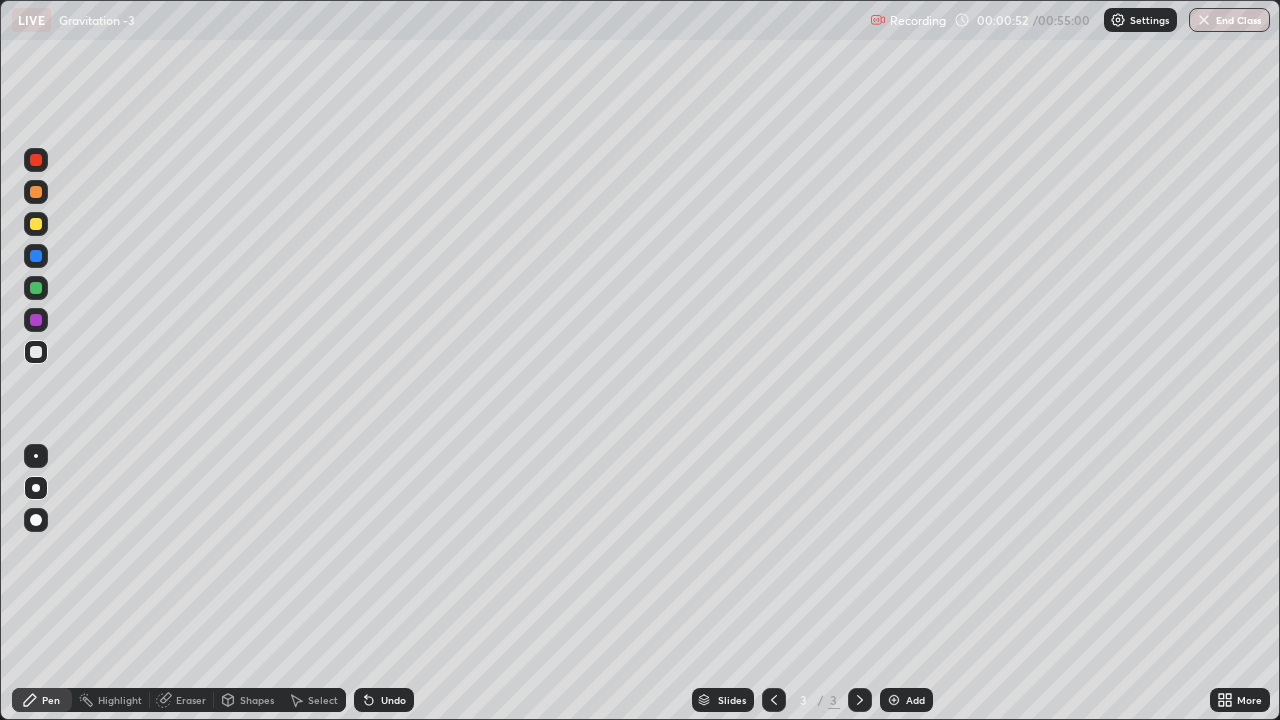 click on "Add" at bounding box center (915, 700) 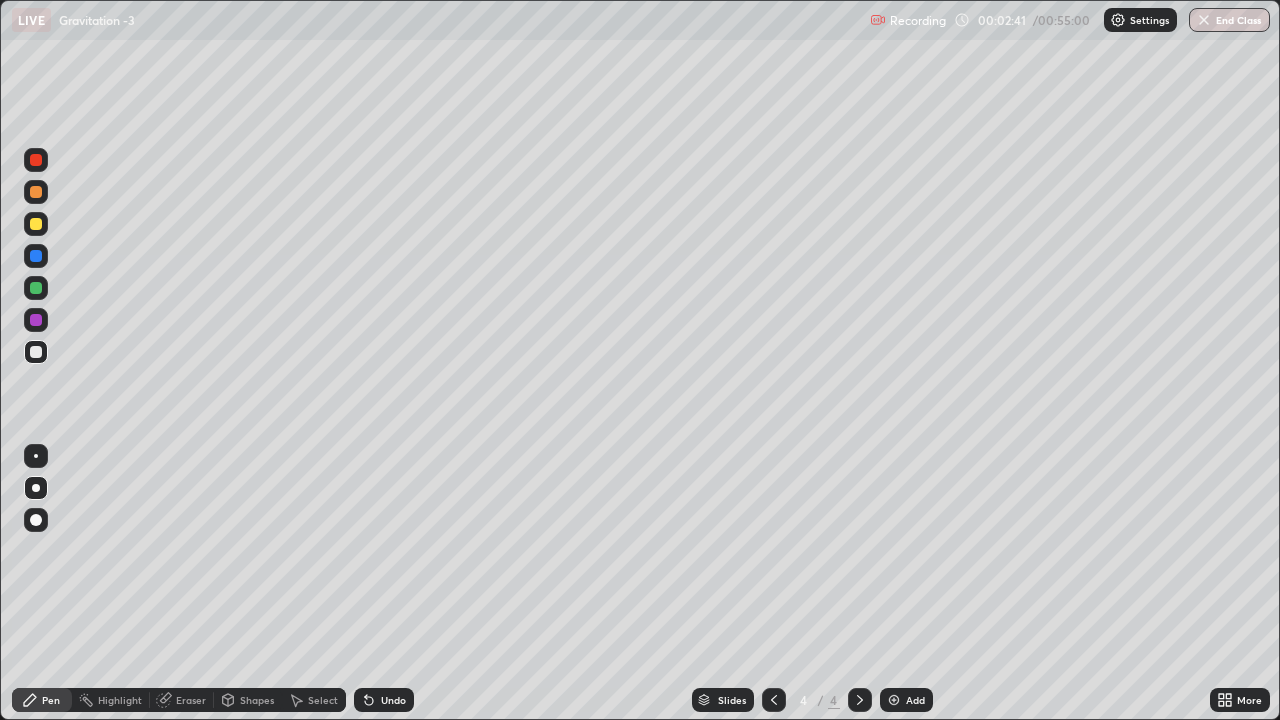 click on "Eraser" at bounding box center [191, 700] 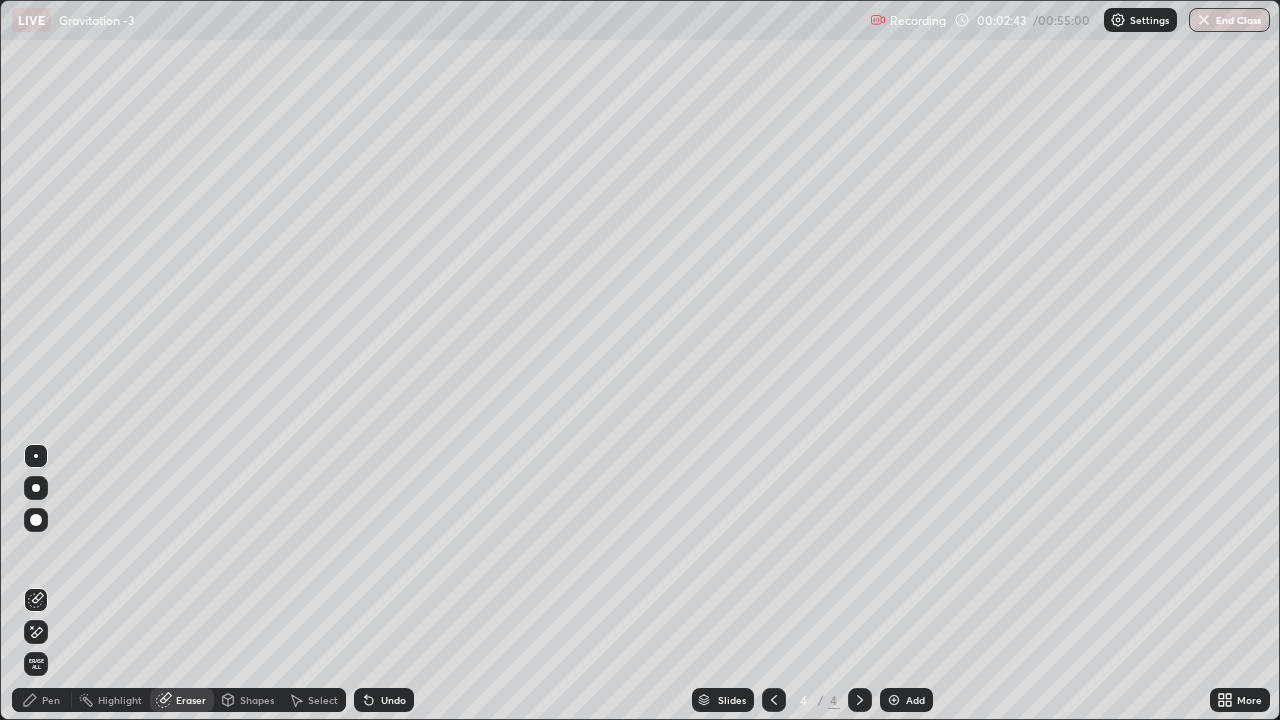 click on "Pen" at bounding box center (51, 700) 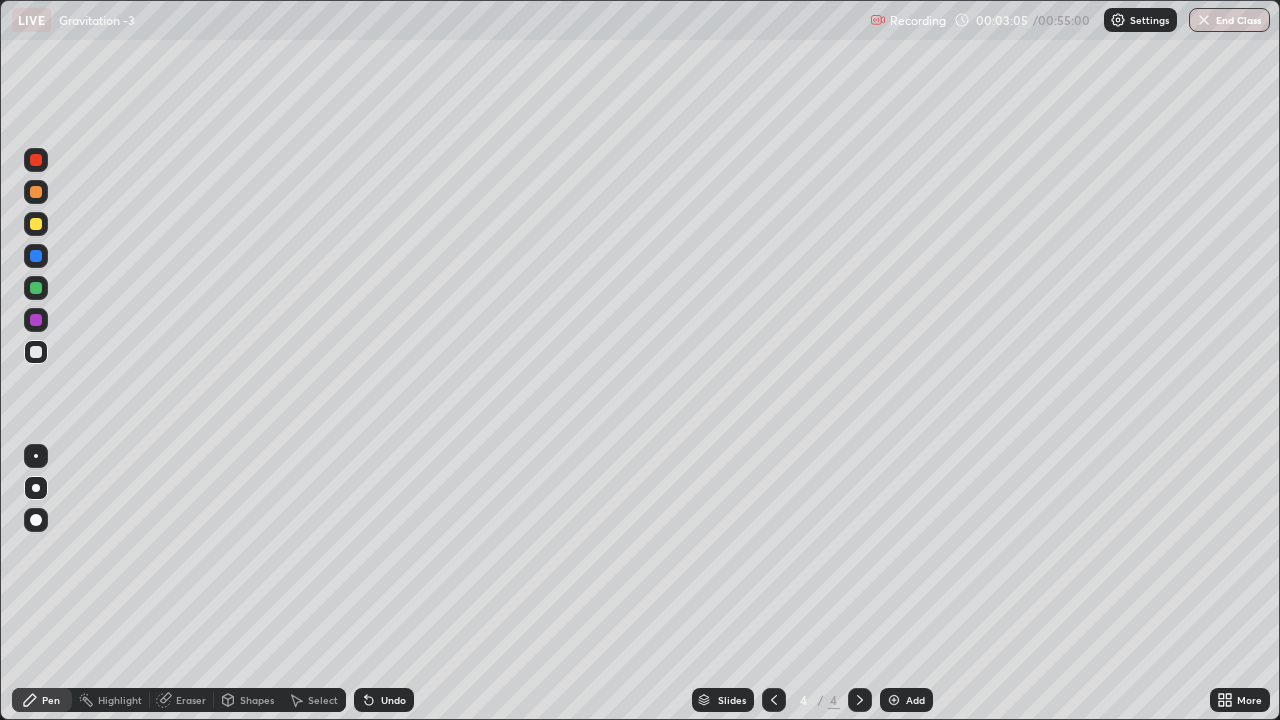 click on "Eraser" at bounding box center [191, 700] 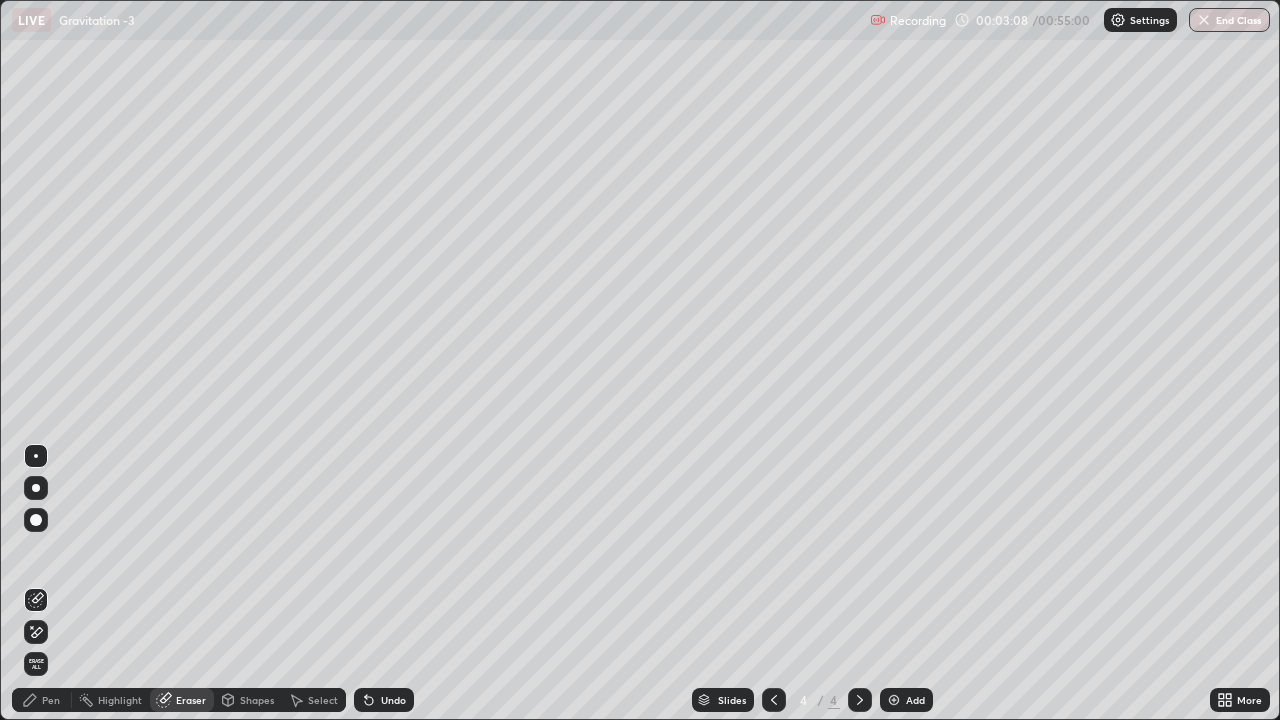 click on "Pen" at bounding box center (42, 700) 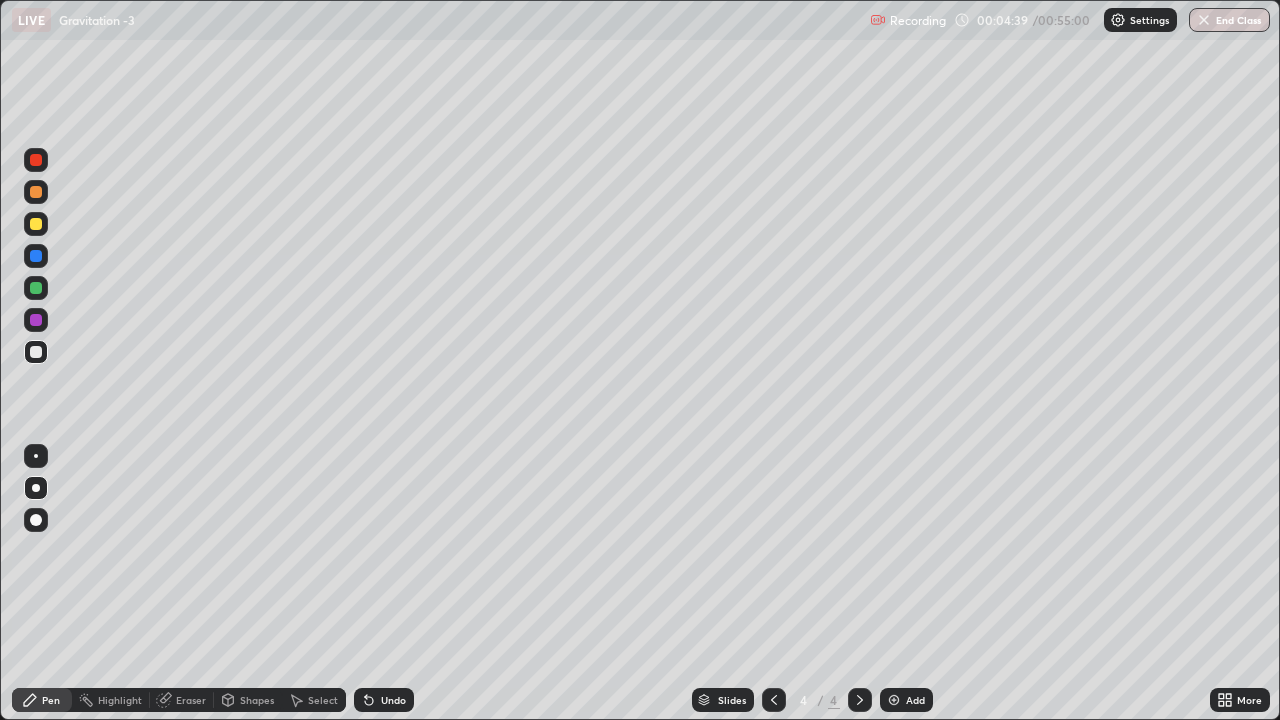 click on "Add" at bounding box center (915, 700) 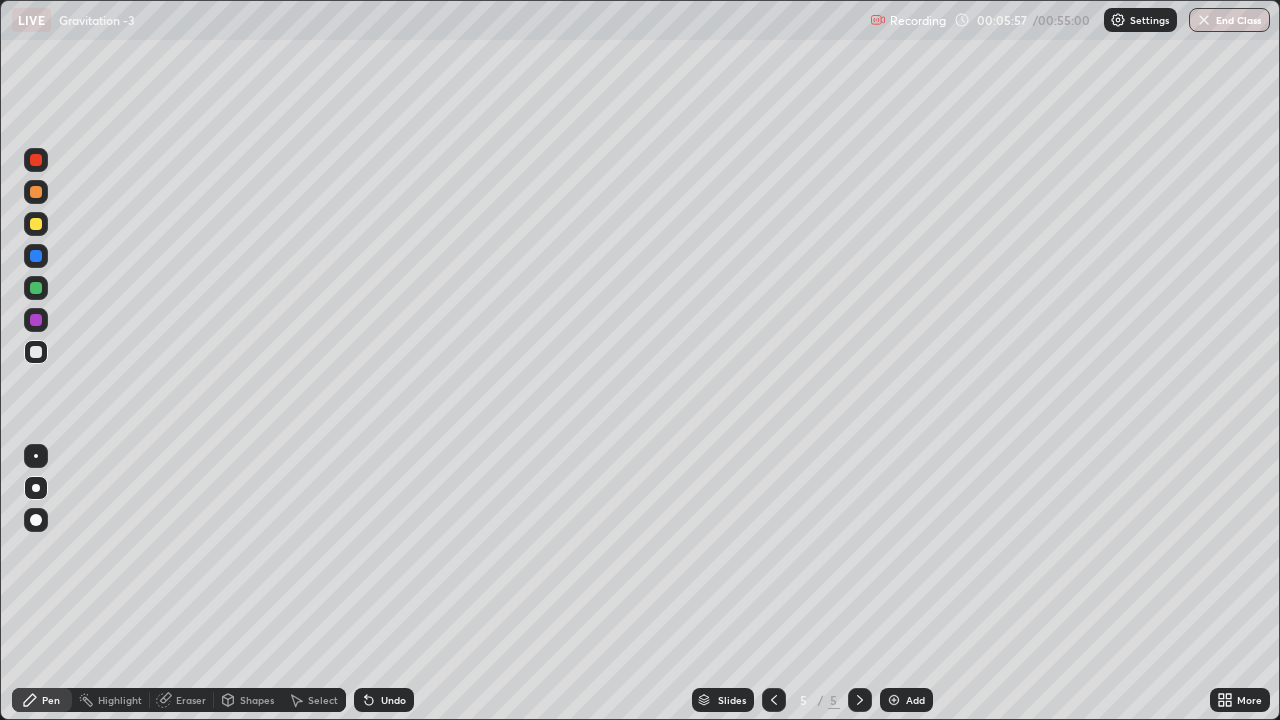 click 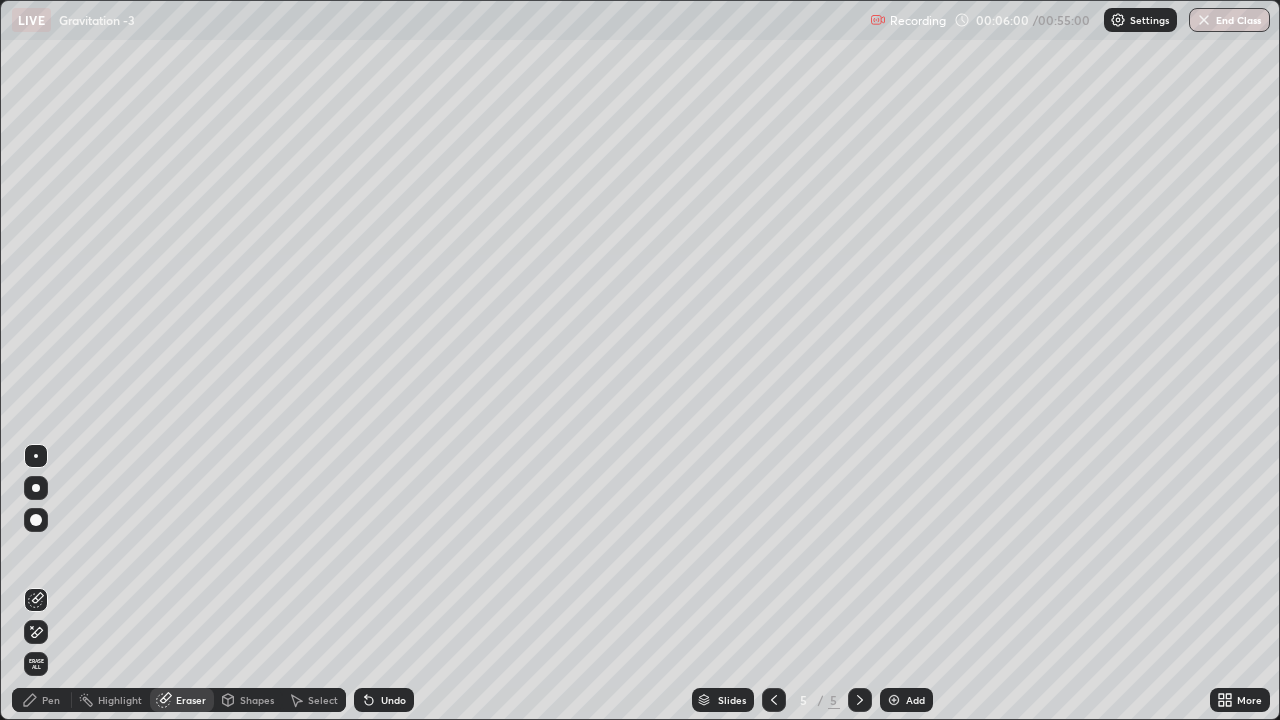 click on "Pen" at bounding box center (51, 700) 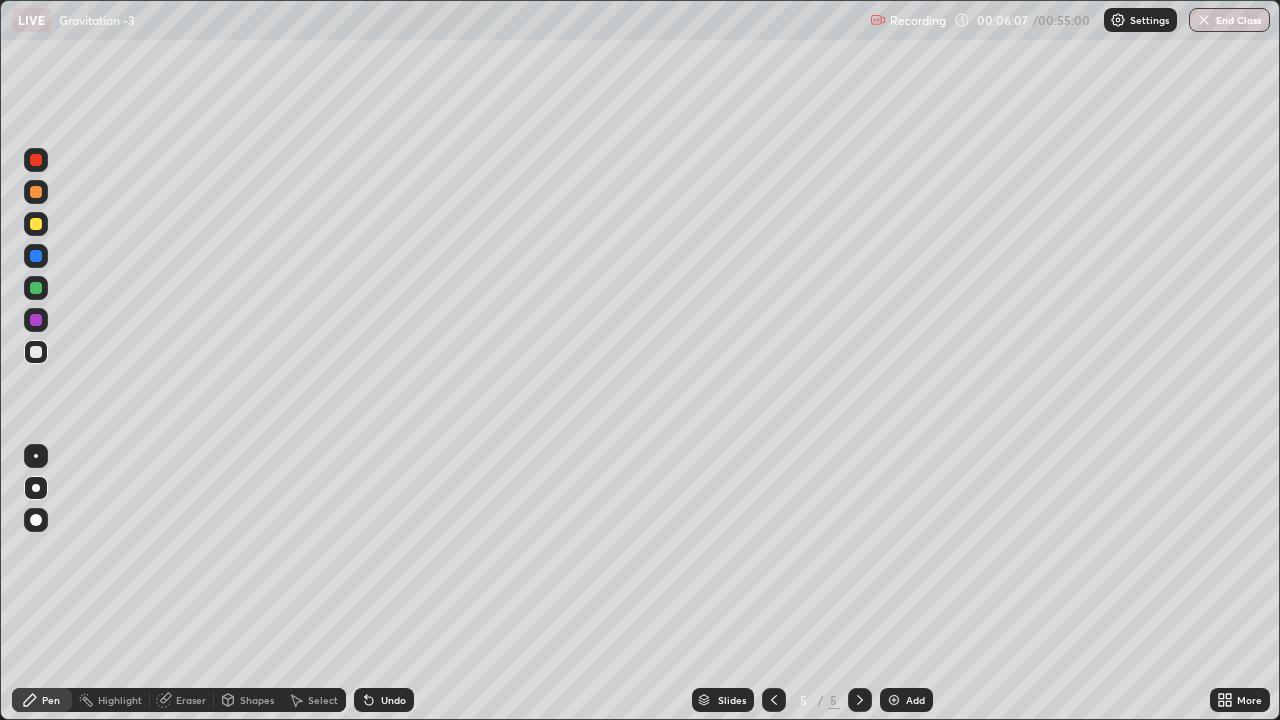 click on "Select" at bounding box center (323, 700) 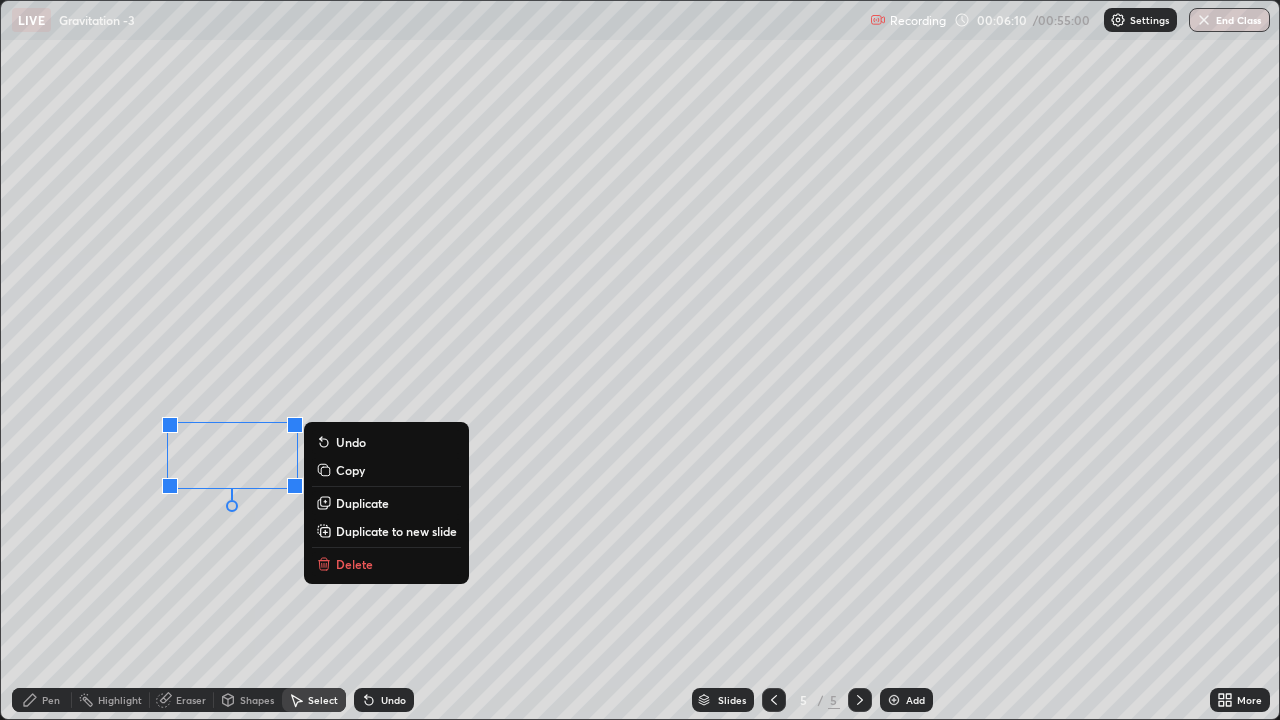 click on "Pen" at bounding box center (51, 700) 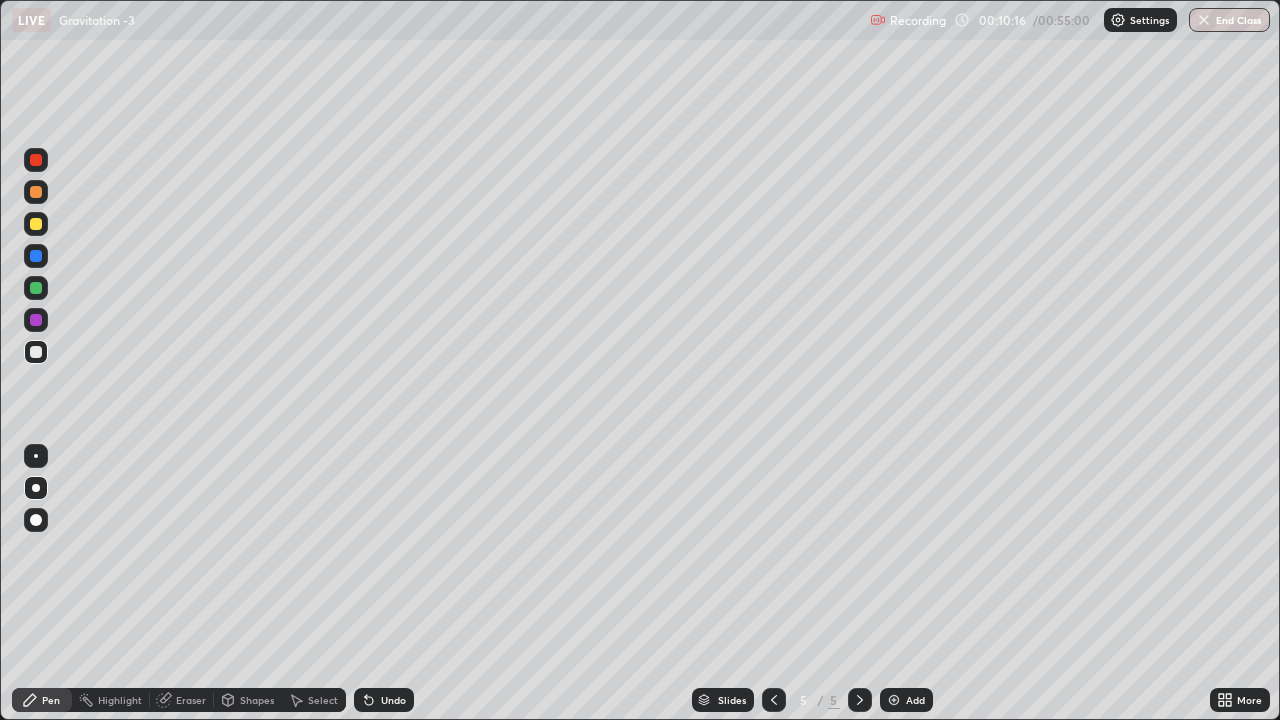 click on "Undo" at bounding box center [384, 700] 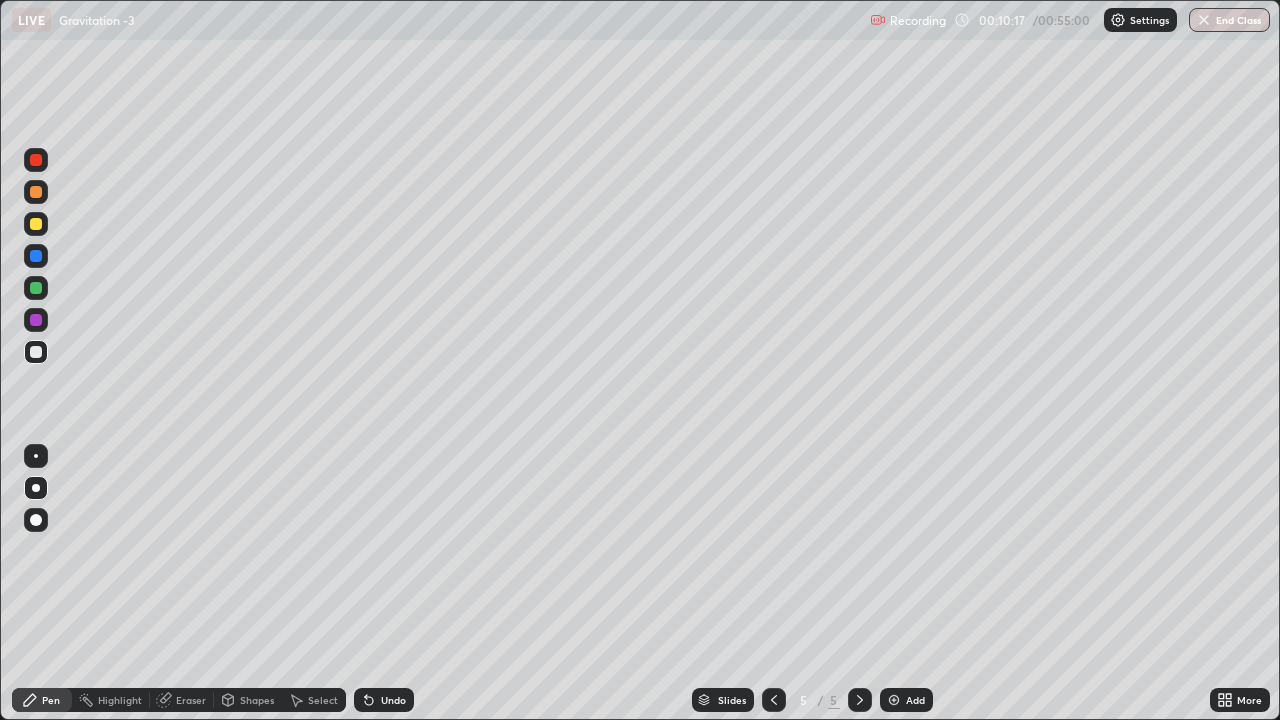 click on "Undo" at bounding box center [384, 700] 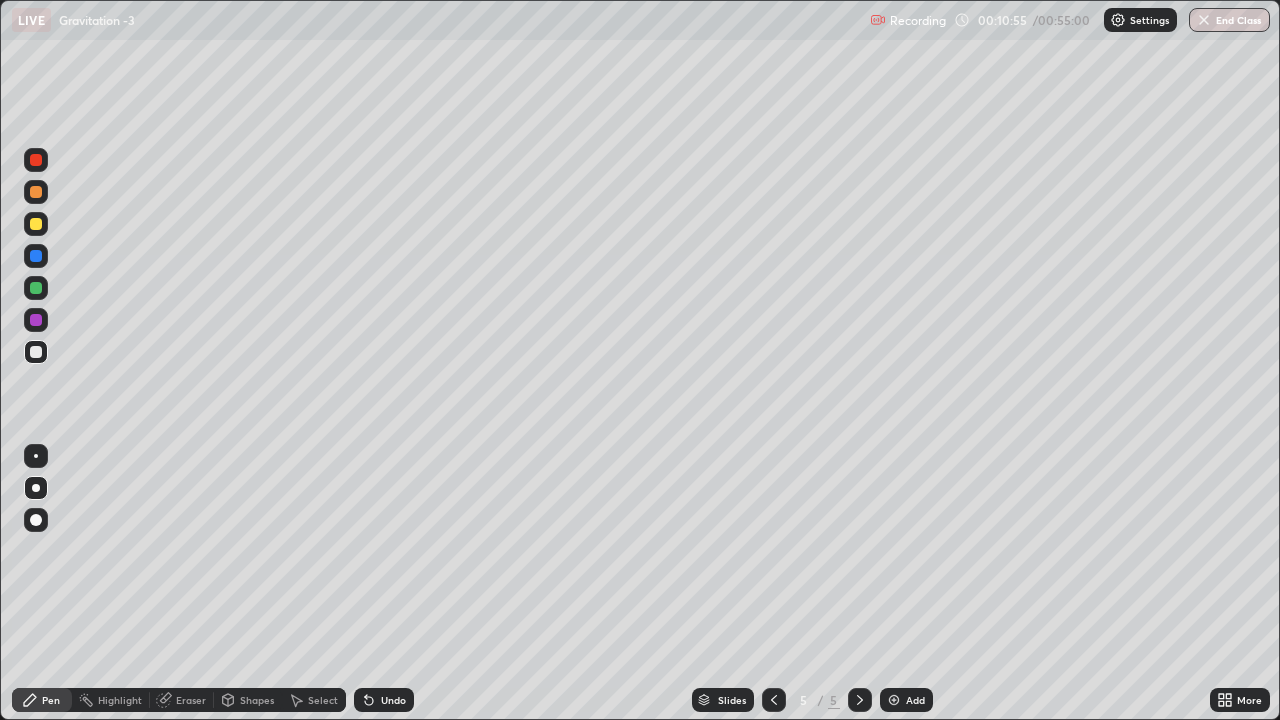 click on "Add" at bounding box center (915, 700) 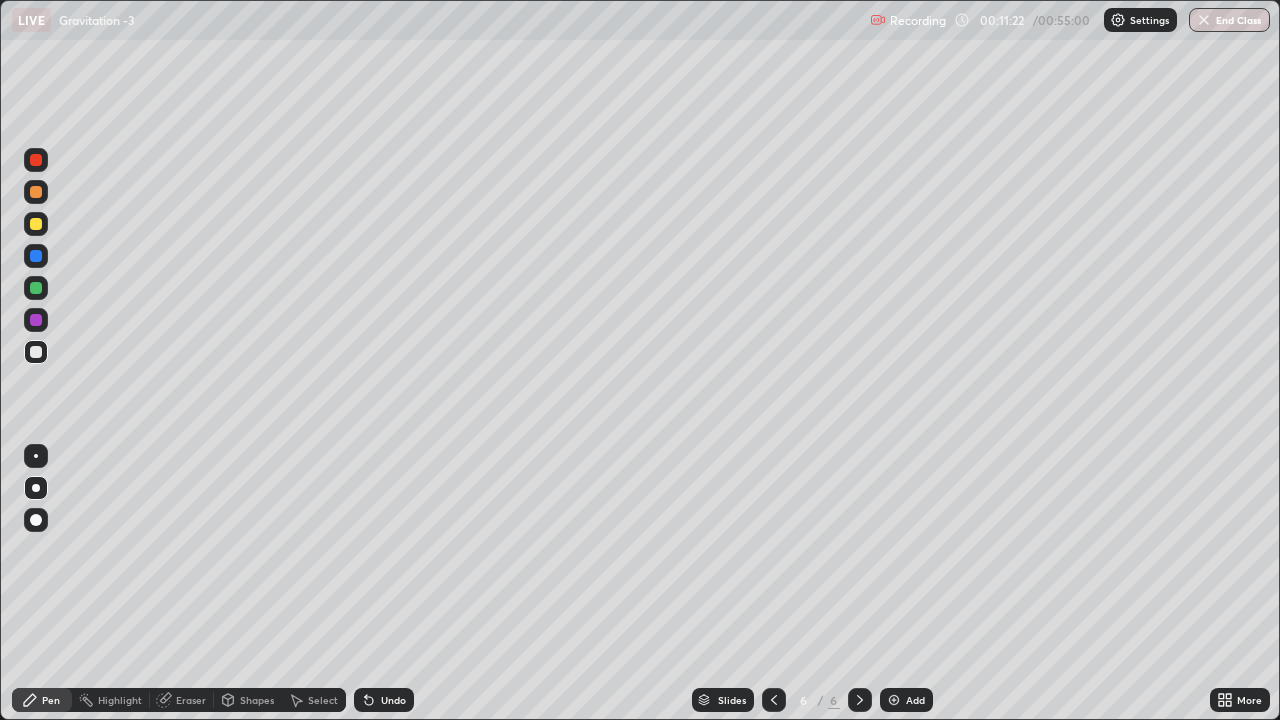 click on "Undo" at bounding box center (384, 700) 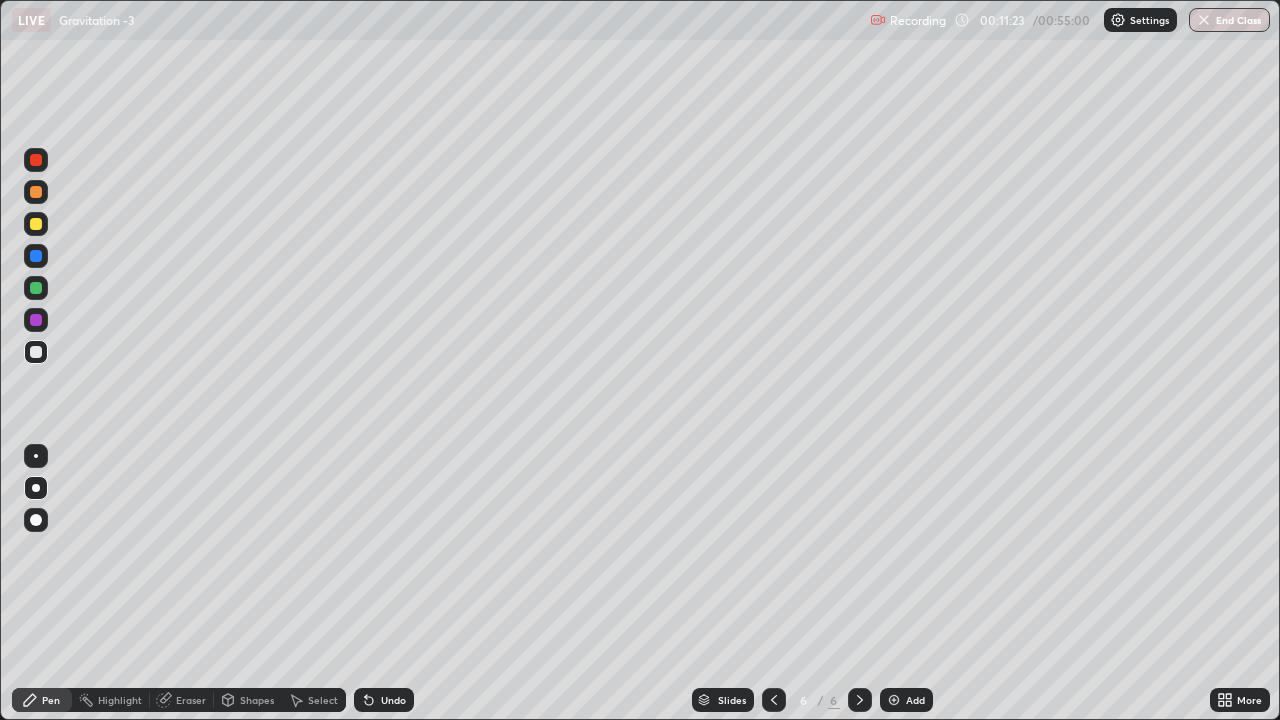 click on "Shapes" at bounding box center (257, 700) 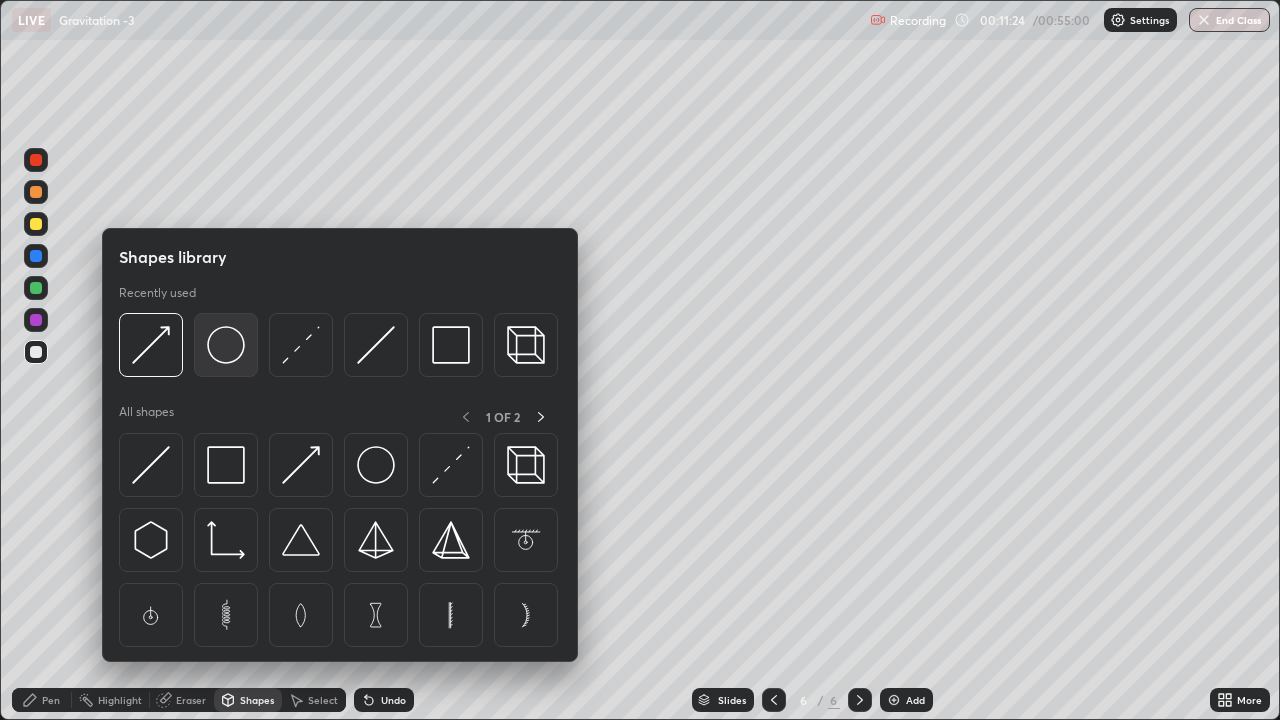 click at bounding box center (226, 345) 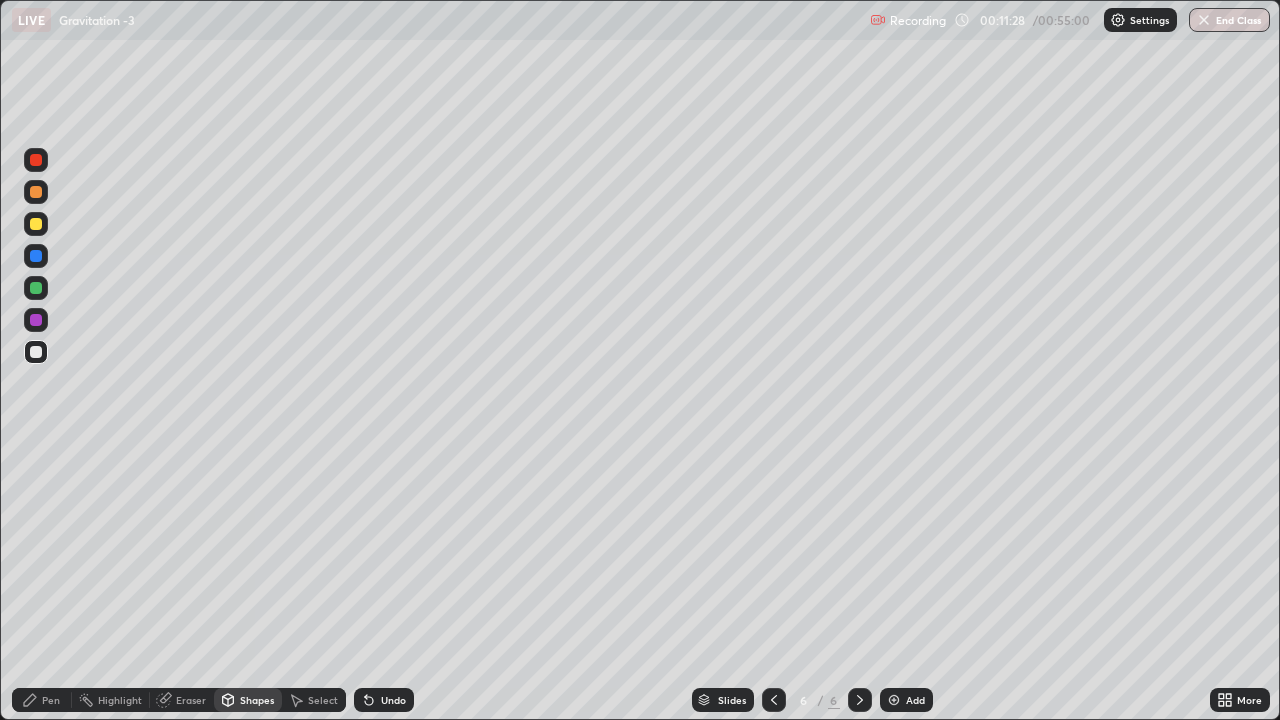 click on "Pen" at bounding box center (51, 700) 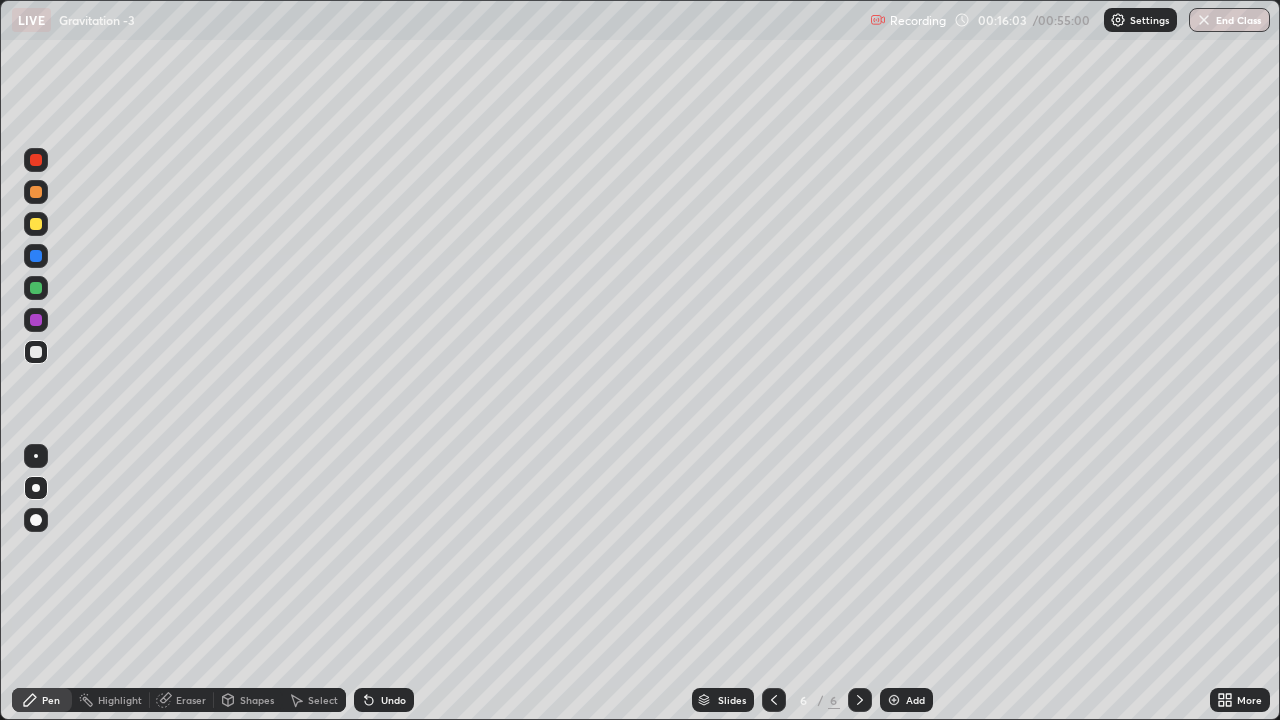 click on "Select" at bounding box center (323, 700) 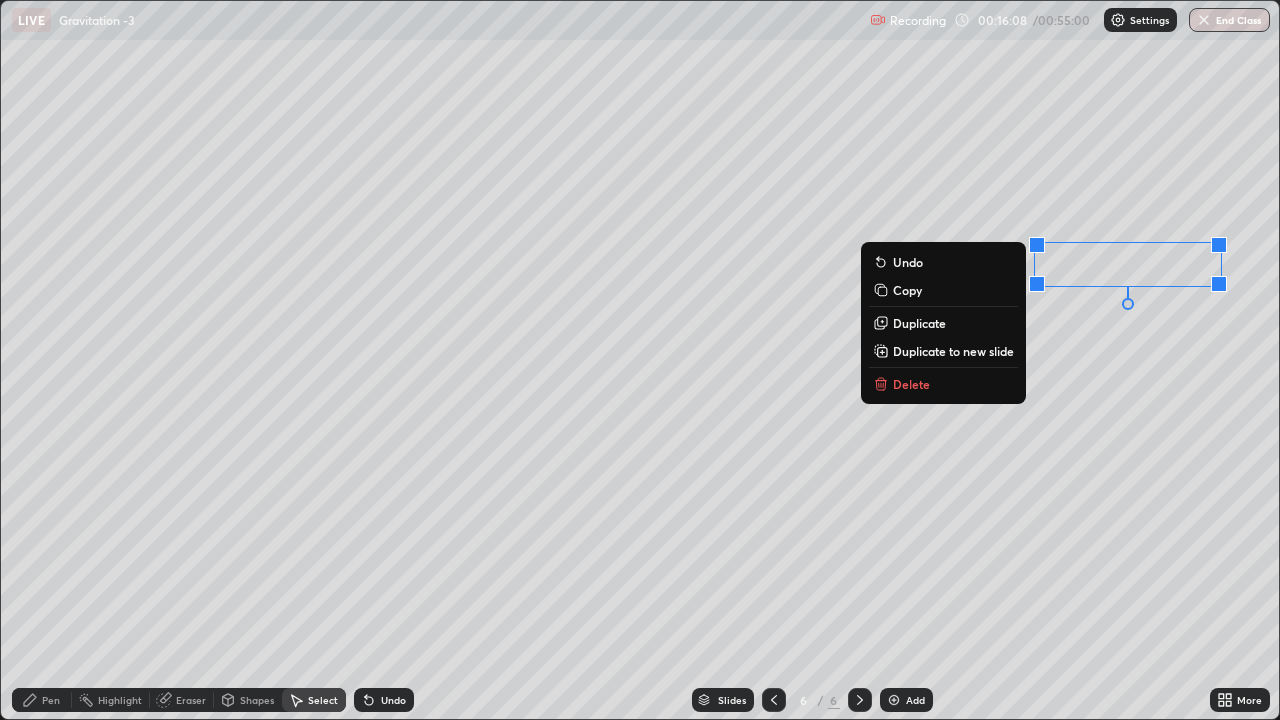 click on "Pen" at bounding box center (51, 700) 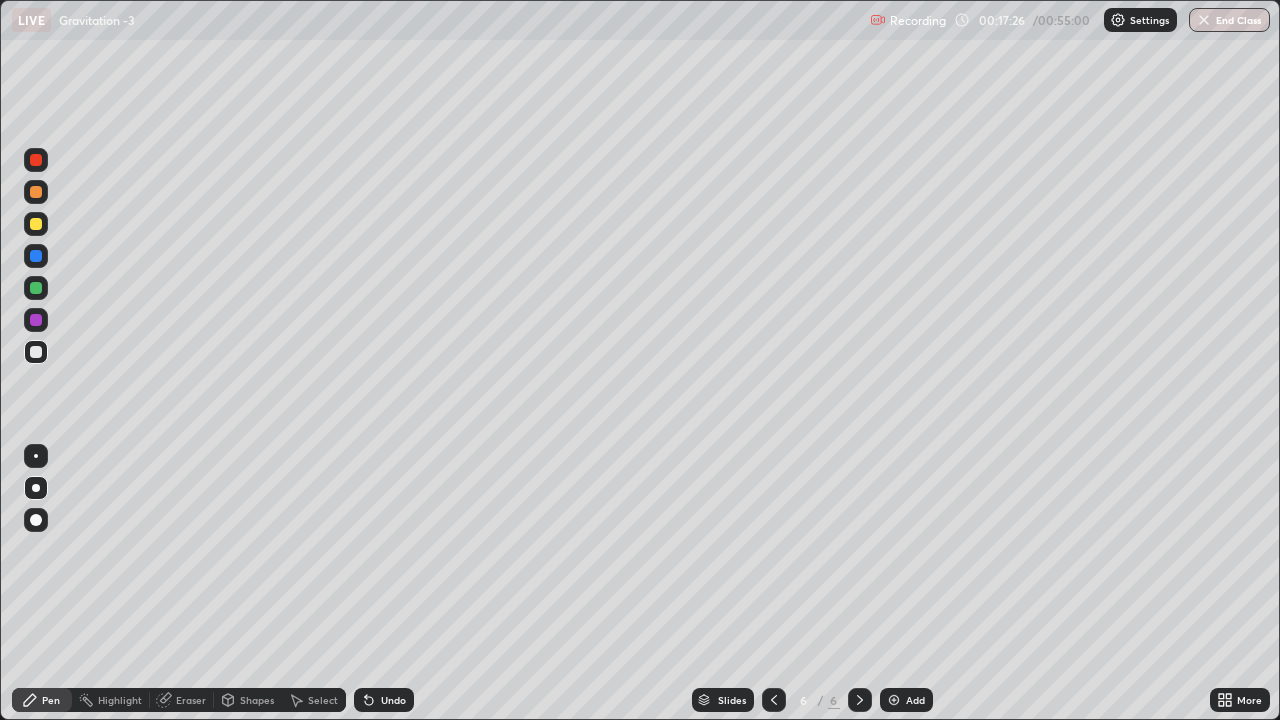 click at bounding box center (36, 288) 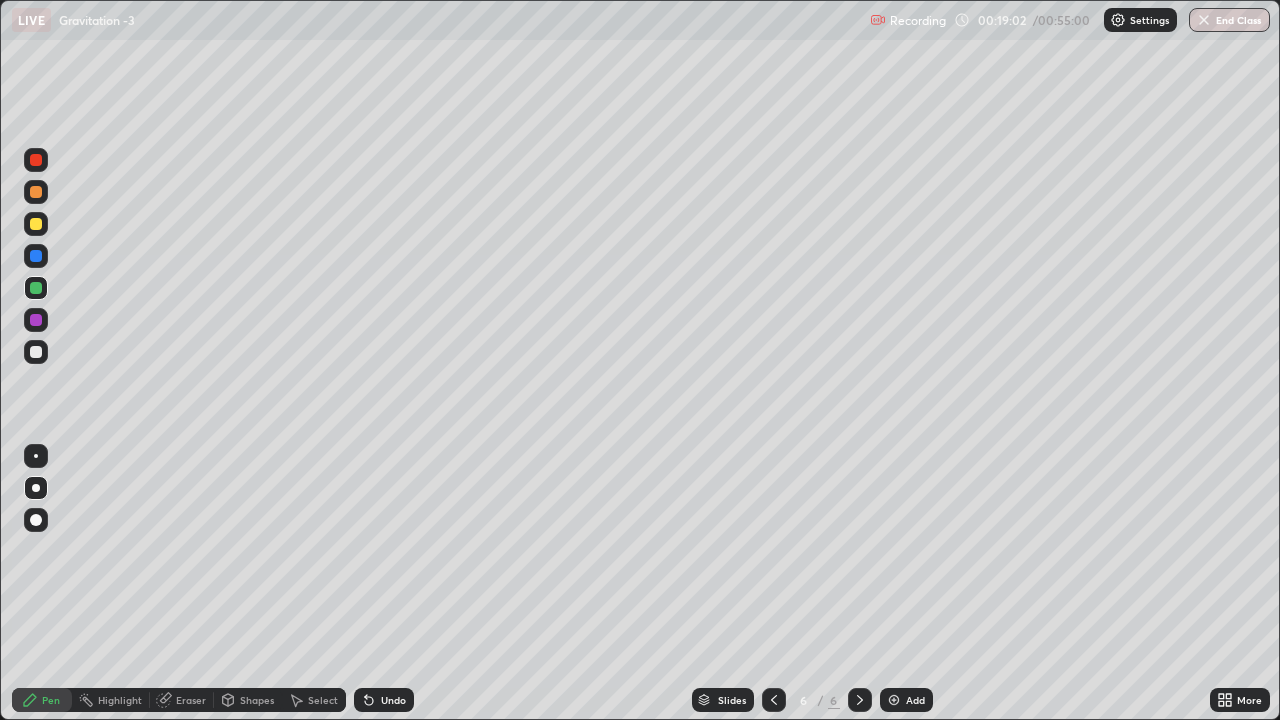 click on "Eraser" at bounding box center [191, 700] 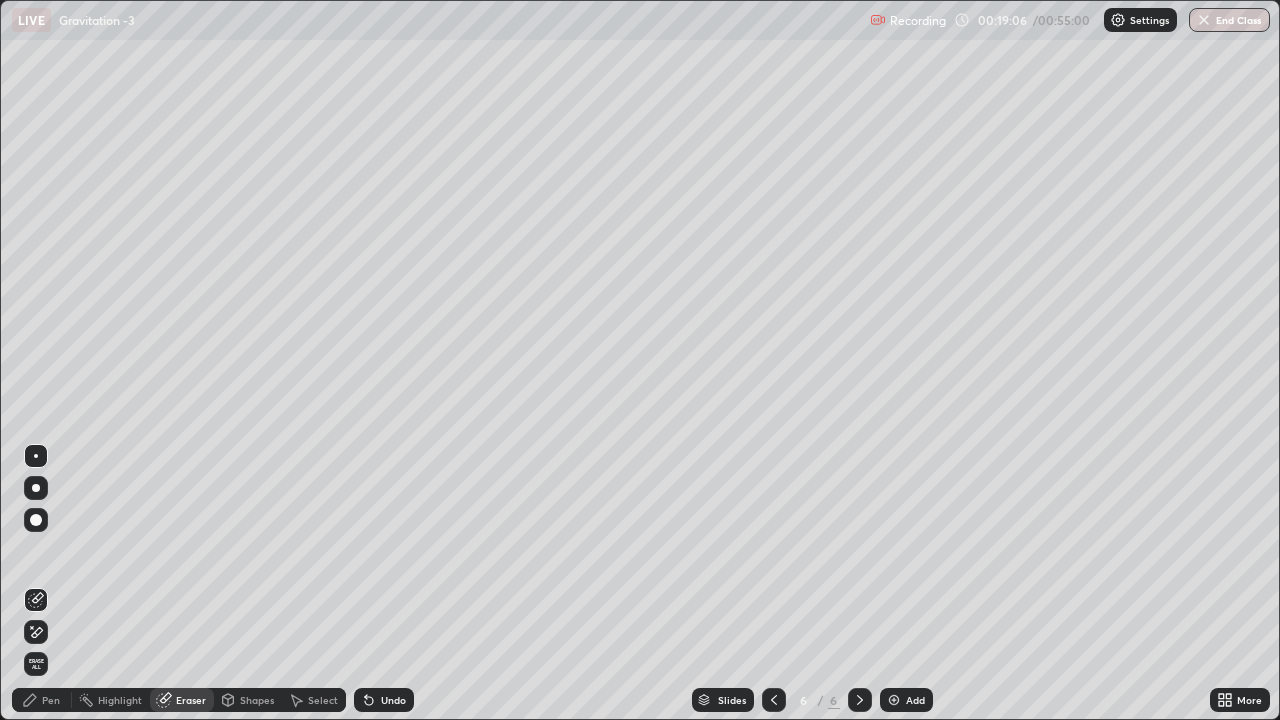 click on "Pen" at bounding box center [51, 700] 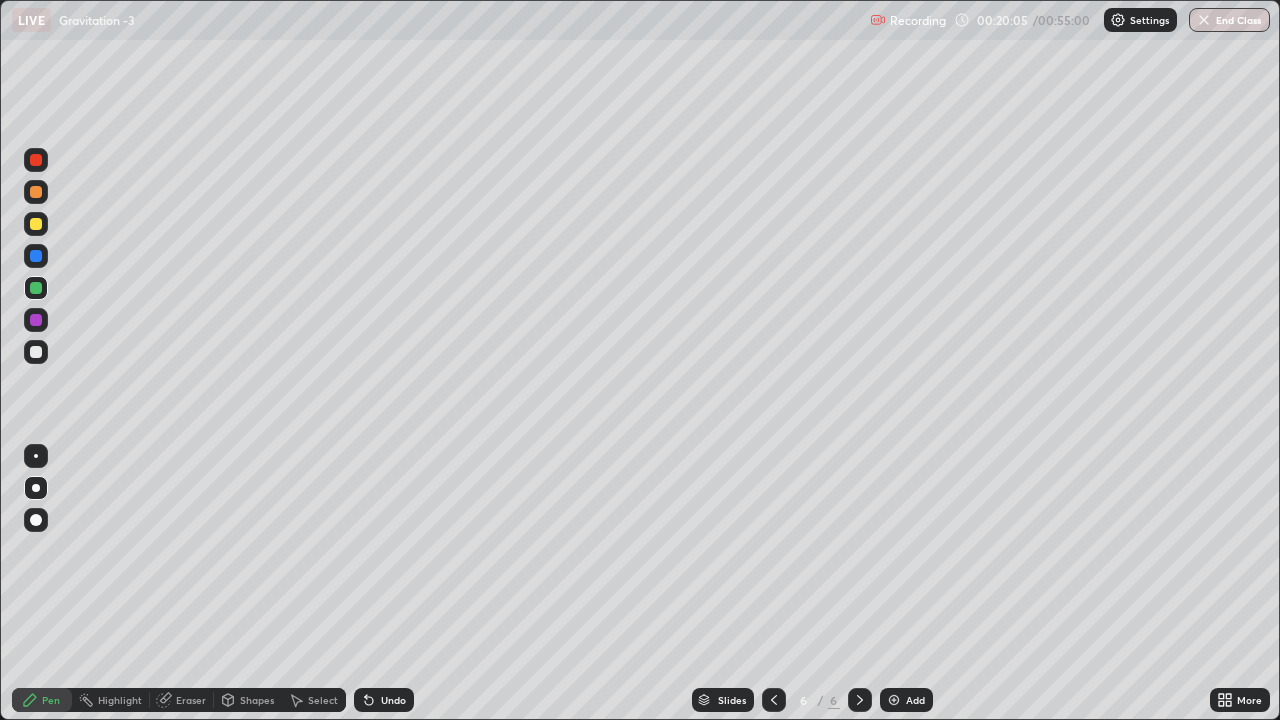 click on "Add" at bounding box center [915, 700] 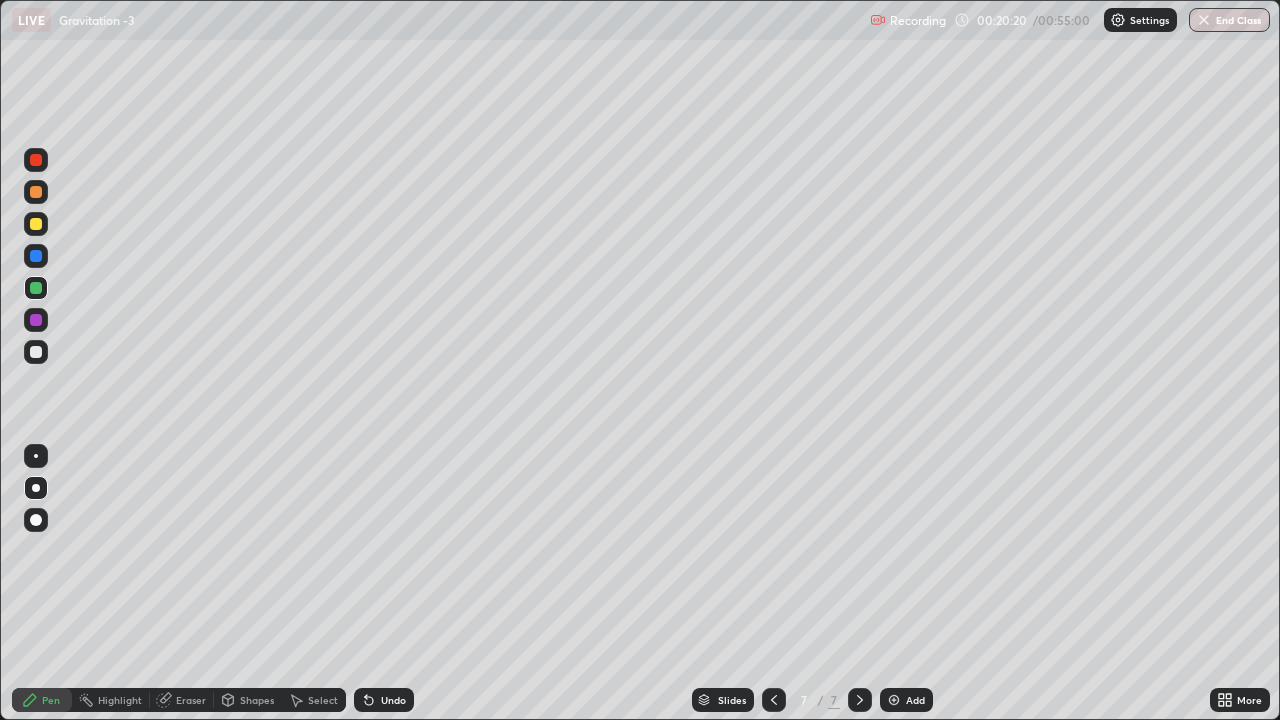 click on "Undo" at bounding box center (393, 700) 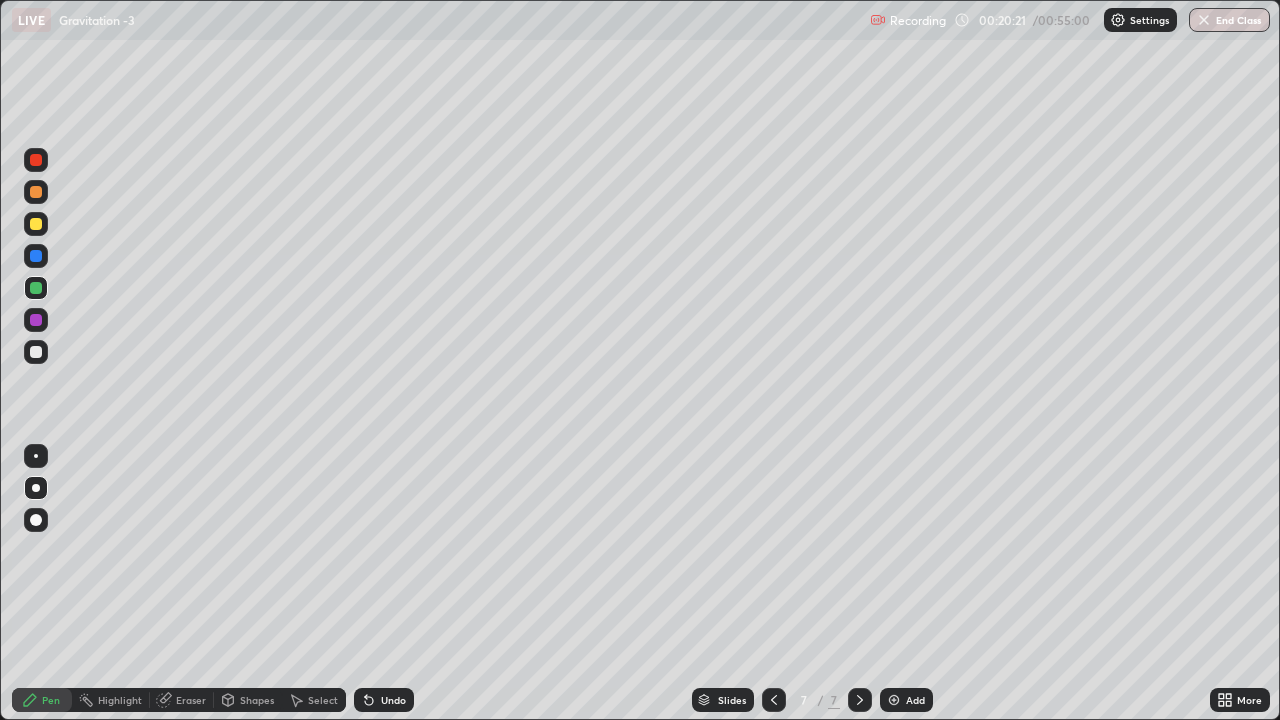 click 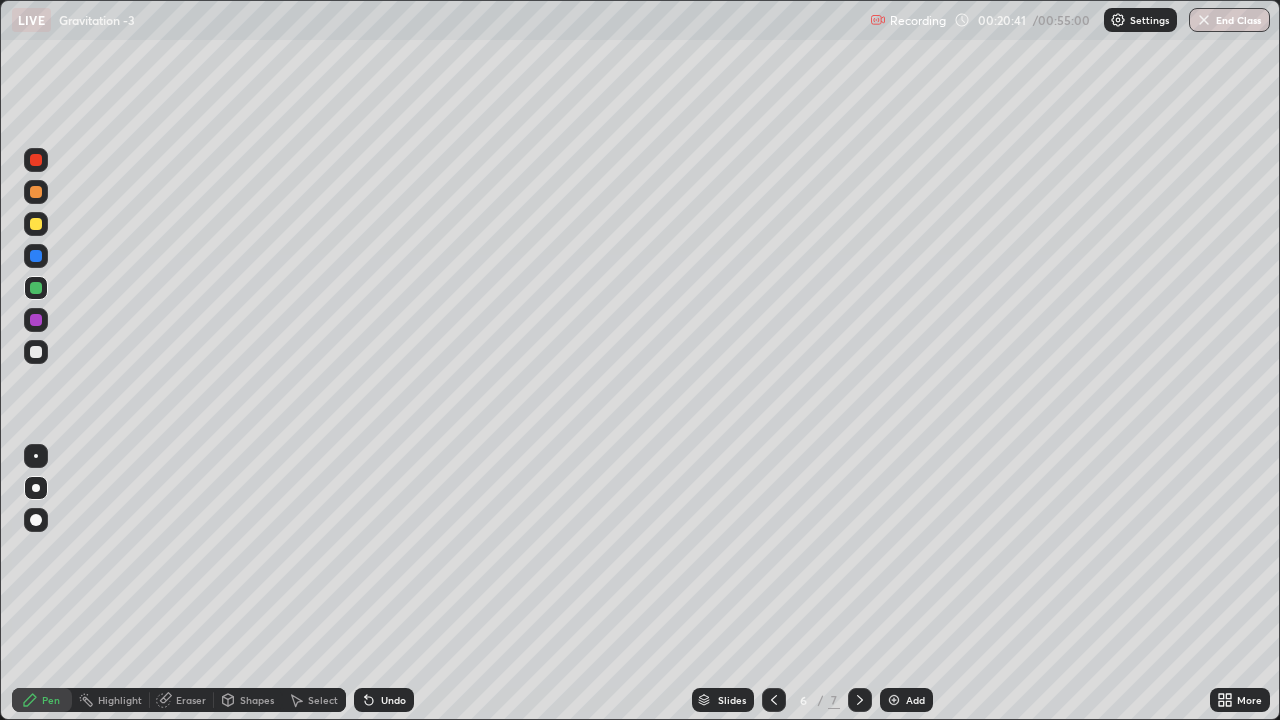 click 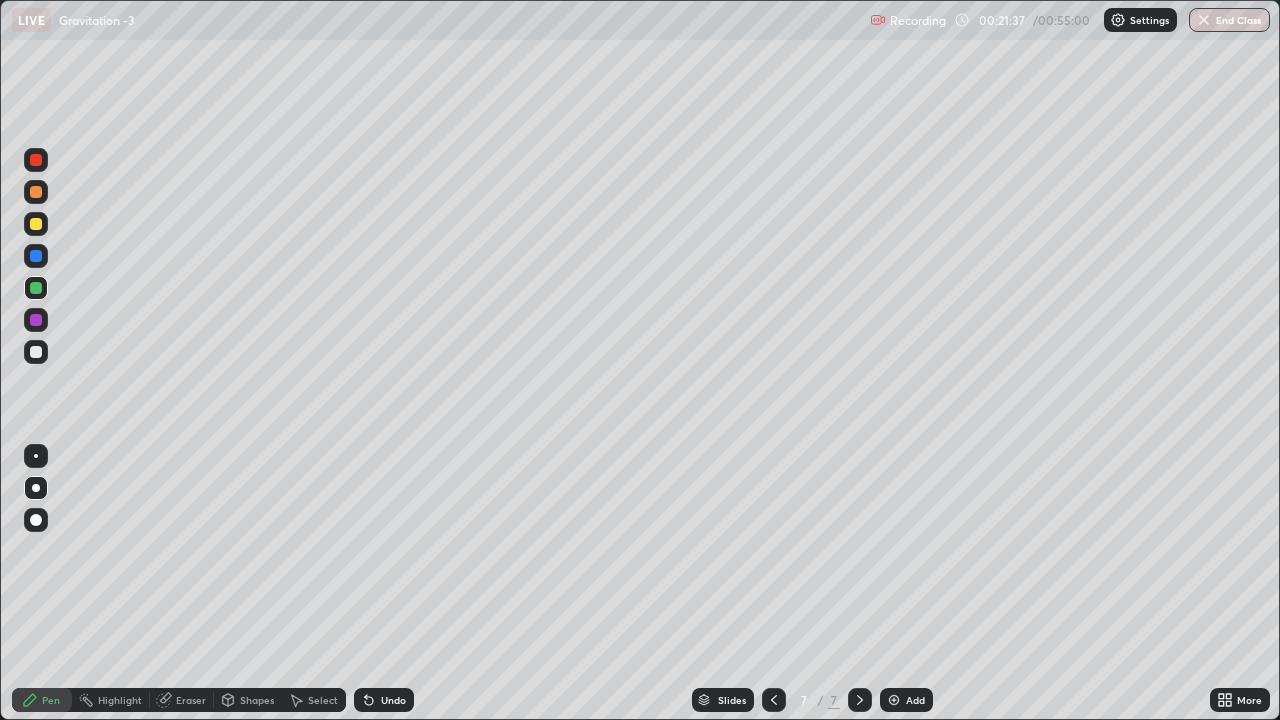 click at bounding box center (774, 700) 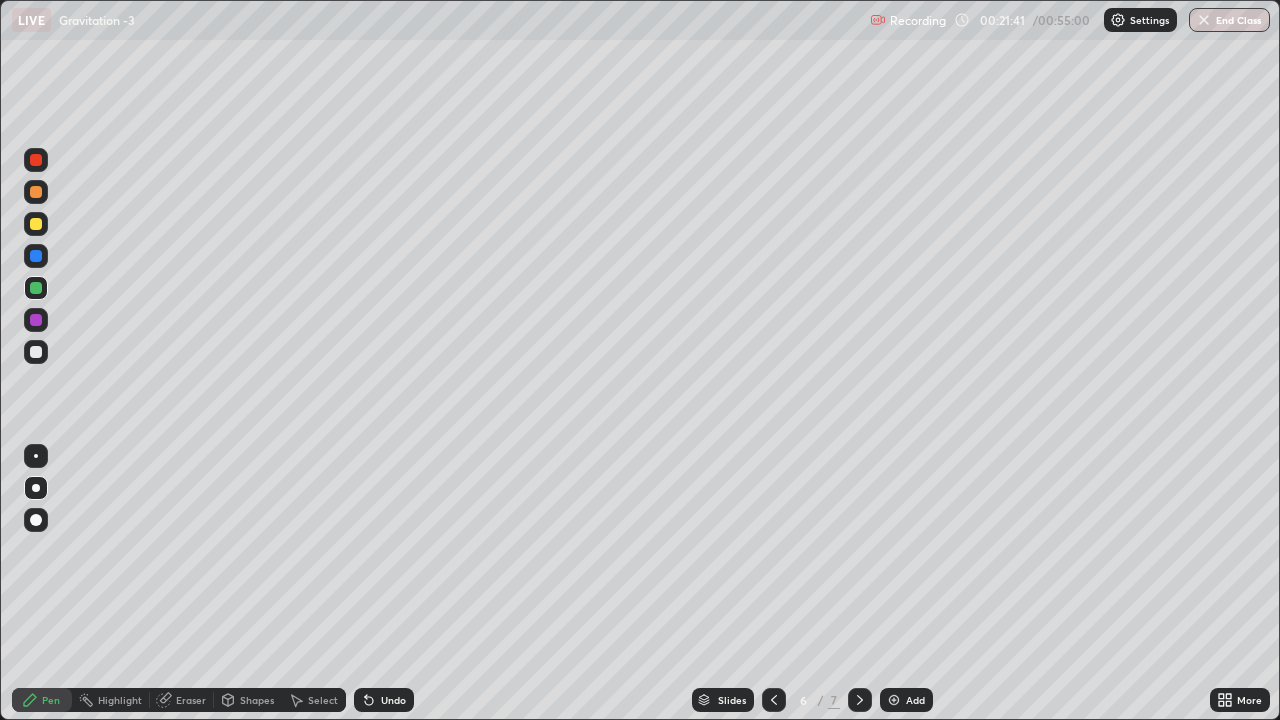 click 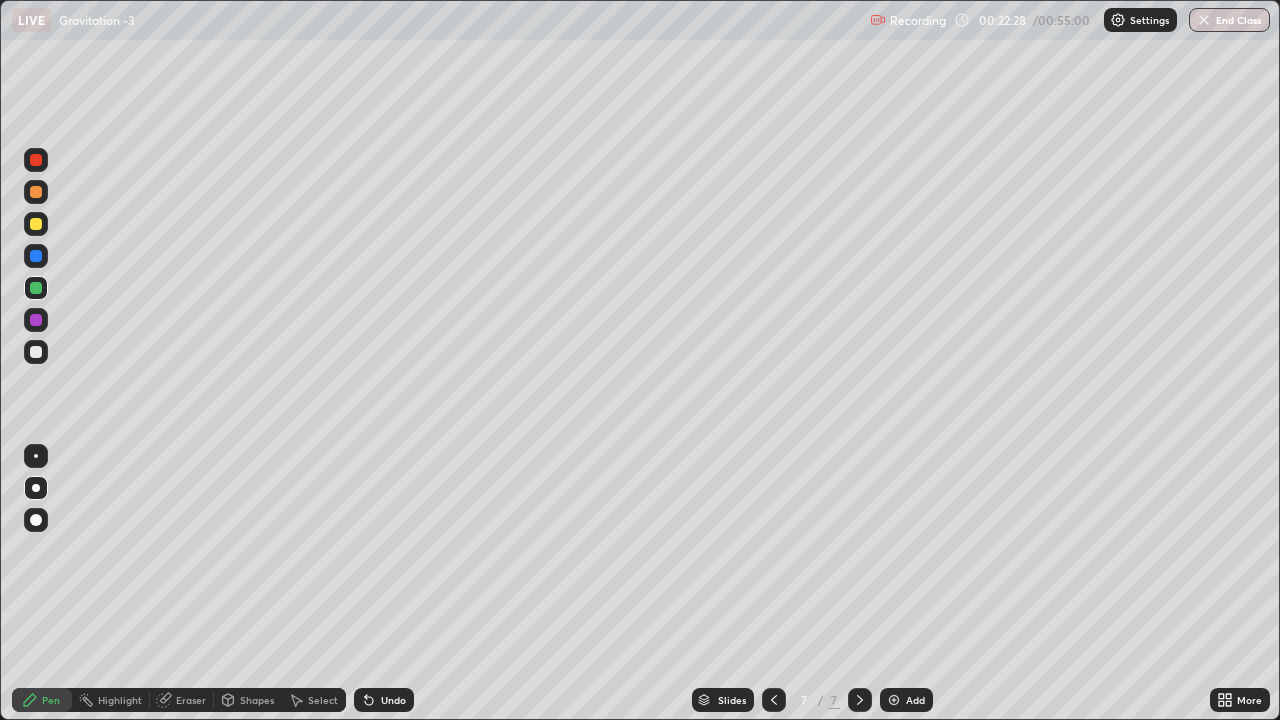 click 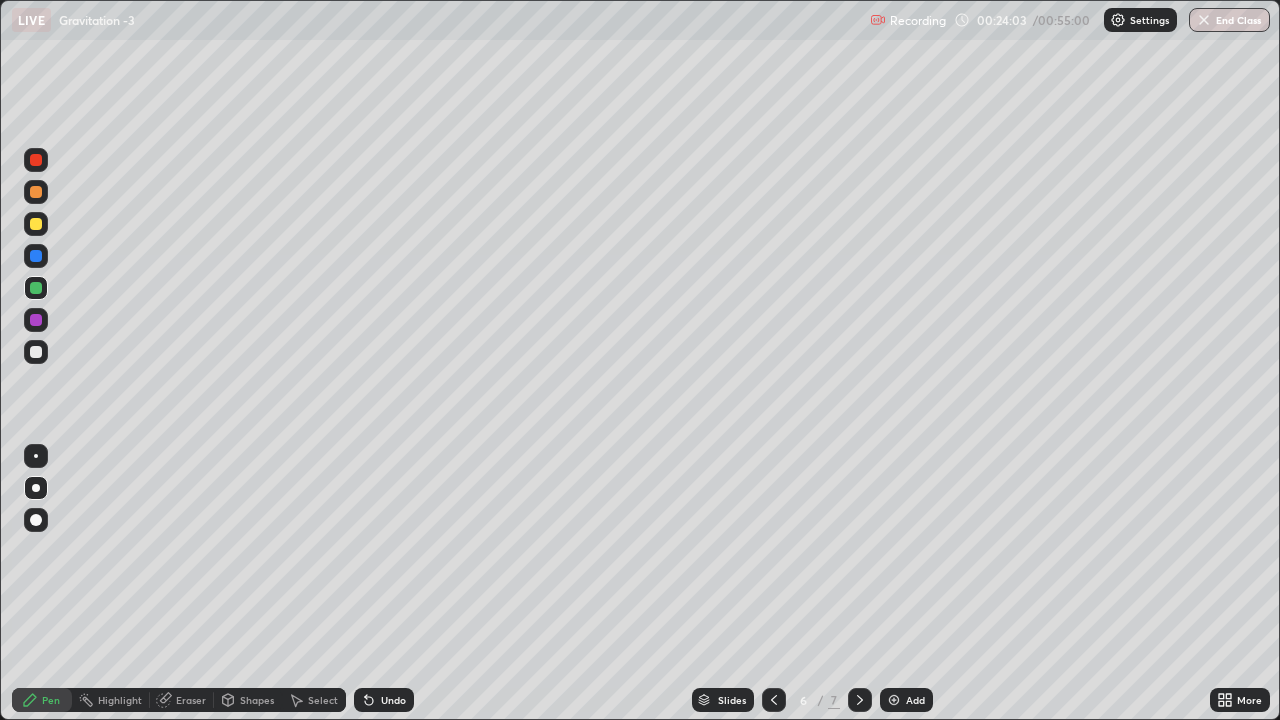 click 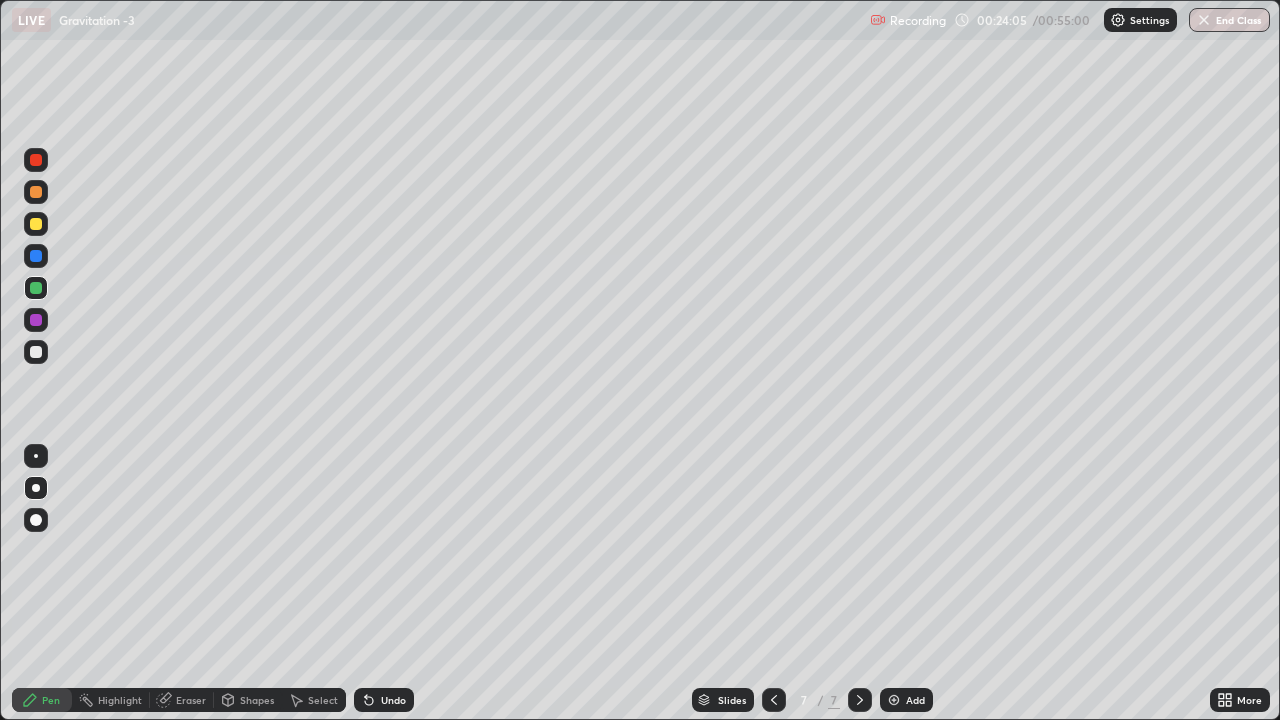 click on "Eraser" at bounding box center [191, 700] 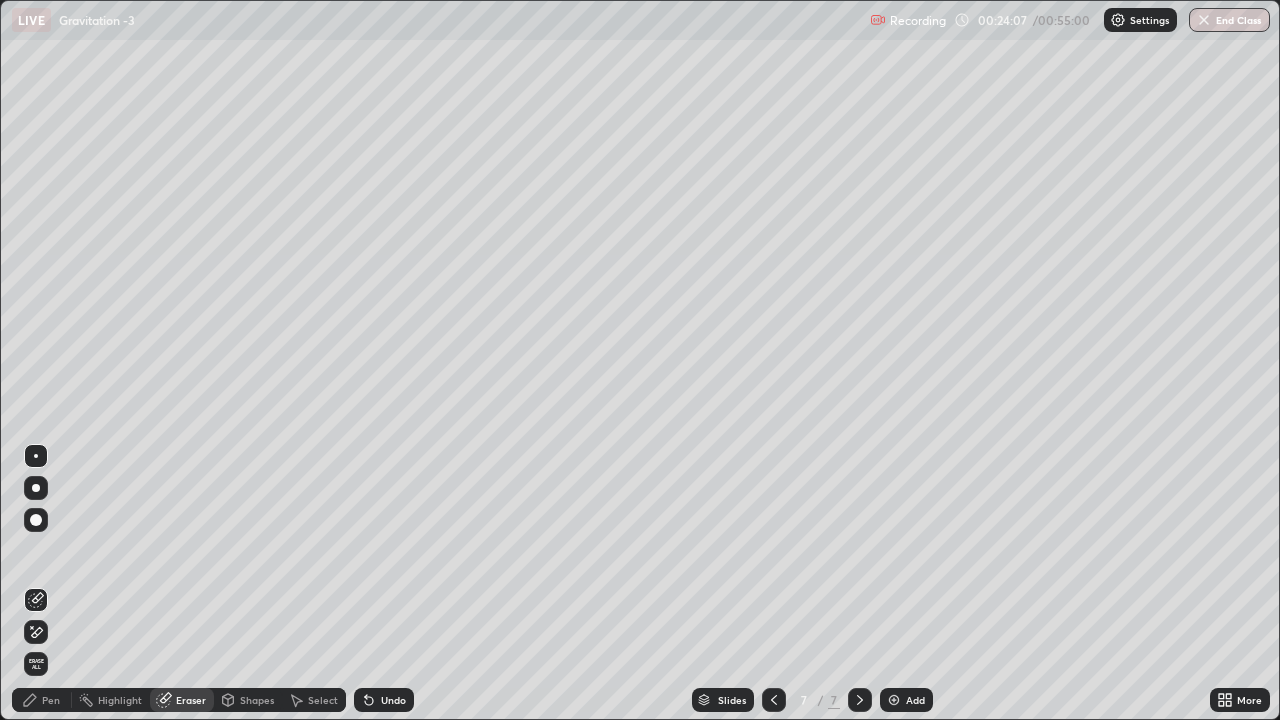 click on "Pen" at bounding box center [42, 700] 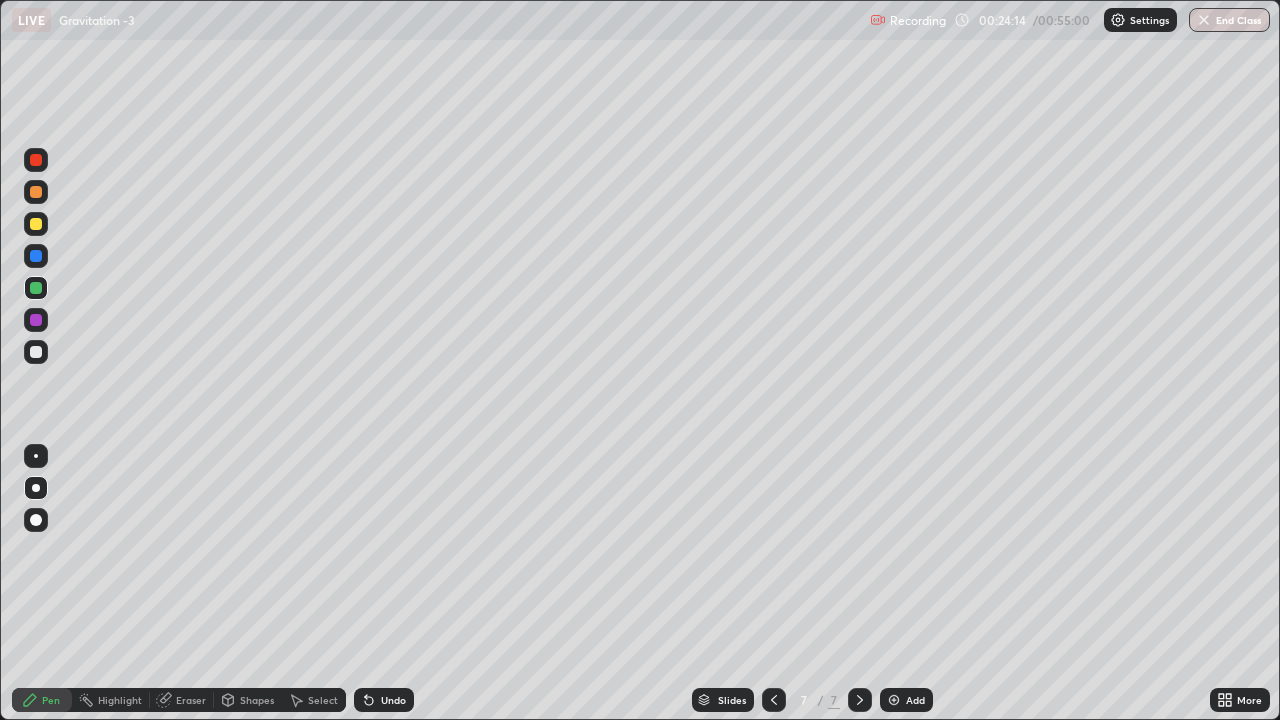 click on "Eraser" at bounding box center (191, 700) 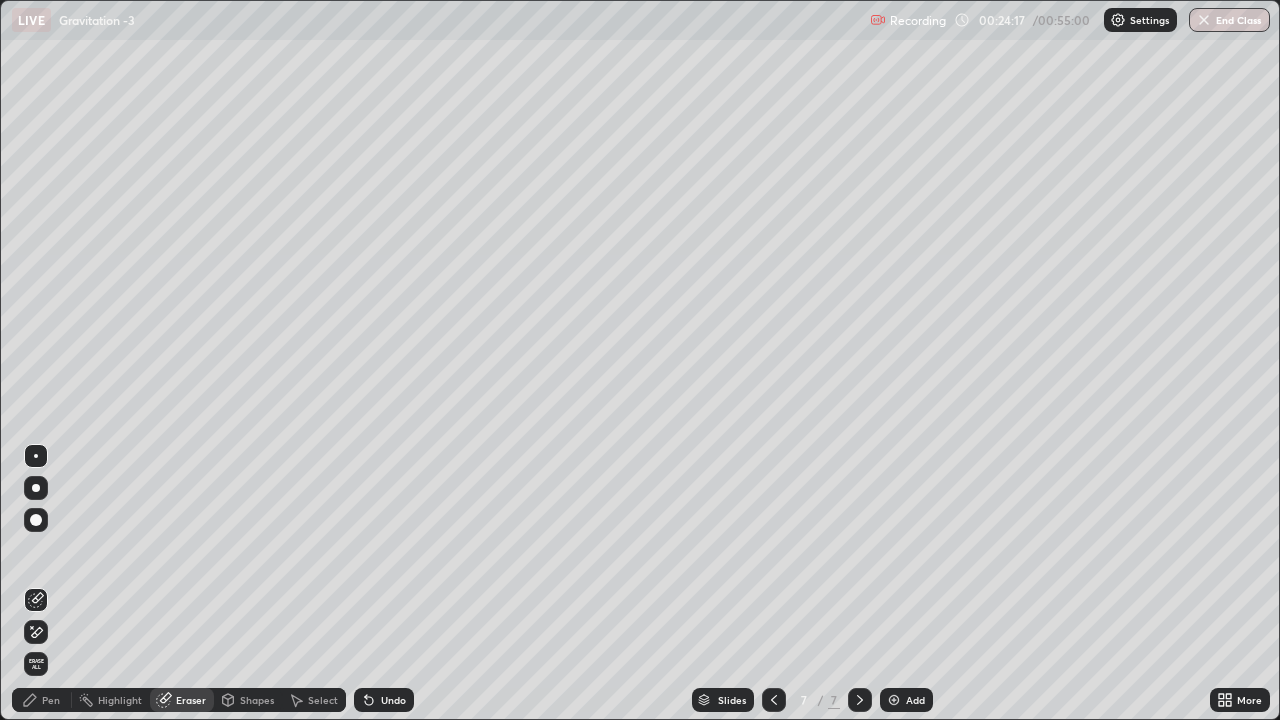 click on "Pen" at bounding box center (51, 700) 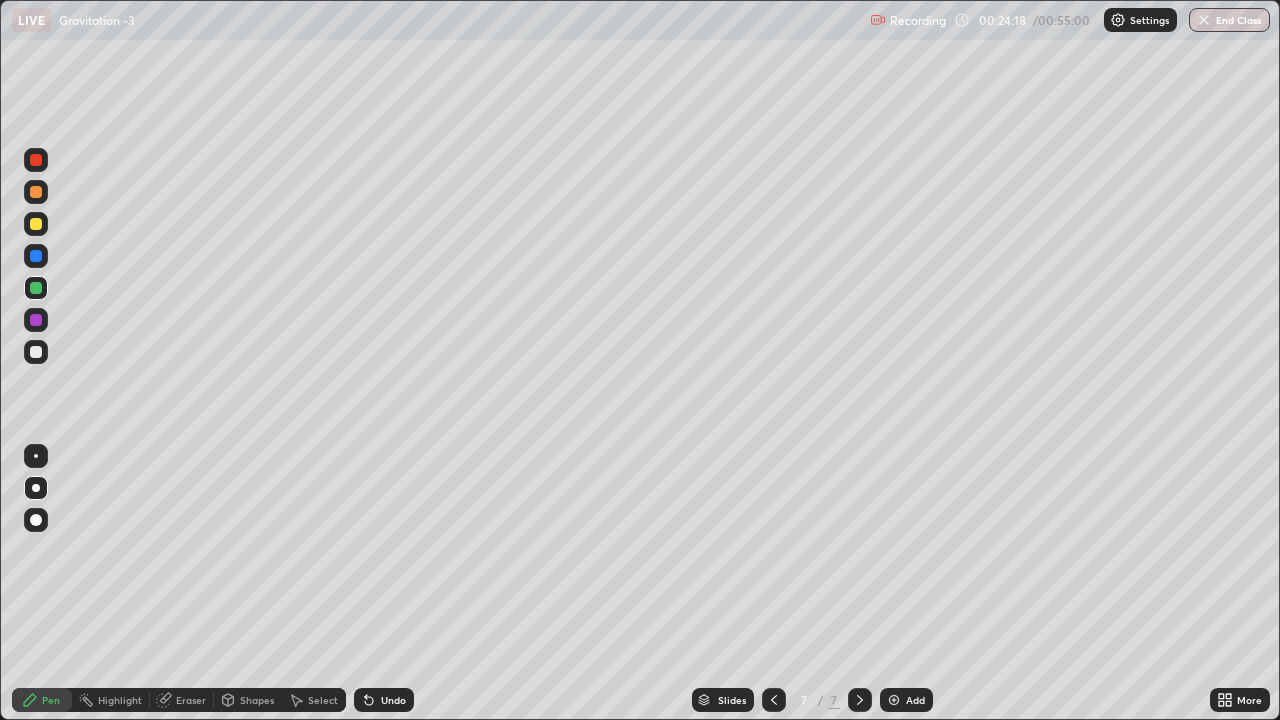 click 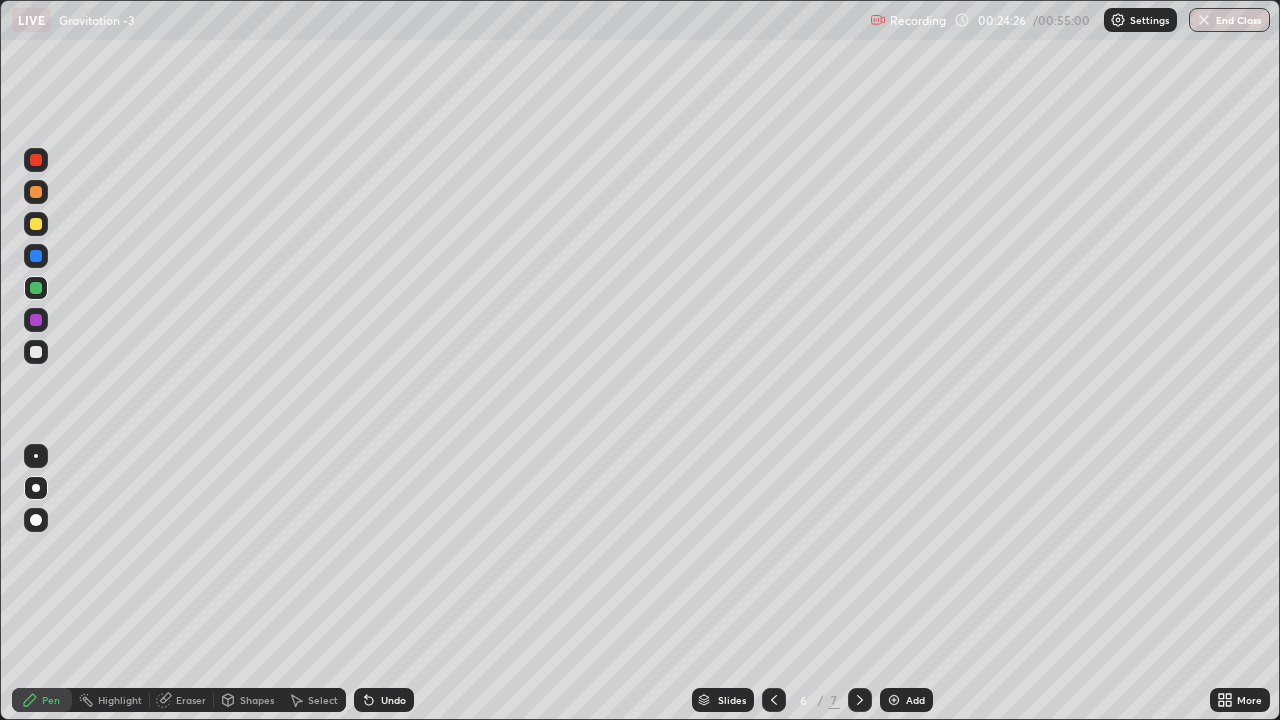 click at bounding box center [36, 224] 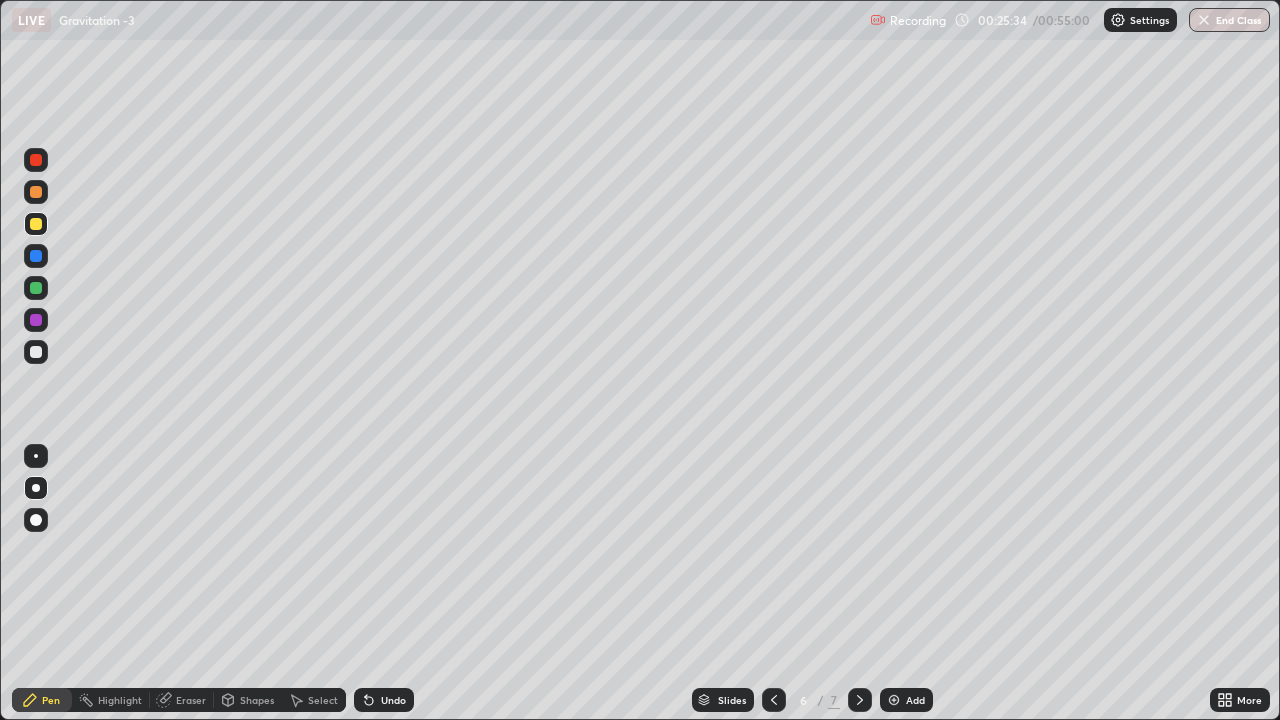 click 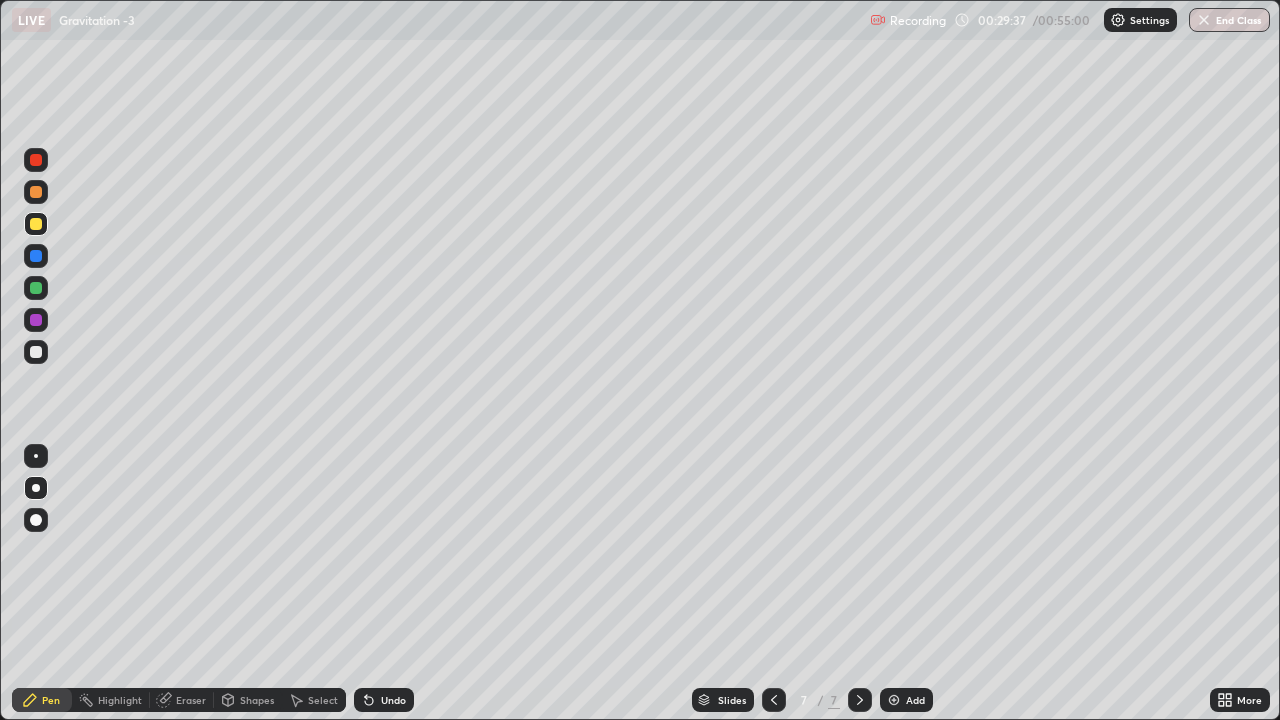click on "Eraser" at bounding box center [191, 700] 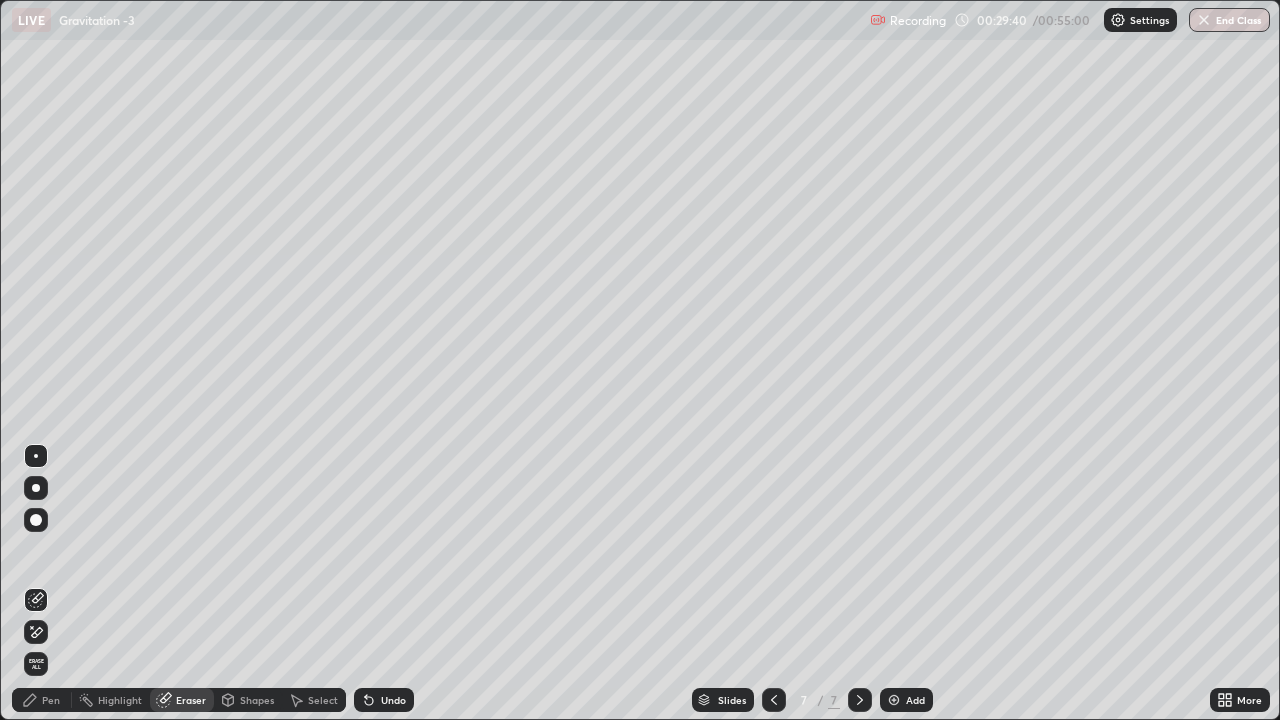 click 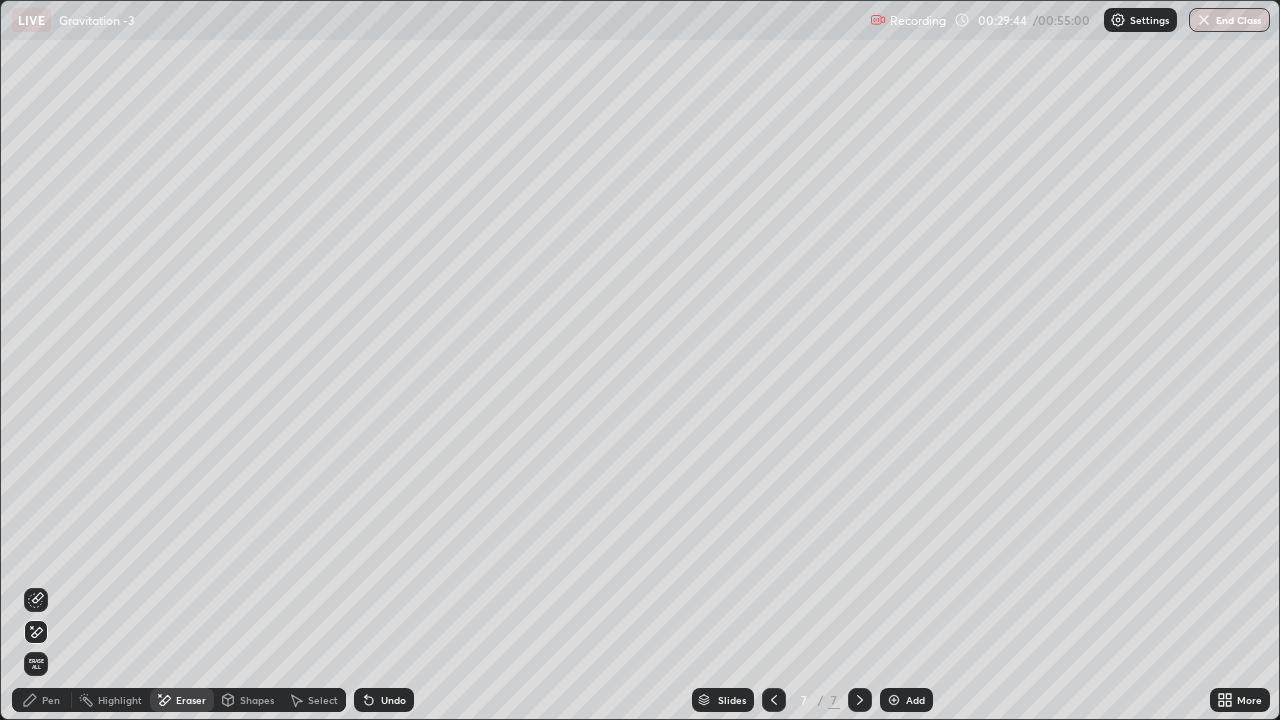 click on "Pen" at bounding box center (42, 700) 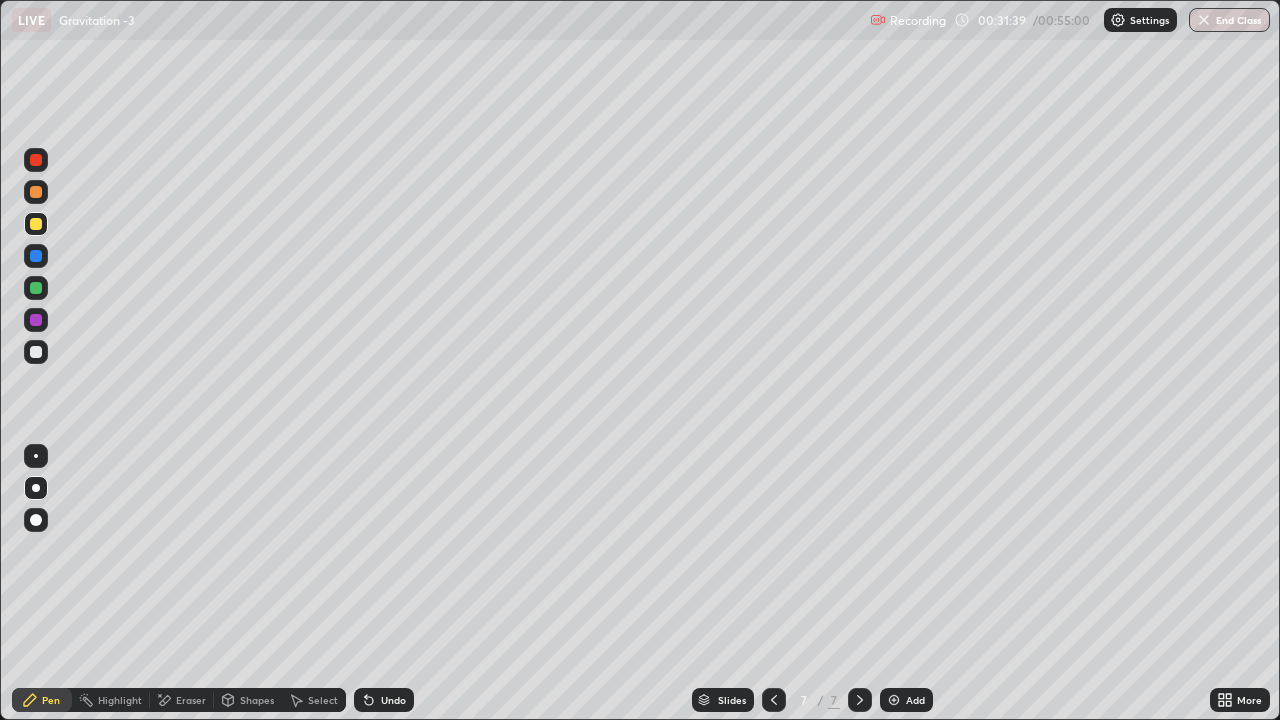 click on "Add" at bounding box center [915, 700] 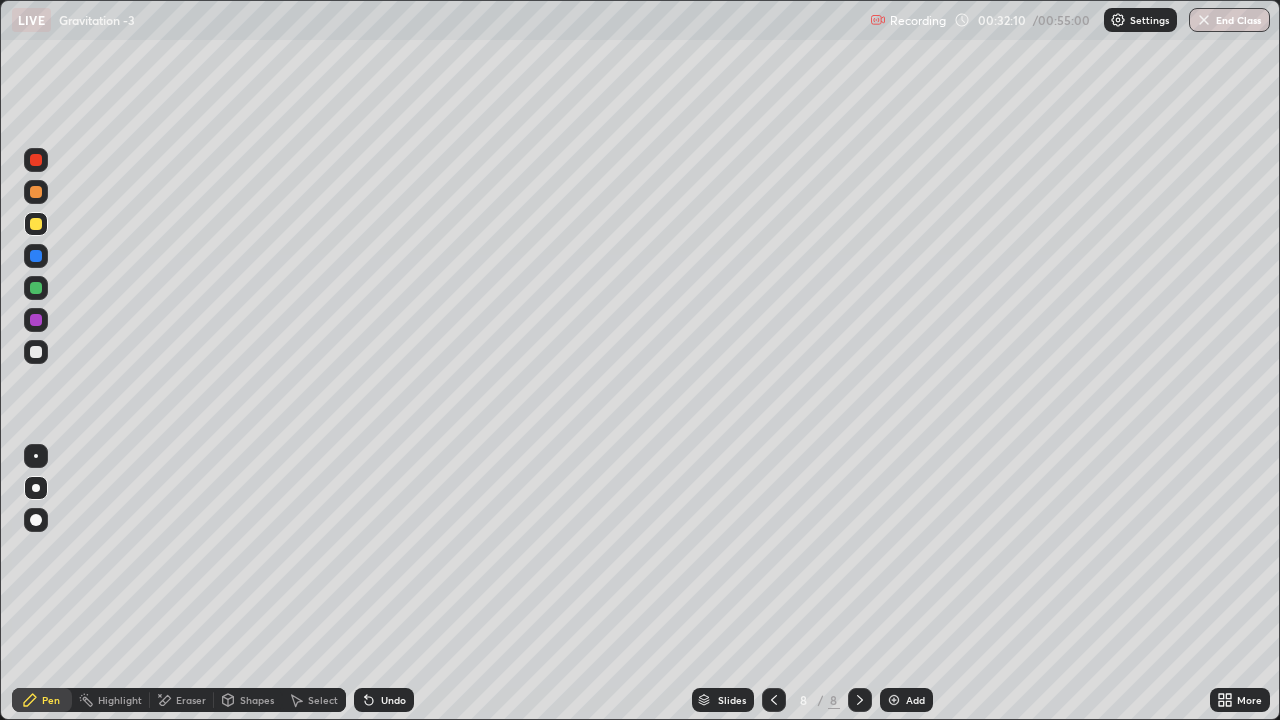 click at bounding box center (36, 288) 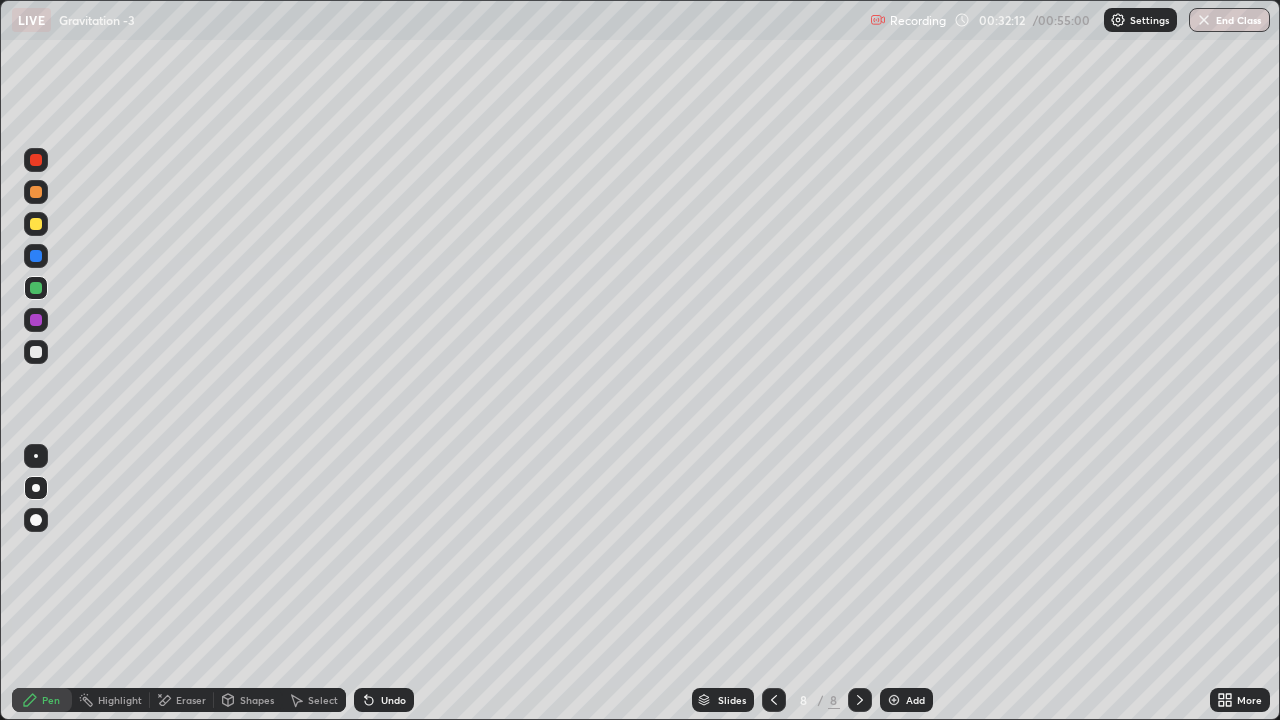 click at bounding box center [36, 352] 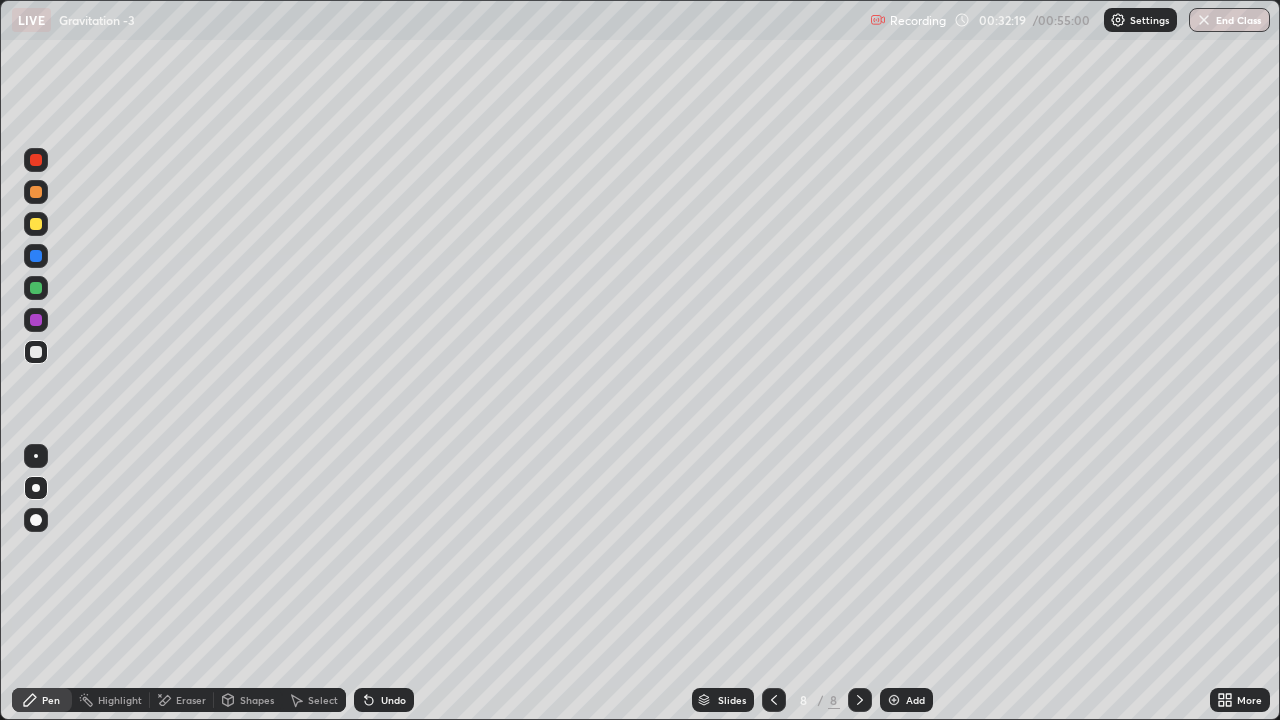 click at bounding box center [36, 288] 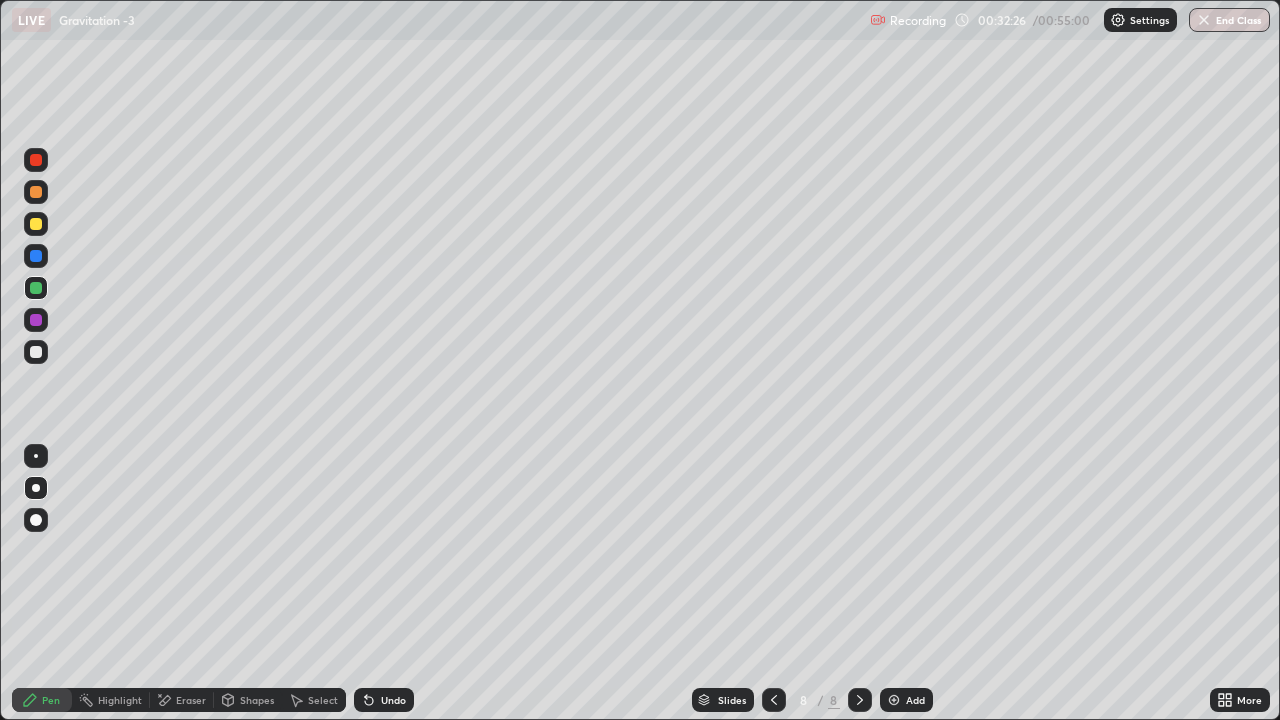 click 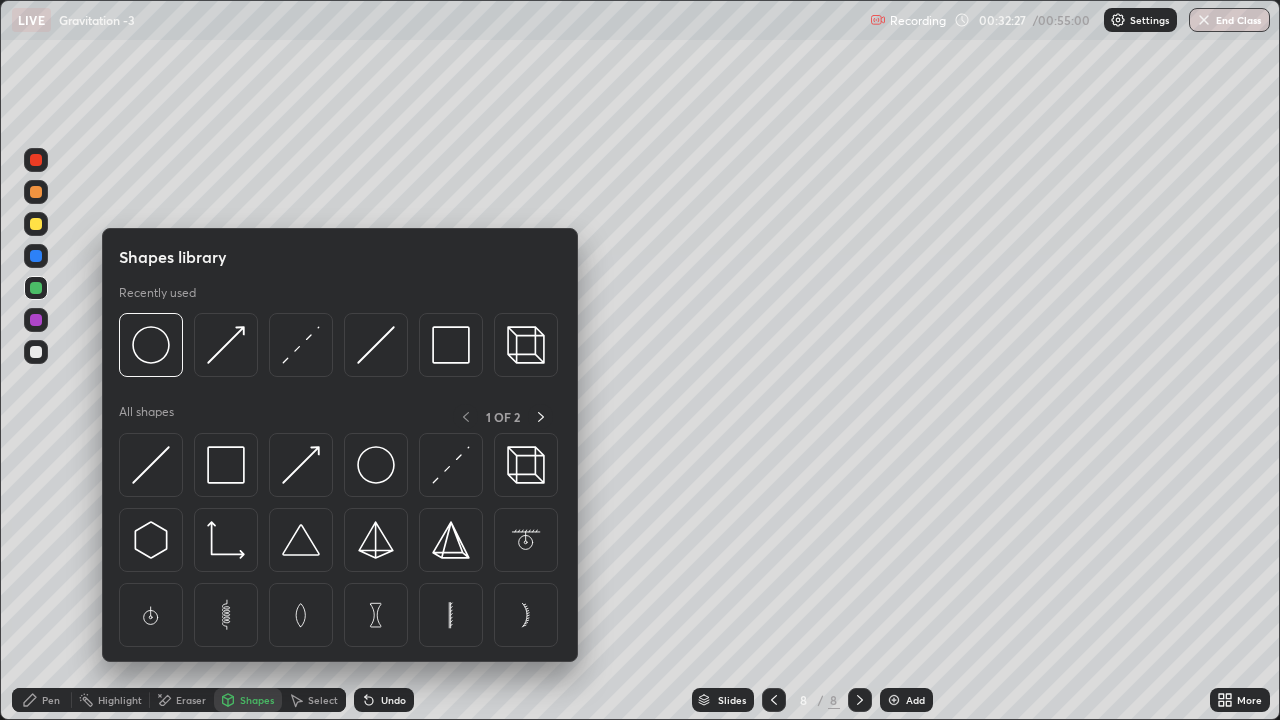 click on "Eraser" at bounding box center (191, 700) 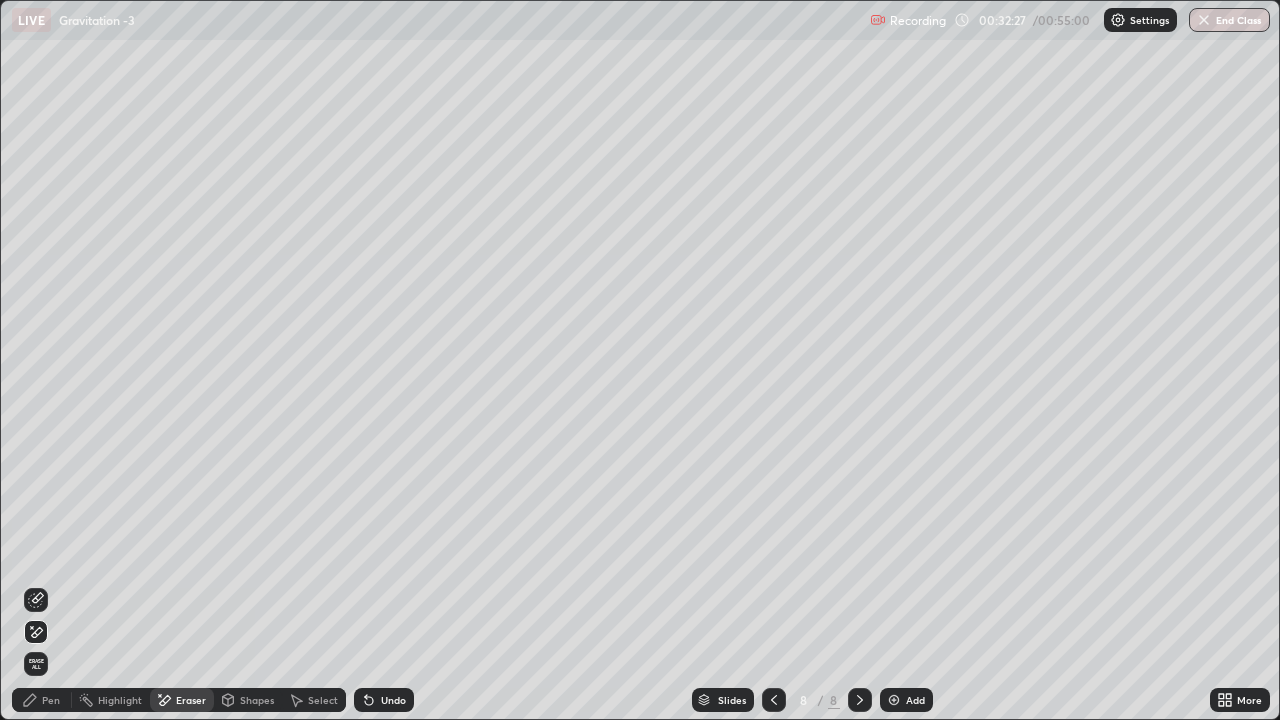 click 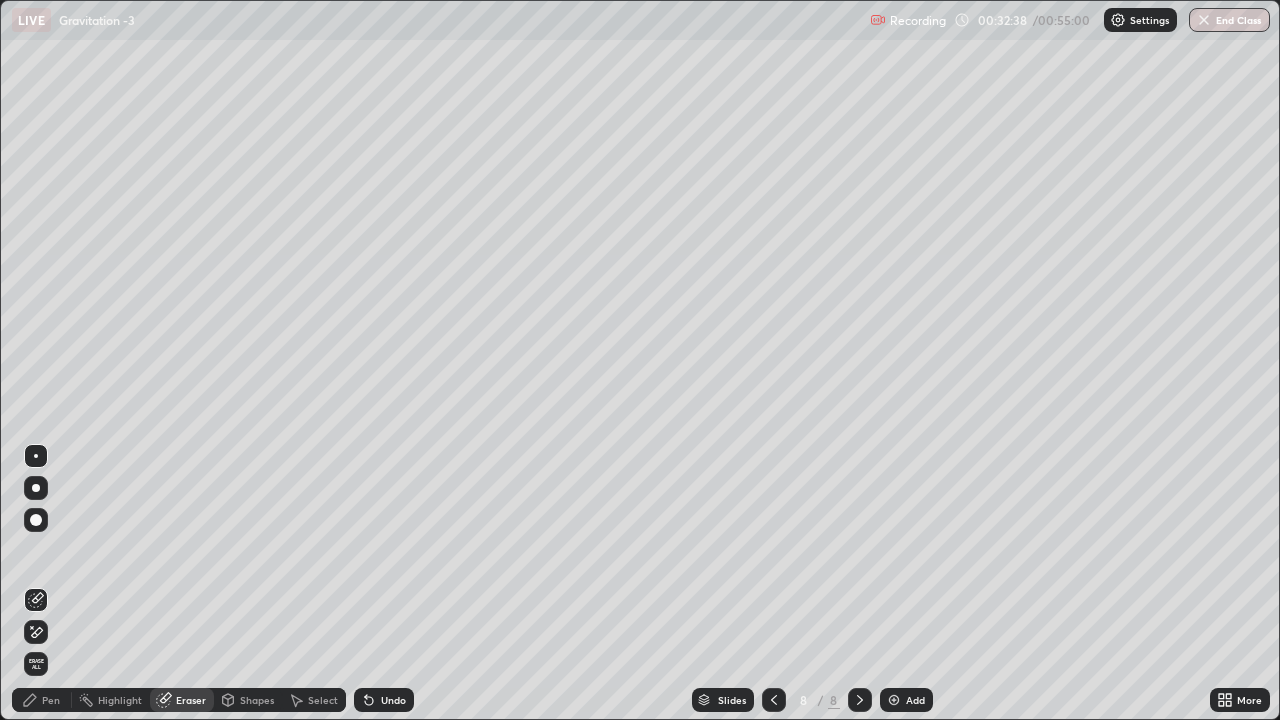 click on "Pen" at bounding box center (51, 700) 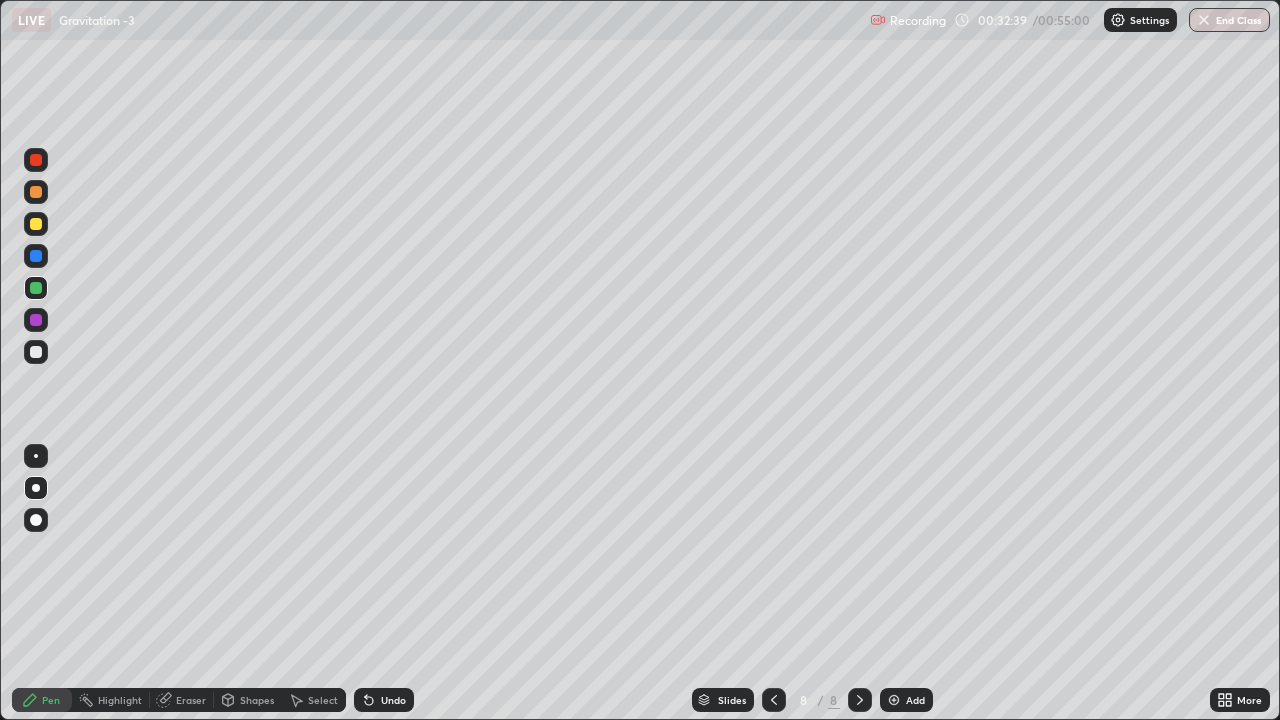 click at bounding box center (36, 224) 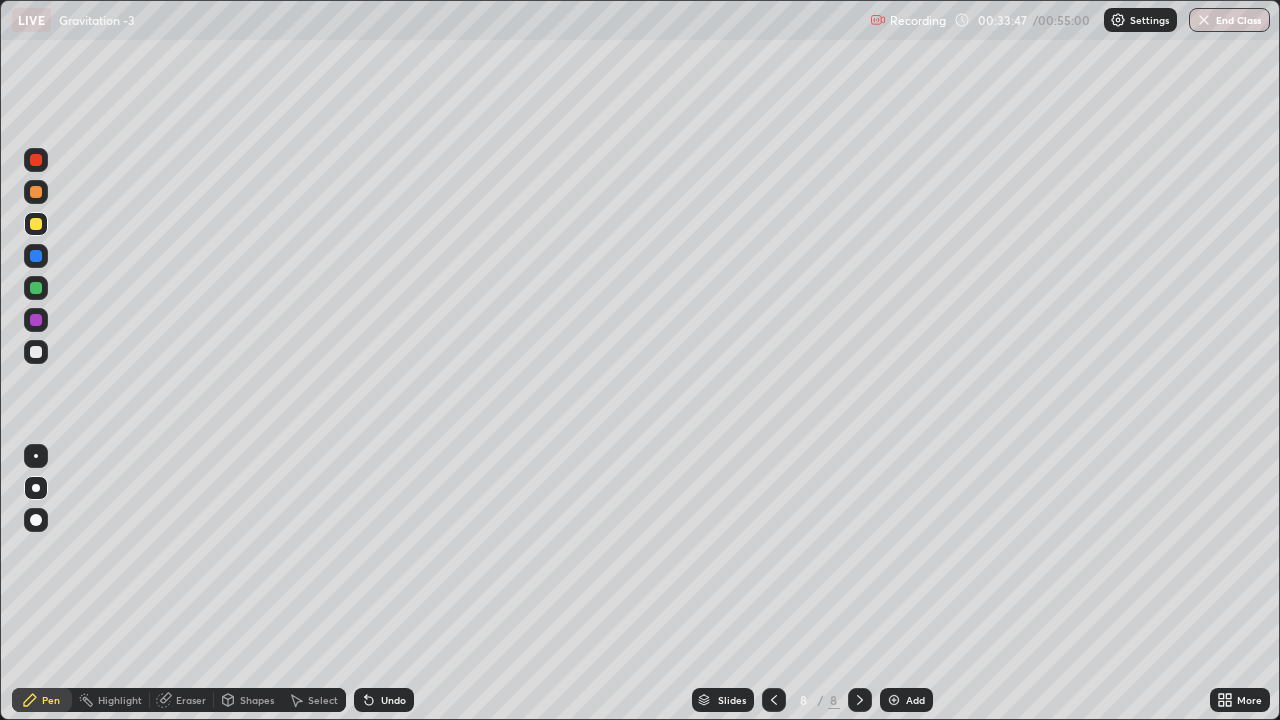 click on "Undo" at bounding box center (384, 700) 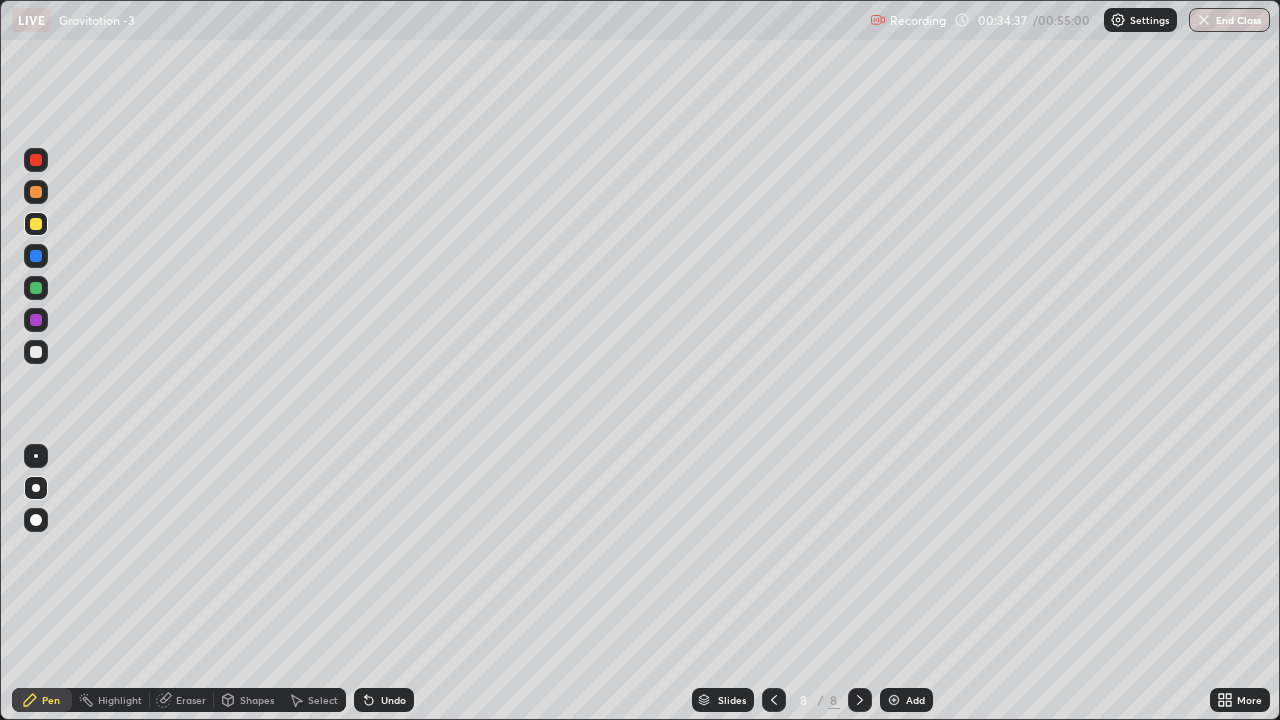click at bounding box center [36, 320] 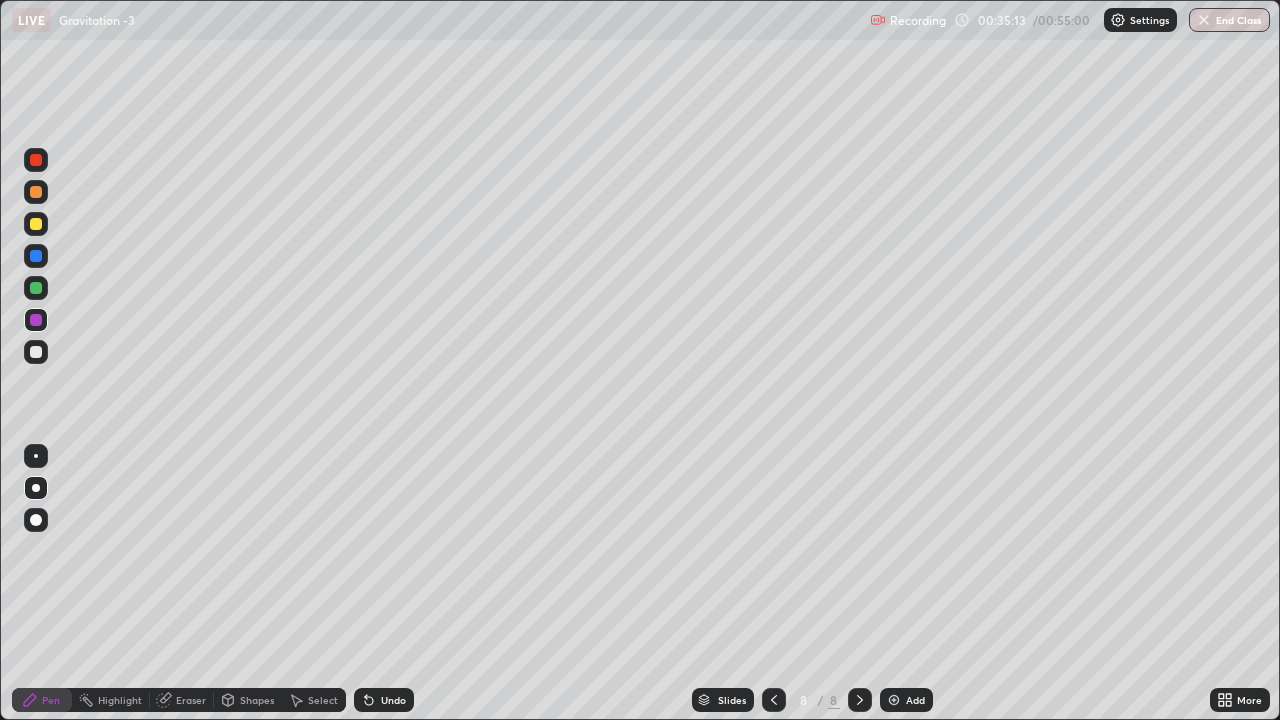 click at bounding box center [36, 352] 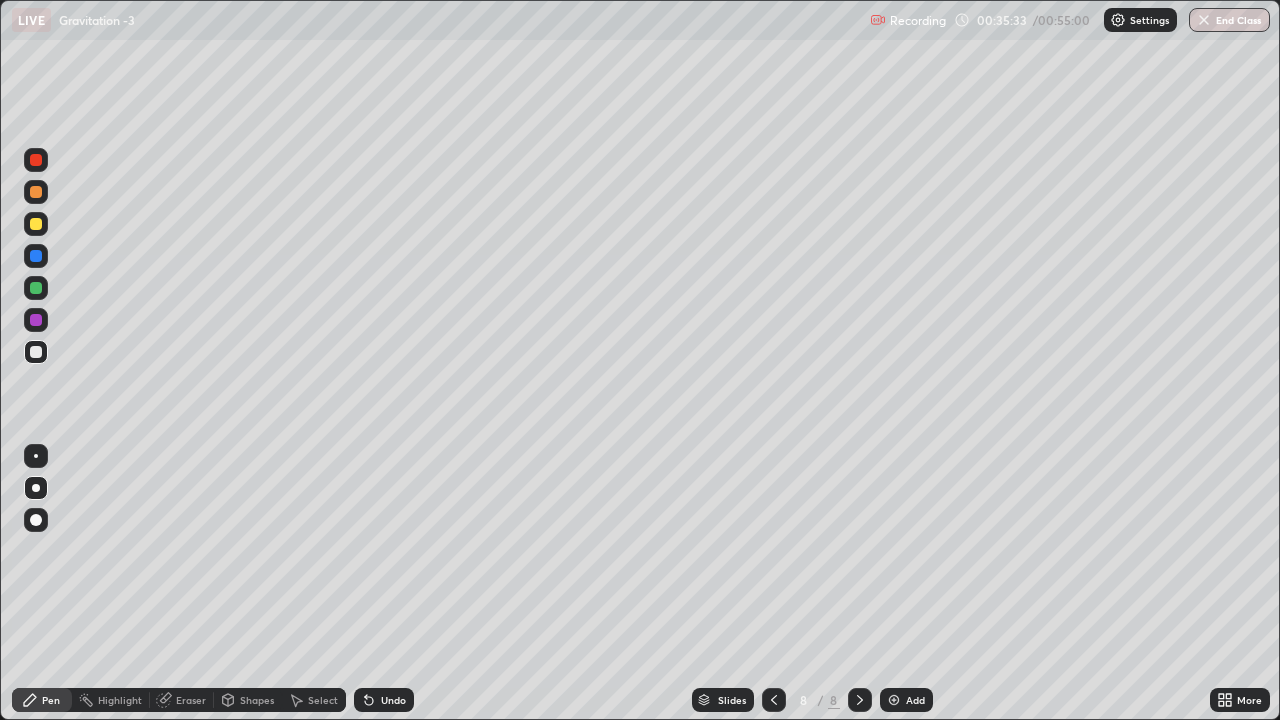 click on "Undo" at bounding box center (384, 700) 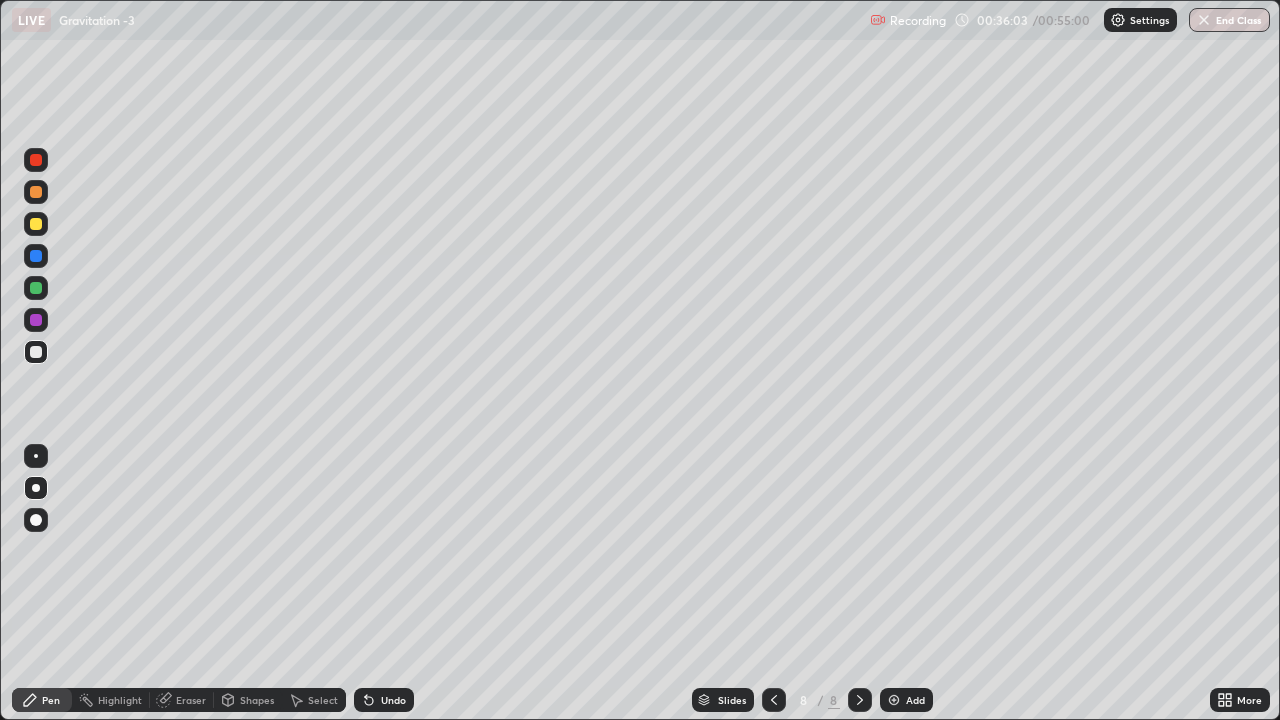 click on "Eraser" at bounding box center (191, 700) 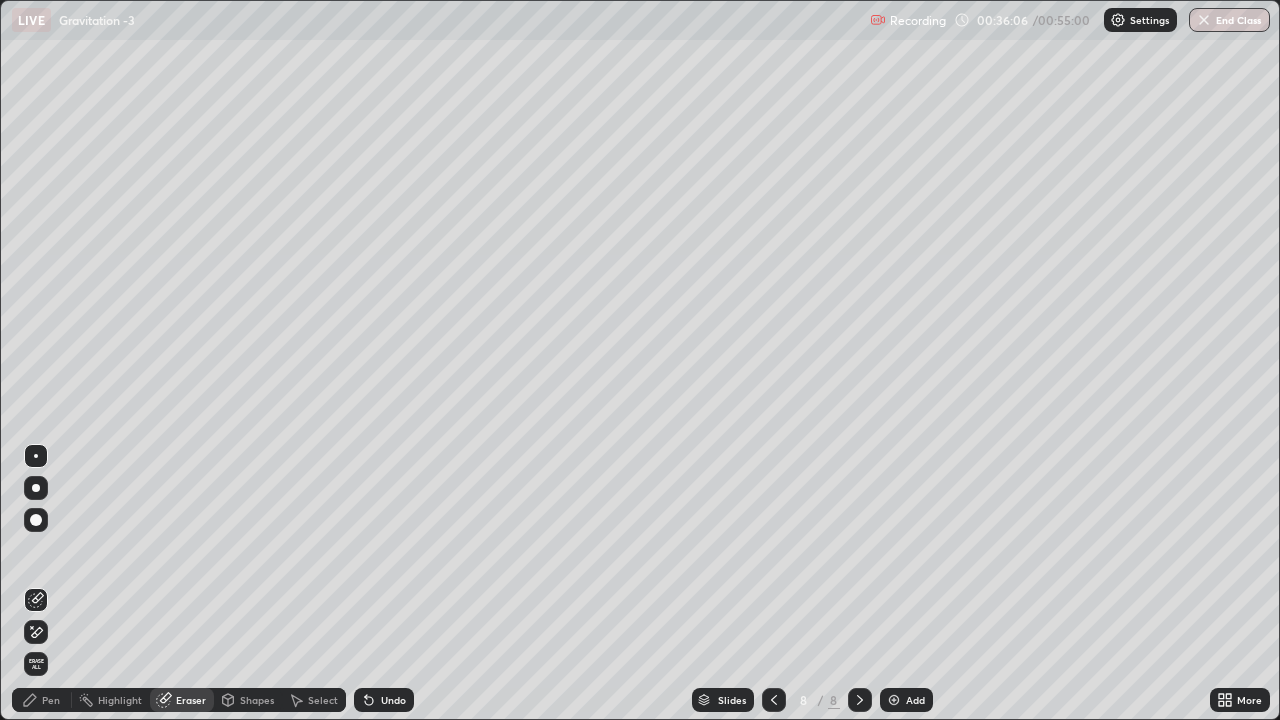 click on "Pen" at bounding box center [51, 700] 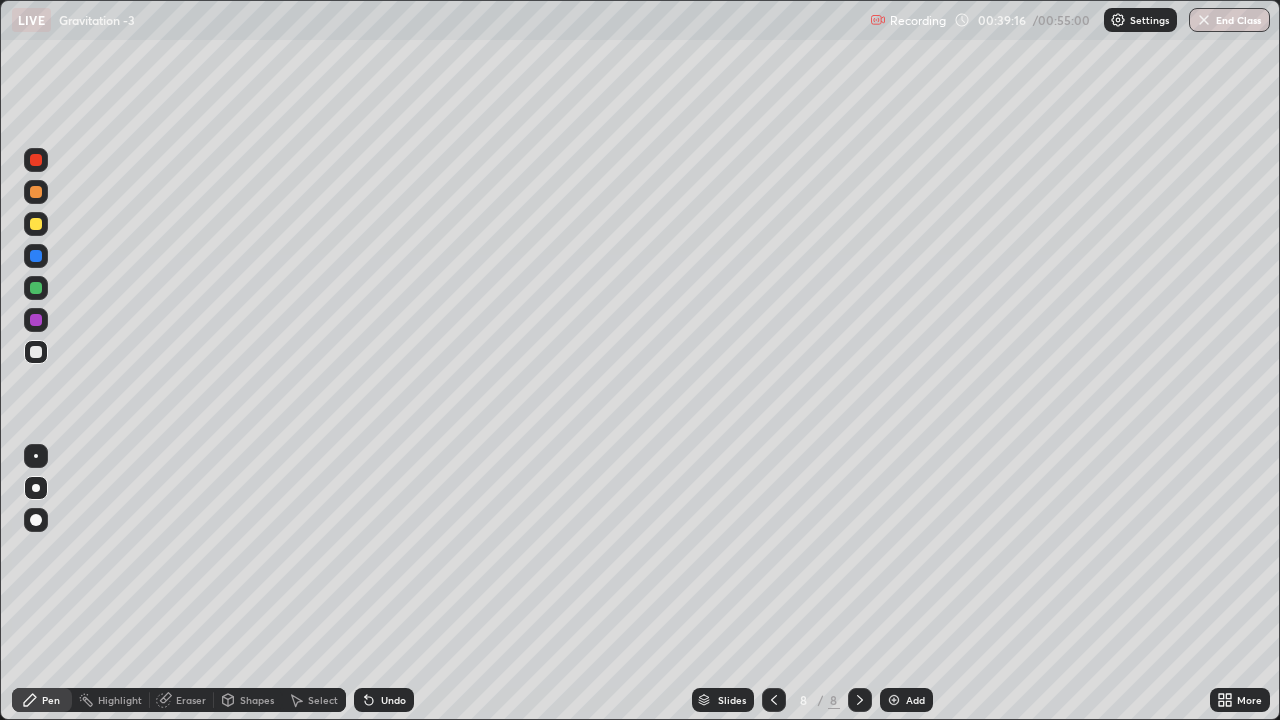 click on "Eraser" at bounding box center [182, 700] 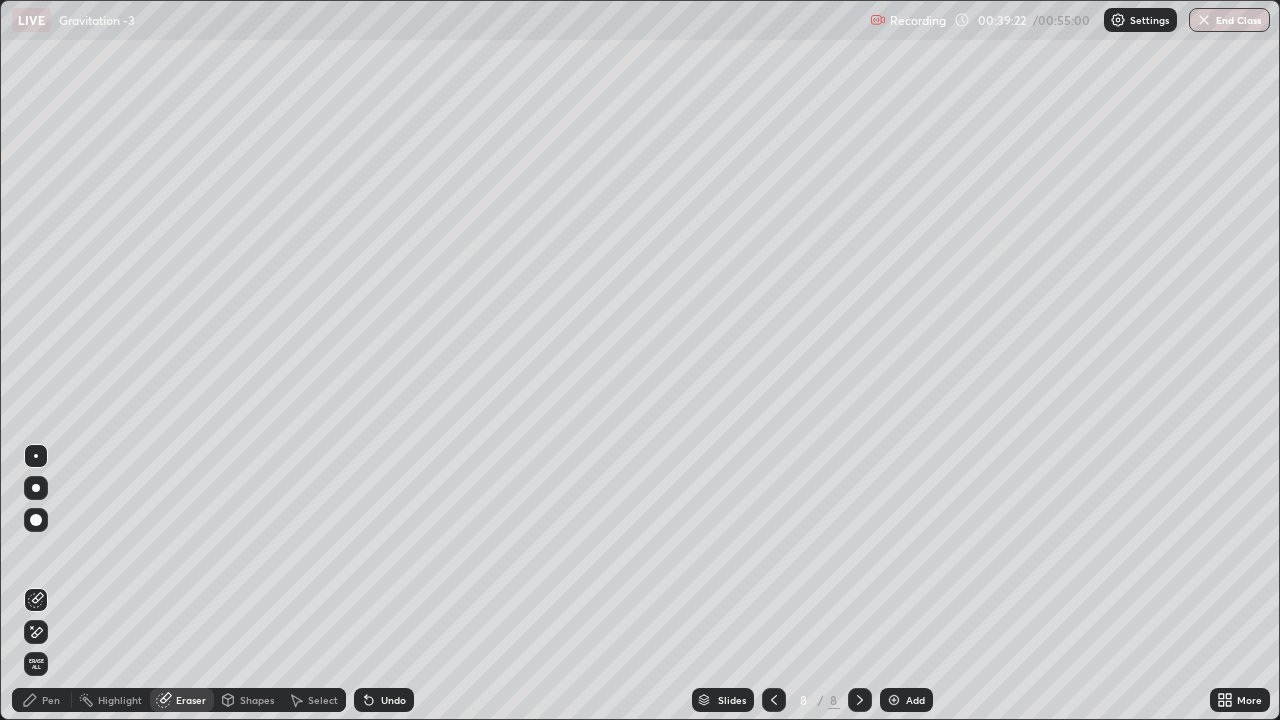 click on "Pen" at bounding box center (42, 700) 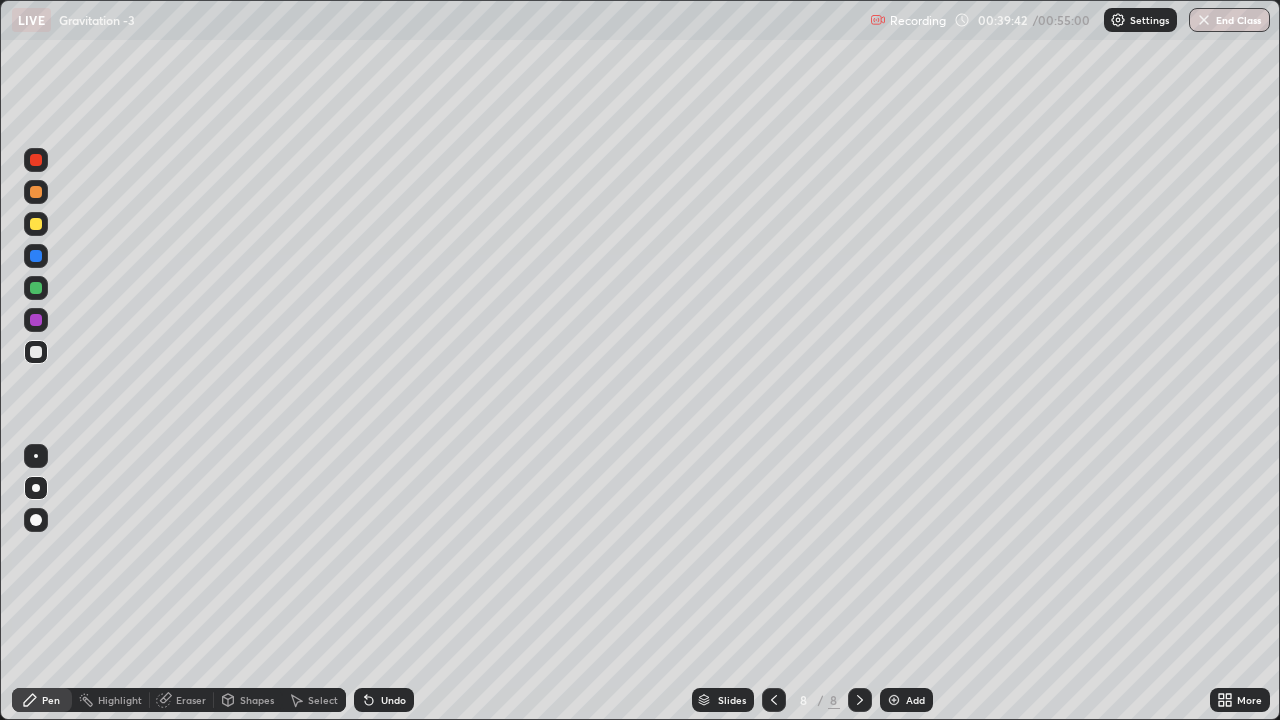 click on "Eraser" at bounding box center [182, 700] 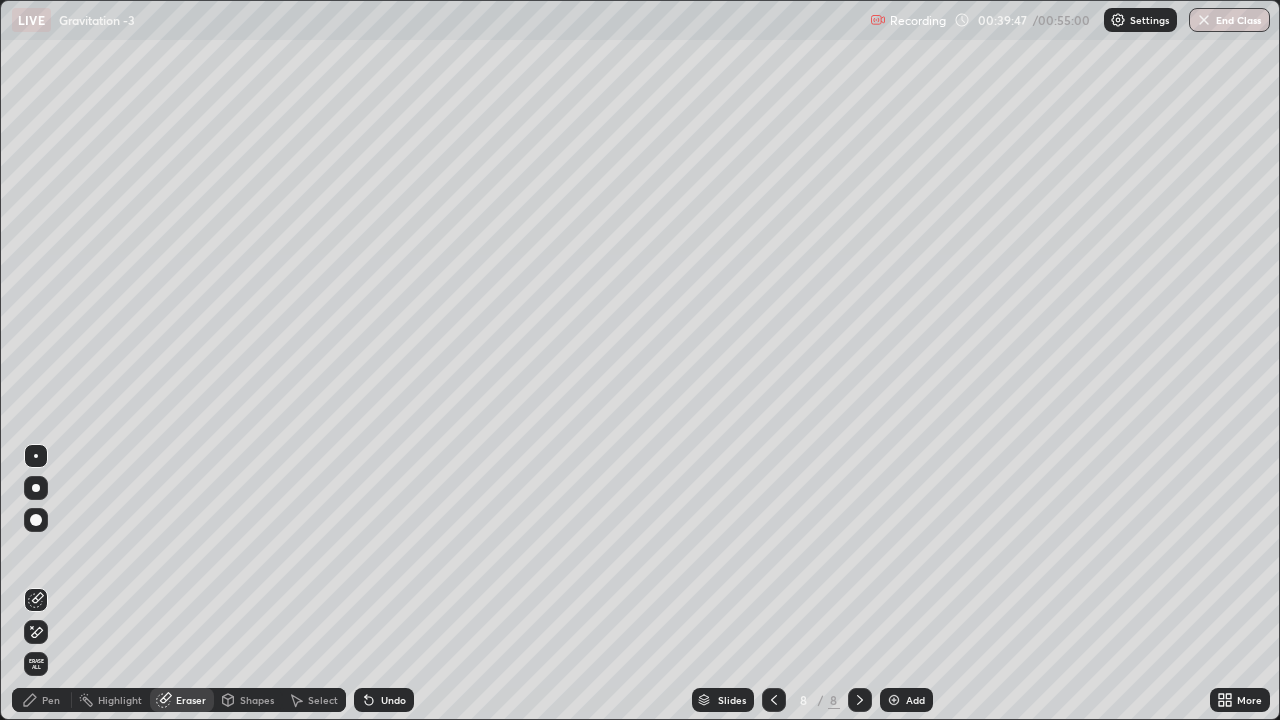 click on "Pen" at bounding box center (51, 700) 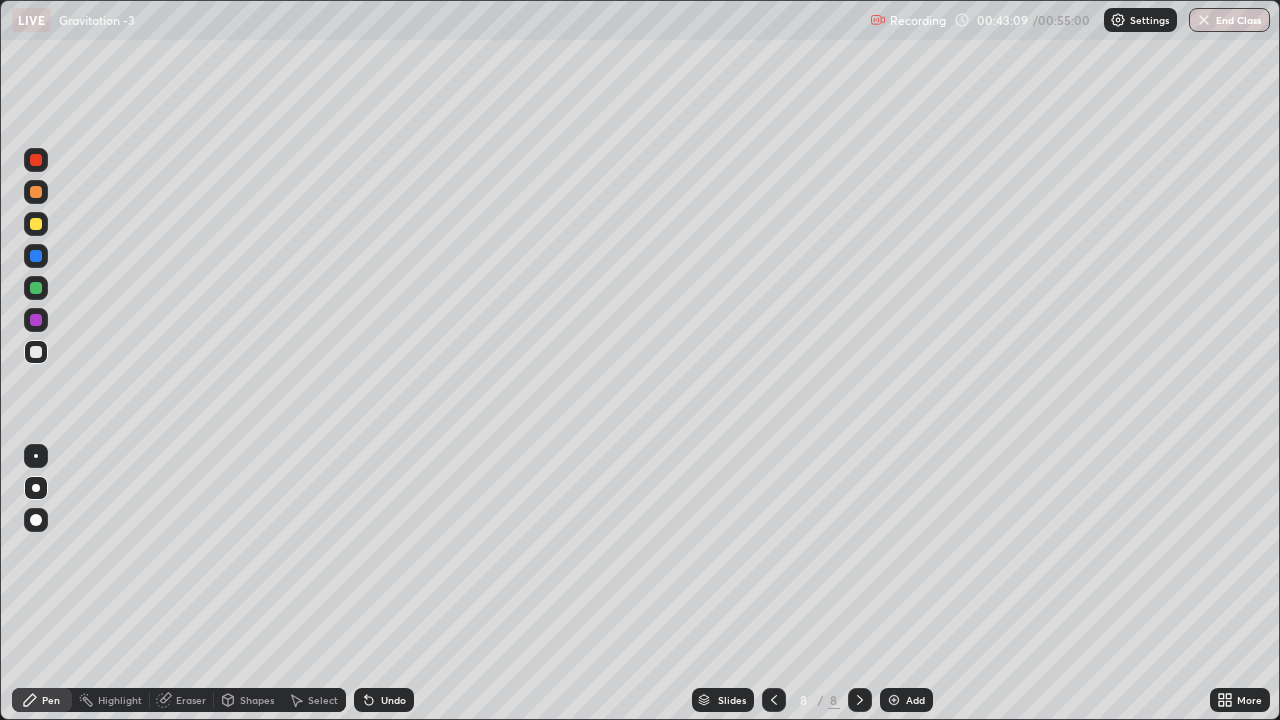 click at bounding box center [36, 224] 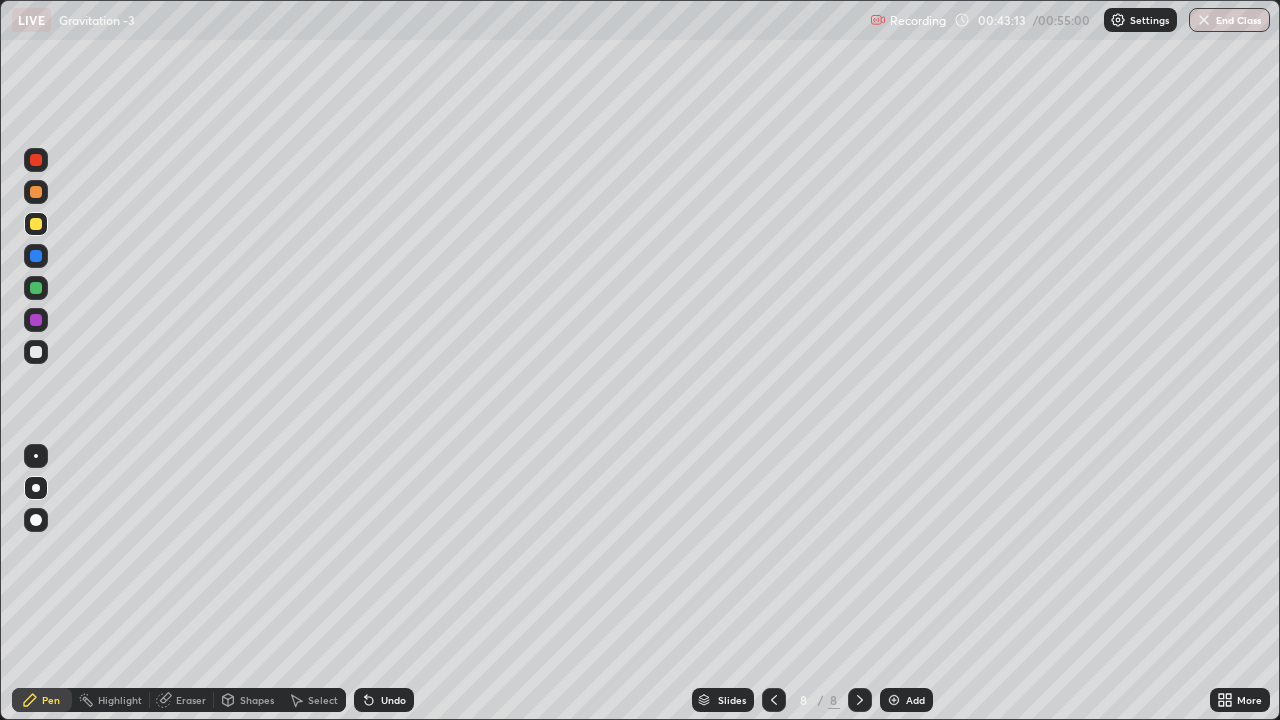 click at bounding box center [36, 192] 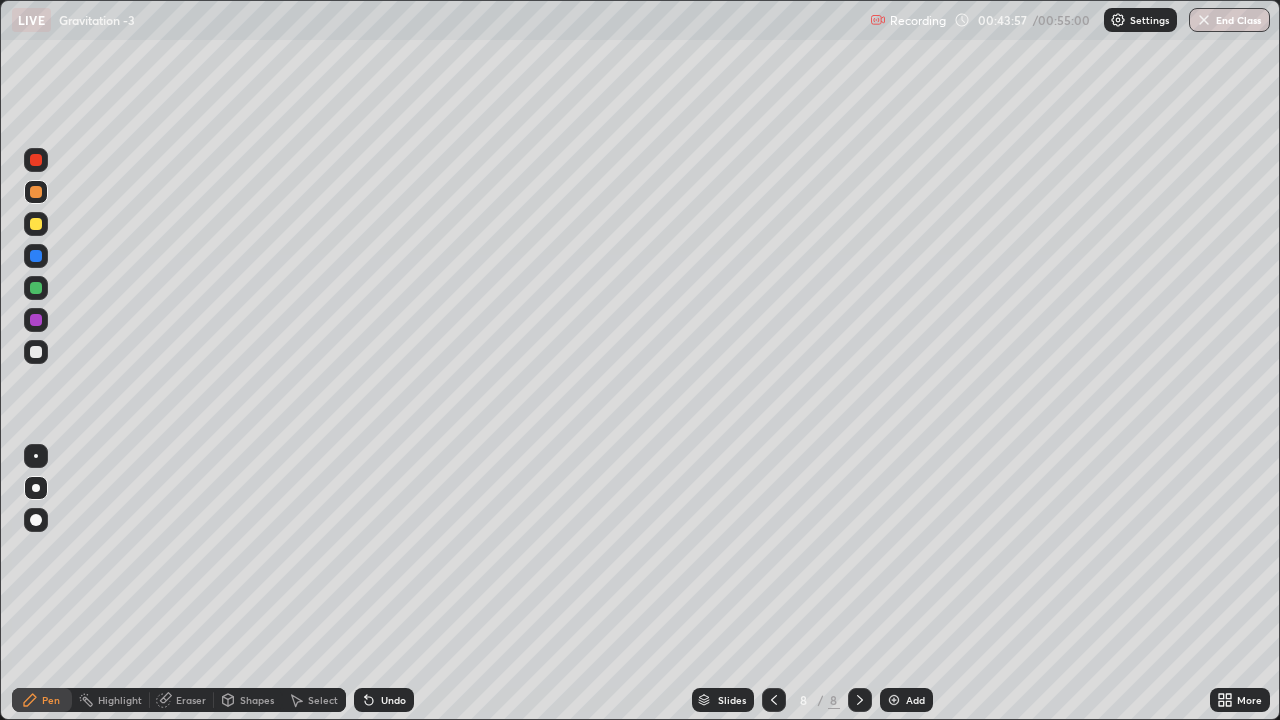 click on "Add" at bounding box center [906, 700] 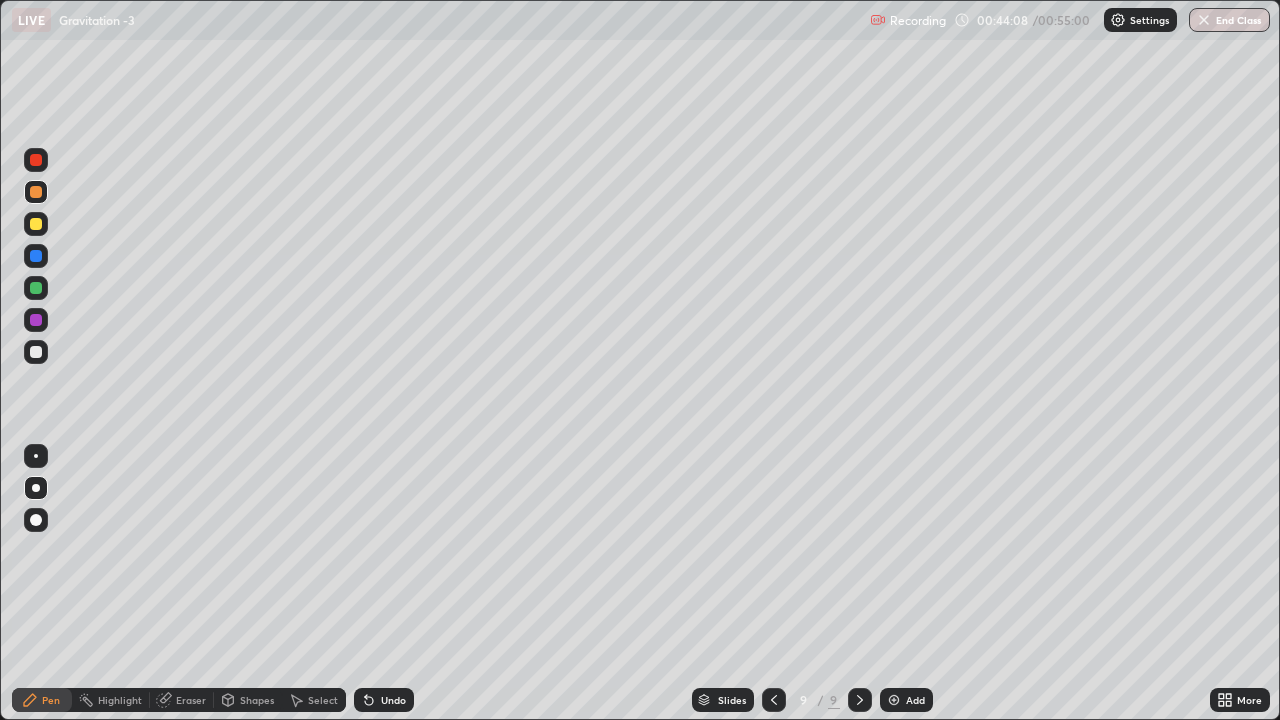 click on "Undo" at bounding box center (393, 700) 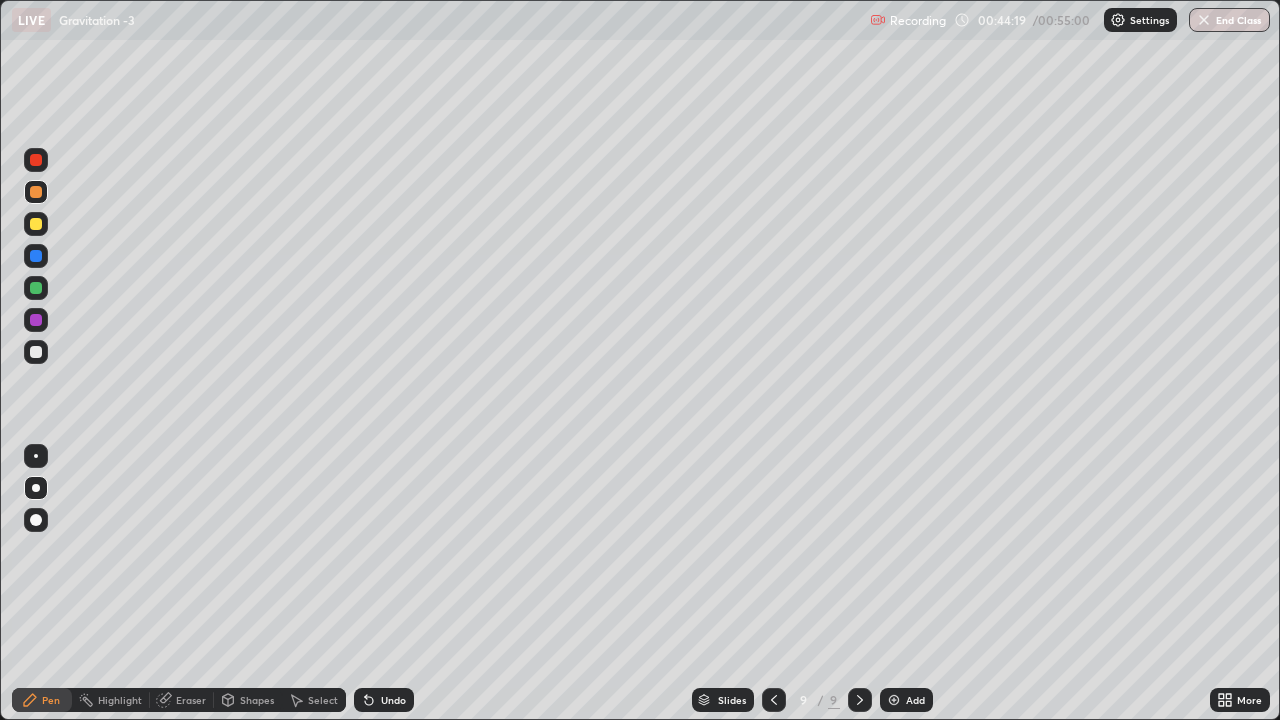 click at bounding box center [36, 352] 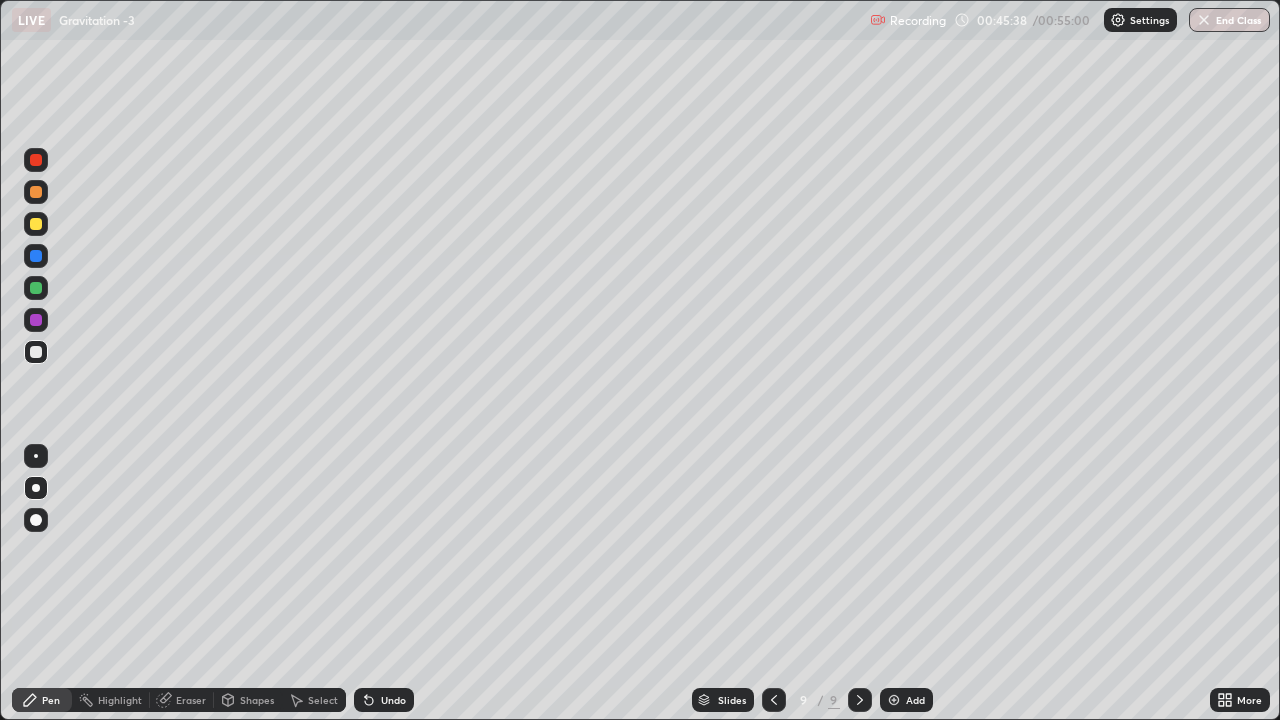 click 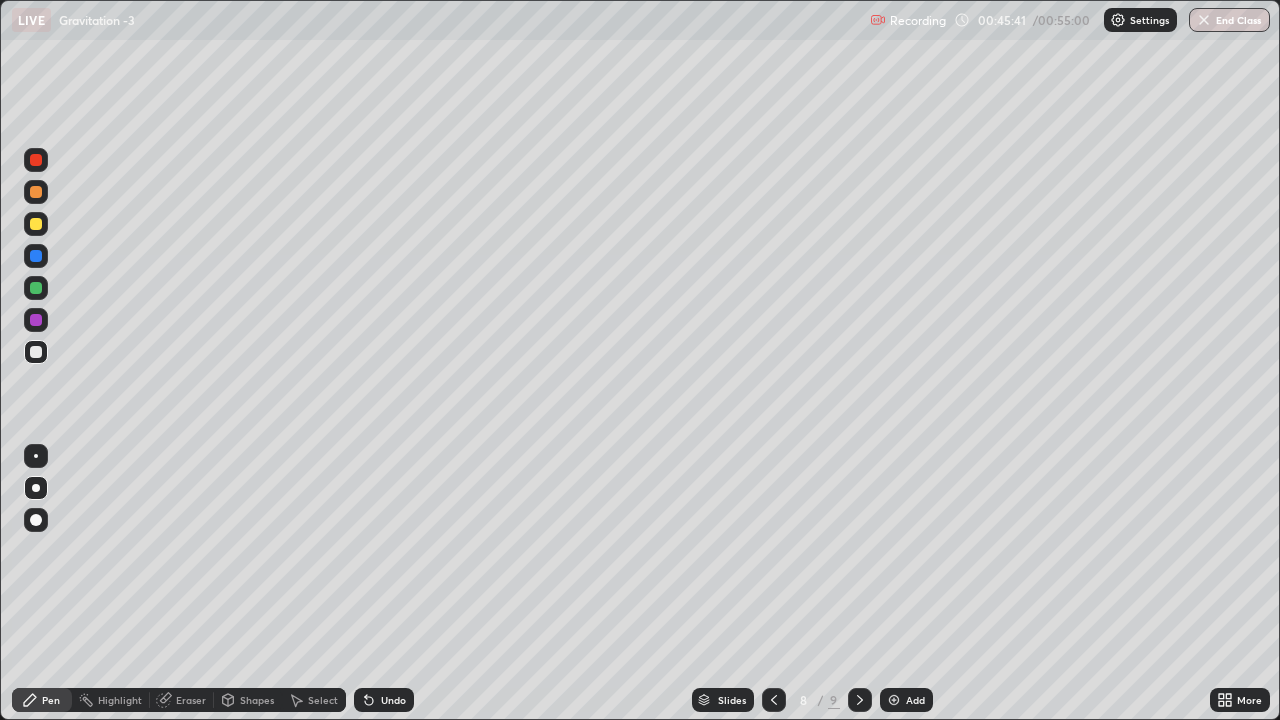 click 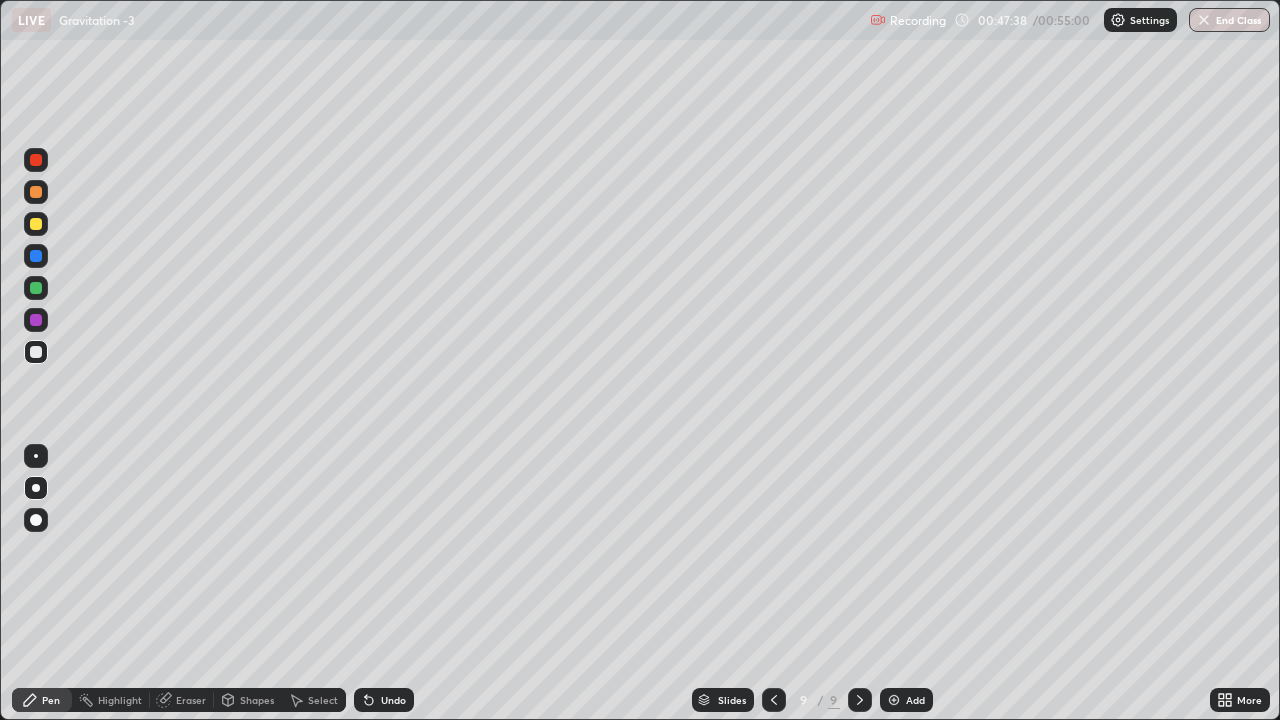click at bounding box center [36, 224] 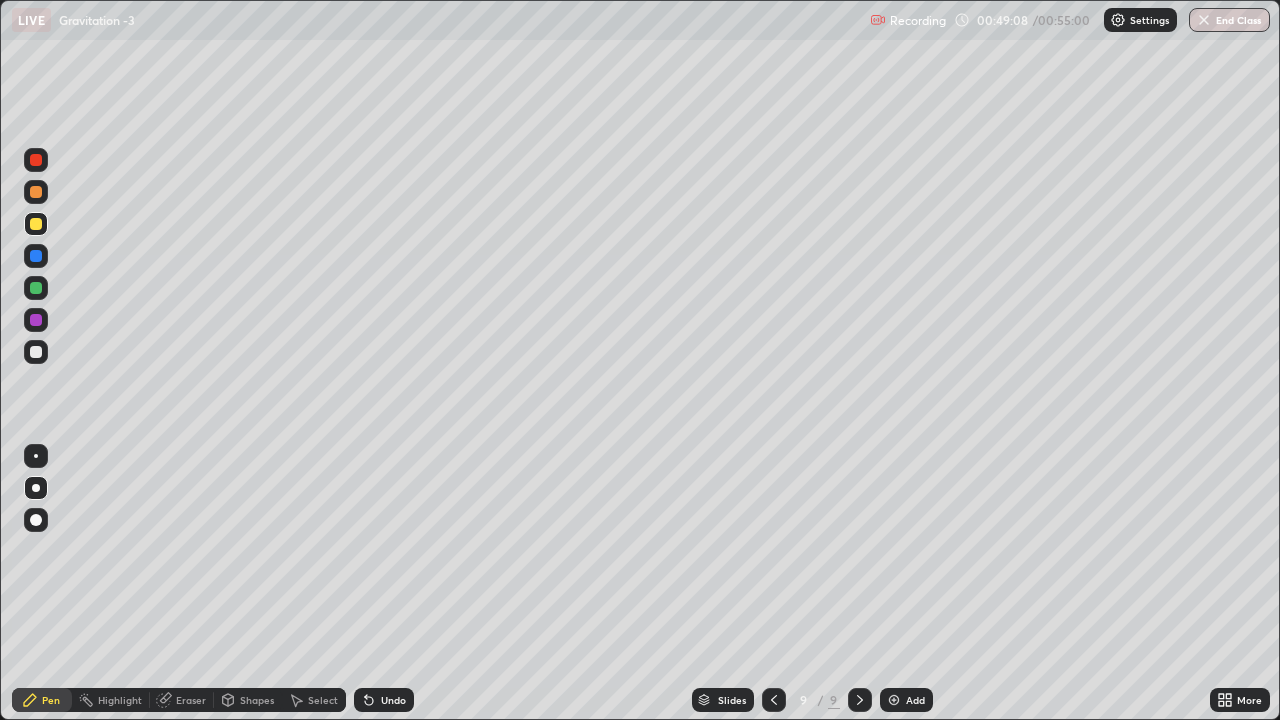 click on "Eraser" at bounding box center [191, 700] 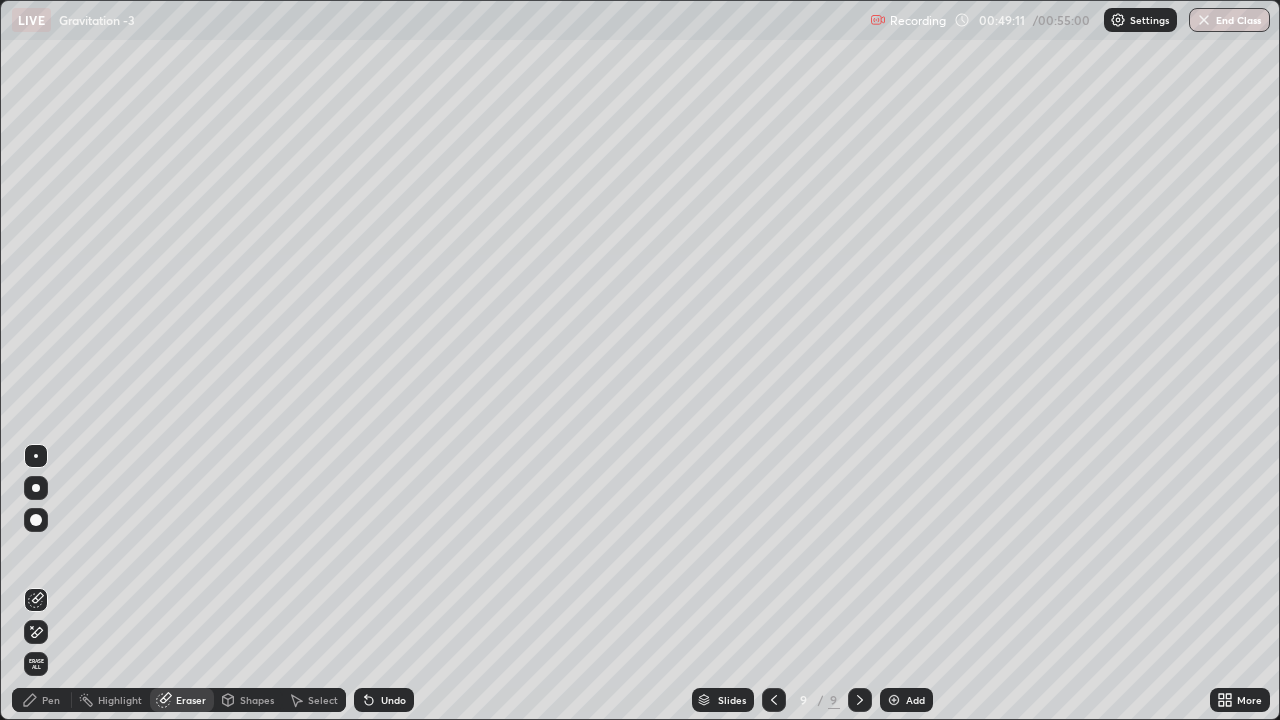 click on "Pen" at bounding box center (51, 700) 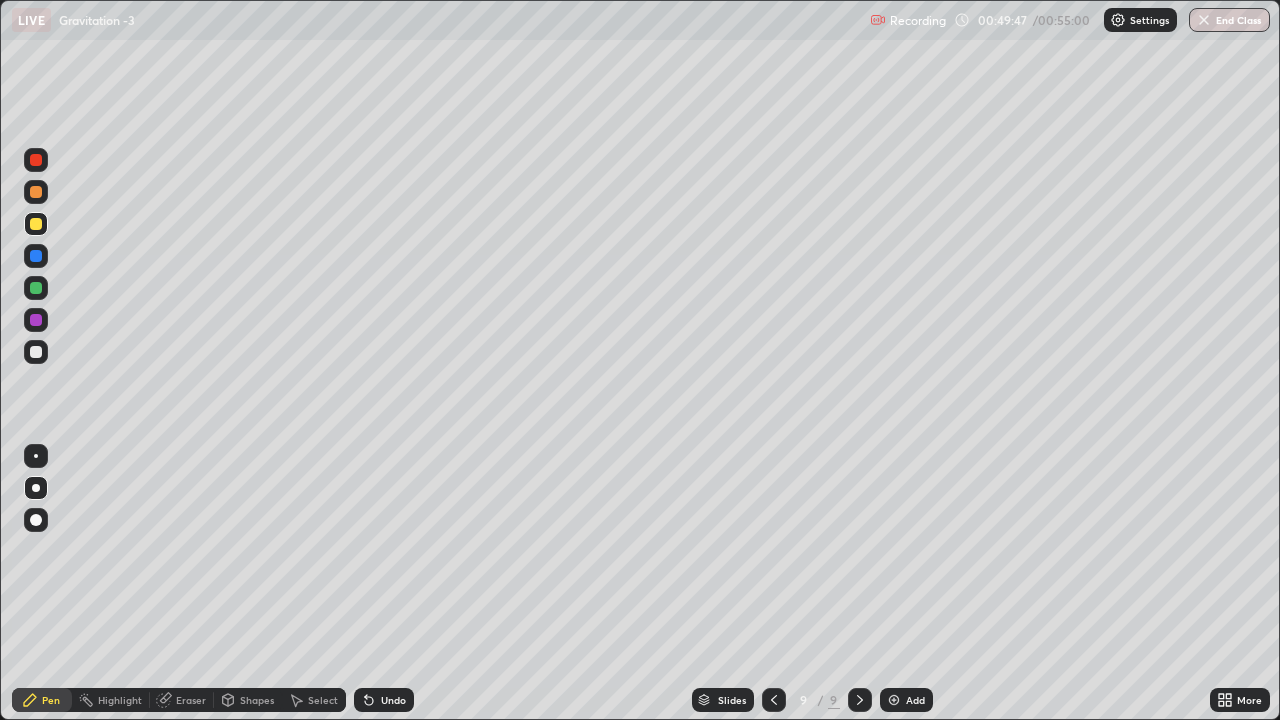 click on "Undo" at bounding box center (393, 700) 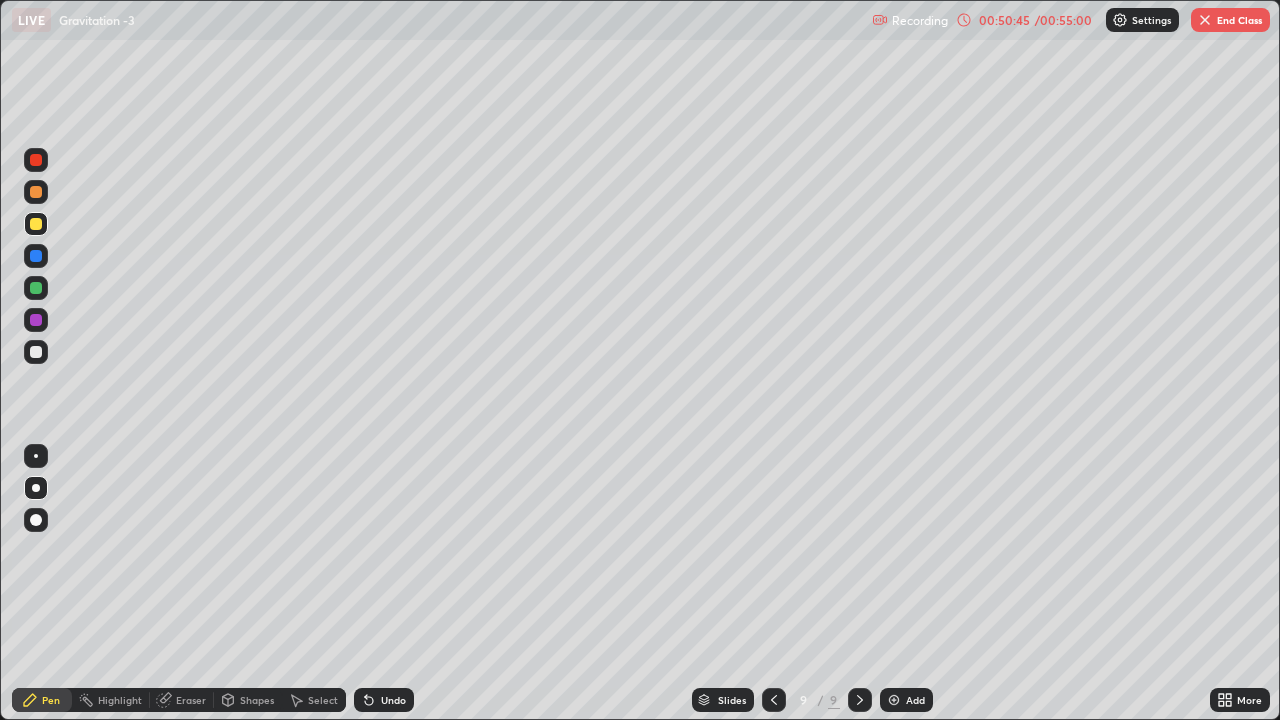 click on "Add" at bounding box center (915, 700) 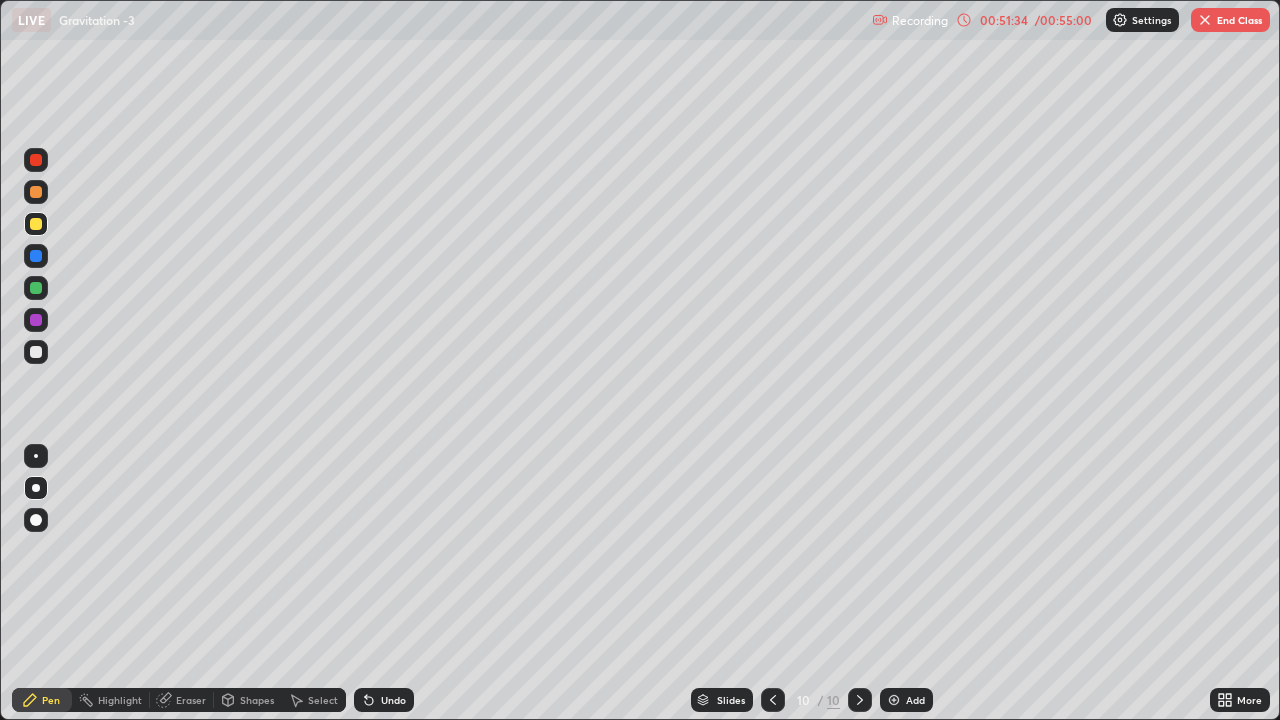 click on "Undo" at bounding box center (393, 700) 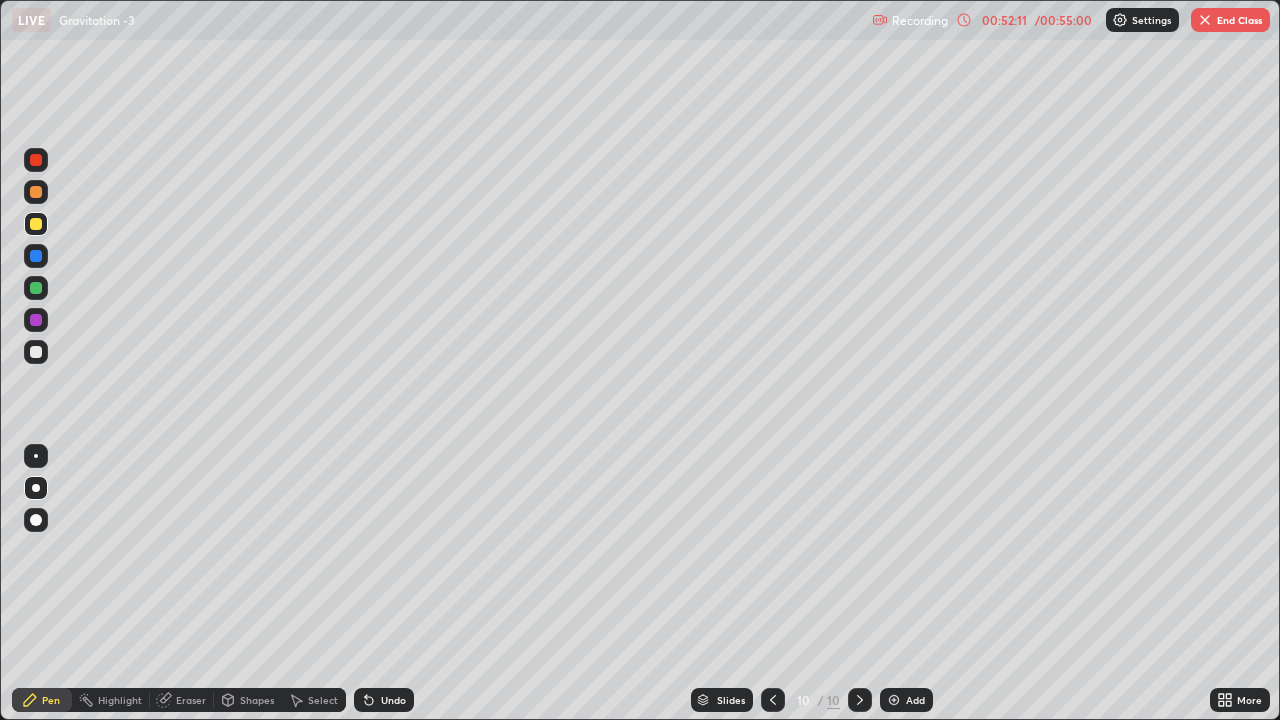 click on "Undo" at bounding box center [393, 700] 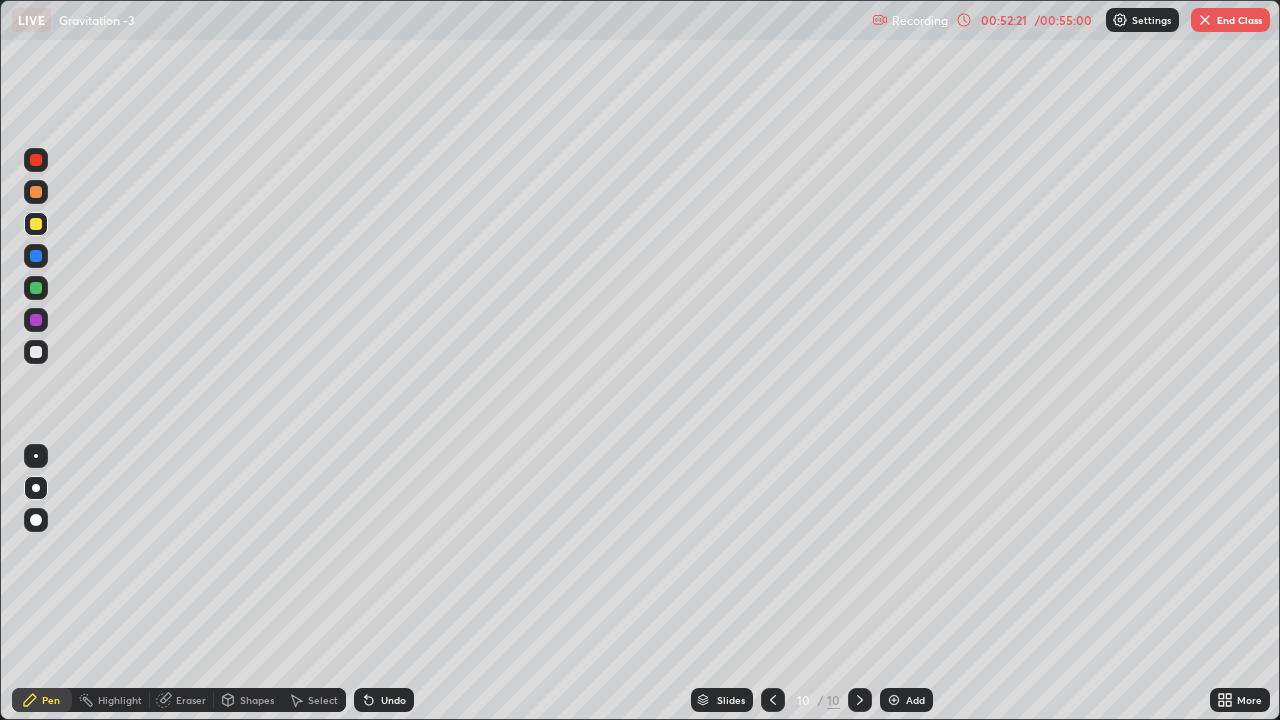 click on "Undo" at bounding box center [384, 700] 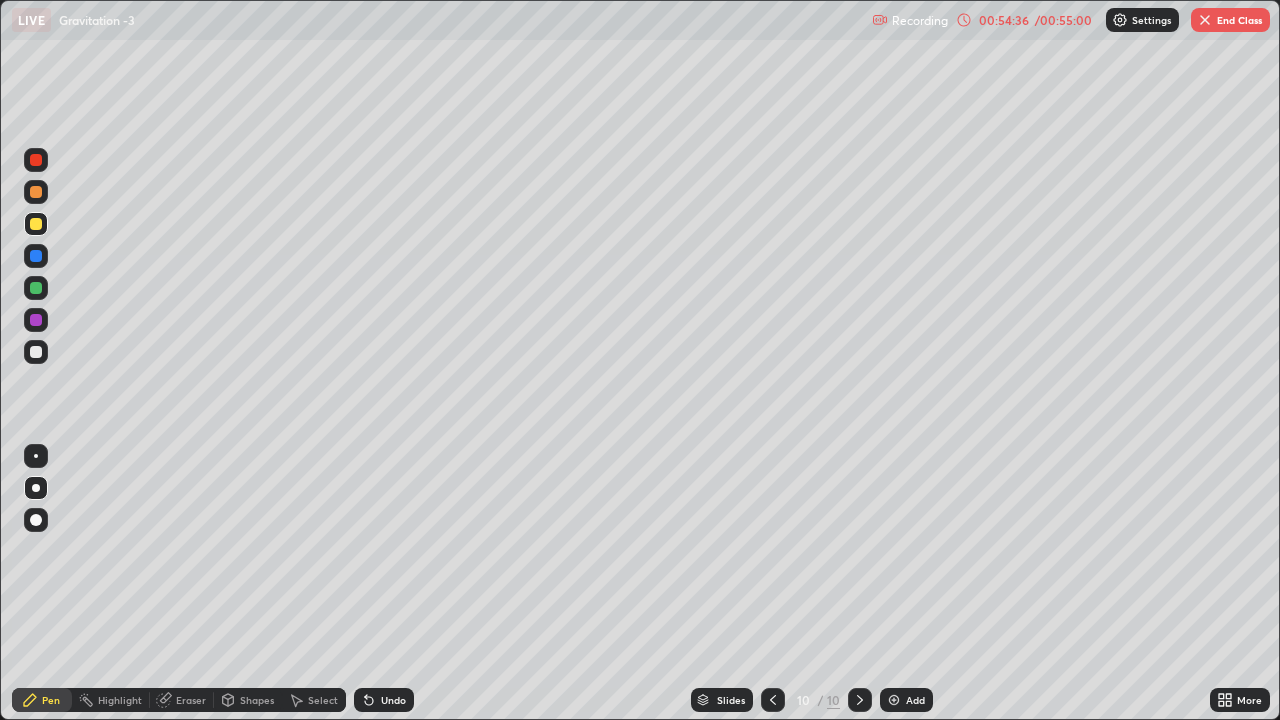 click on "Undo" at bounding box center [393, 700] 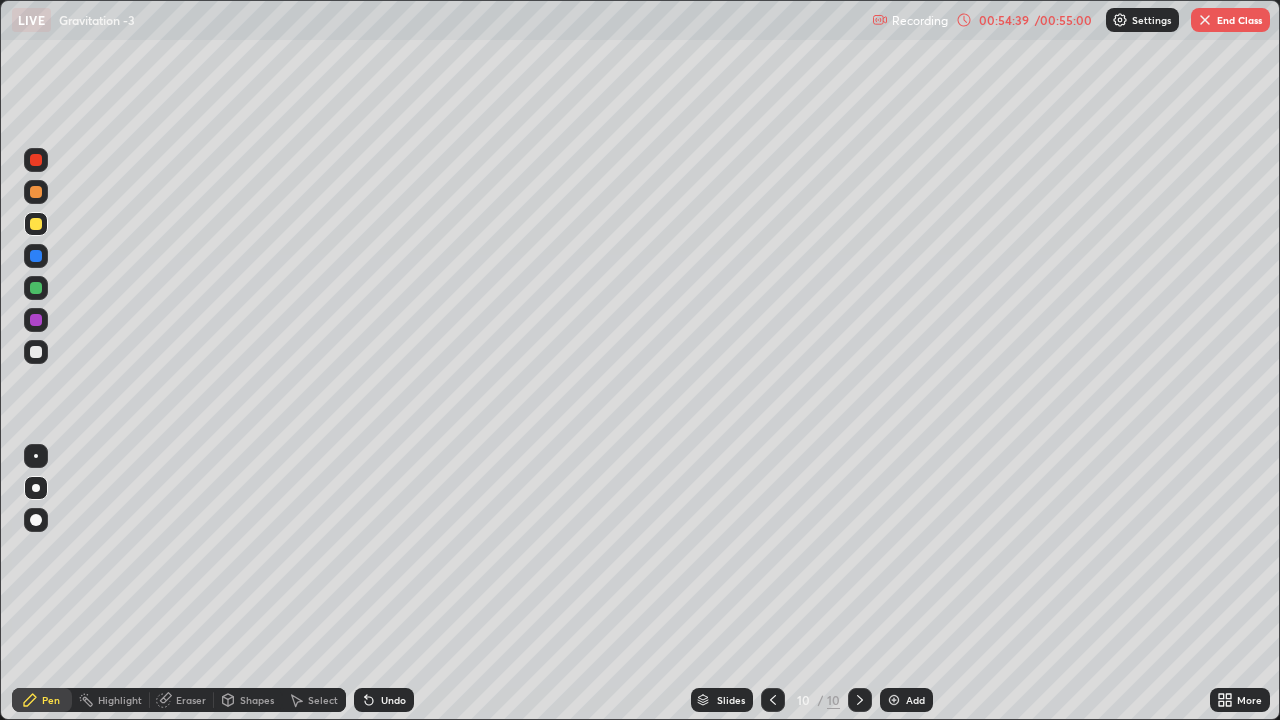 click on "Undo" at bounding box center (384, 700) 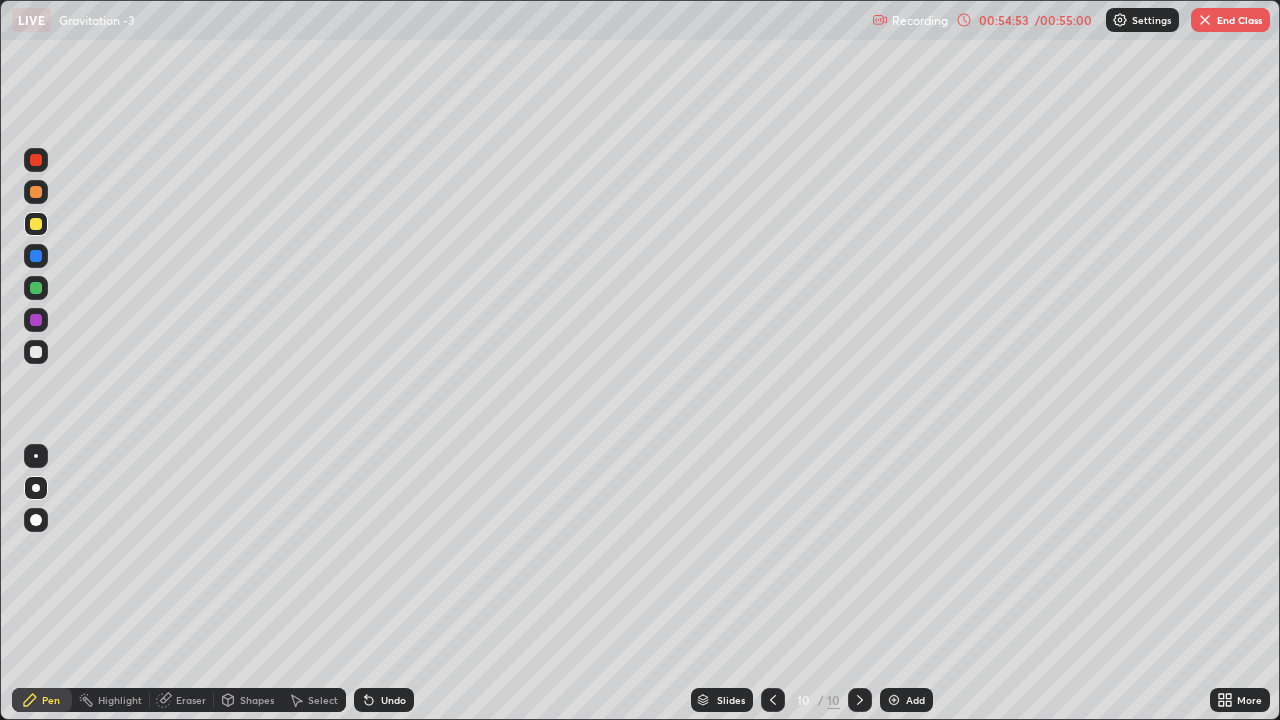 click on "Eraser" at bounding box center [191, 700] 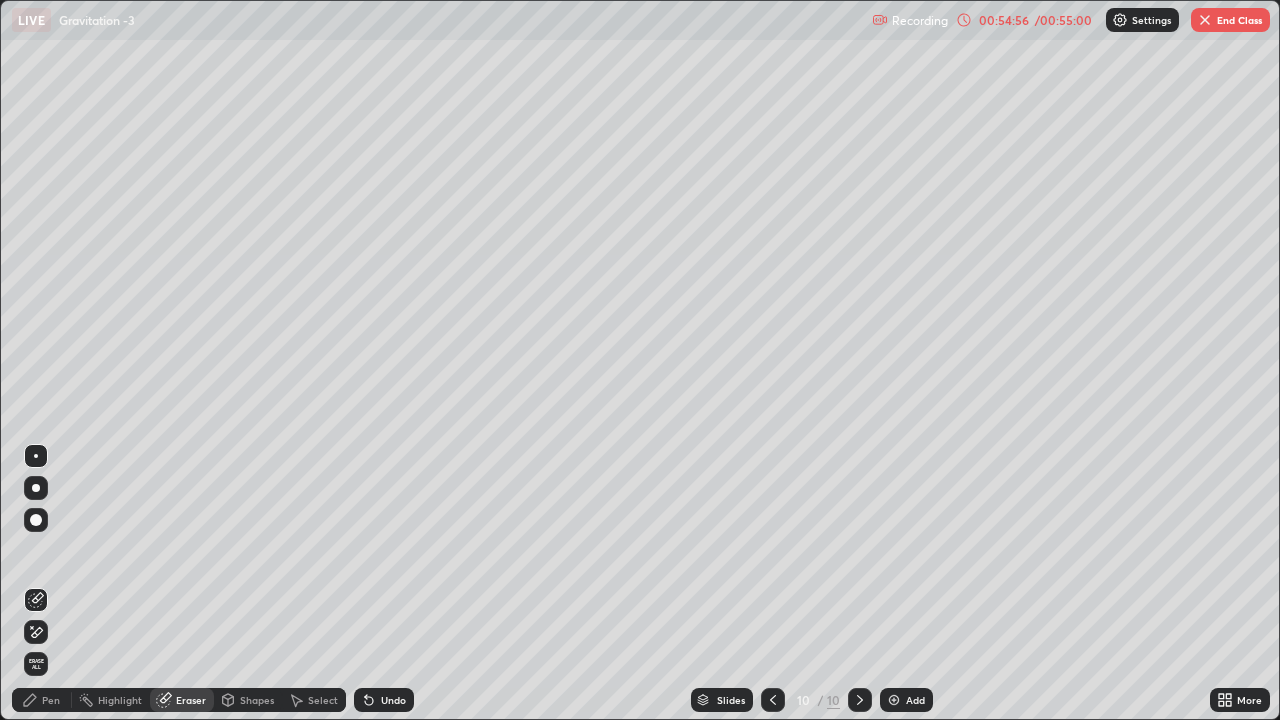 click on "Pen" at bounding box center [51, 700] 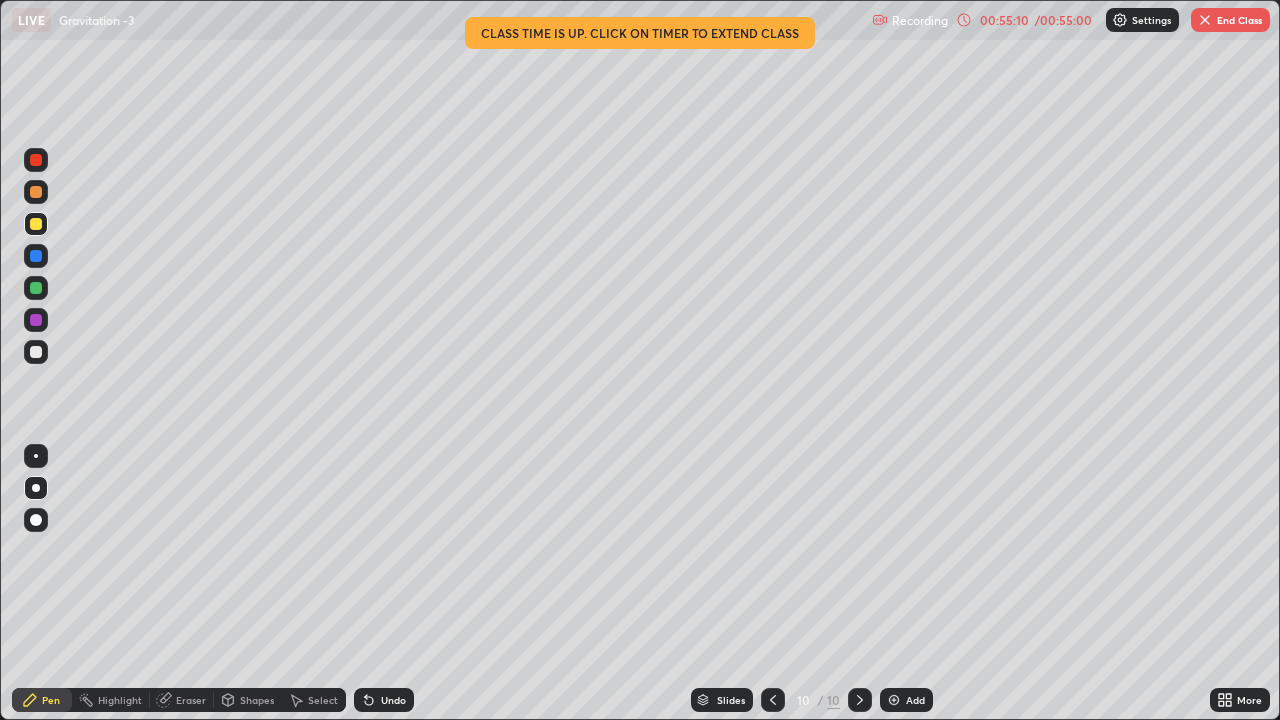 click on "Shapes" at bounding box center [257, 700] 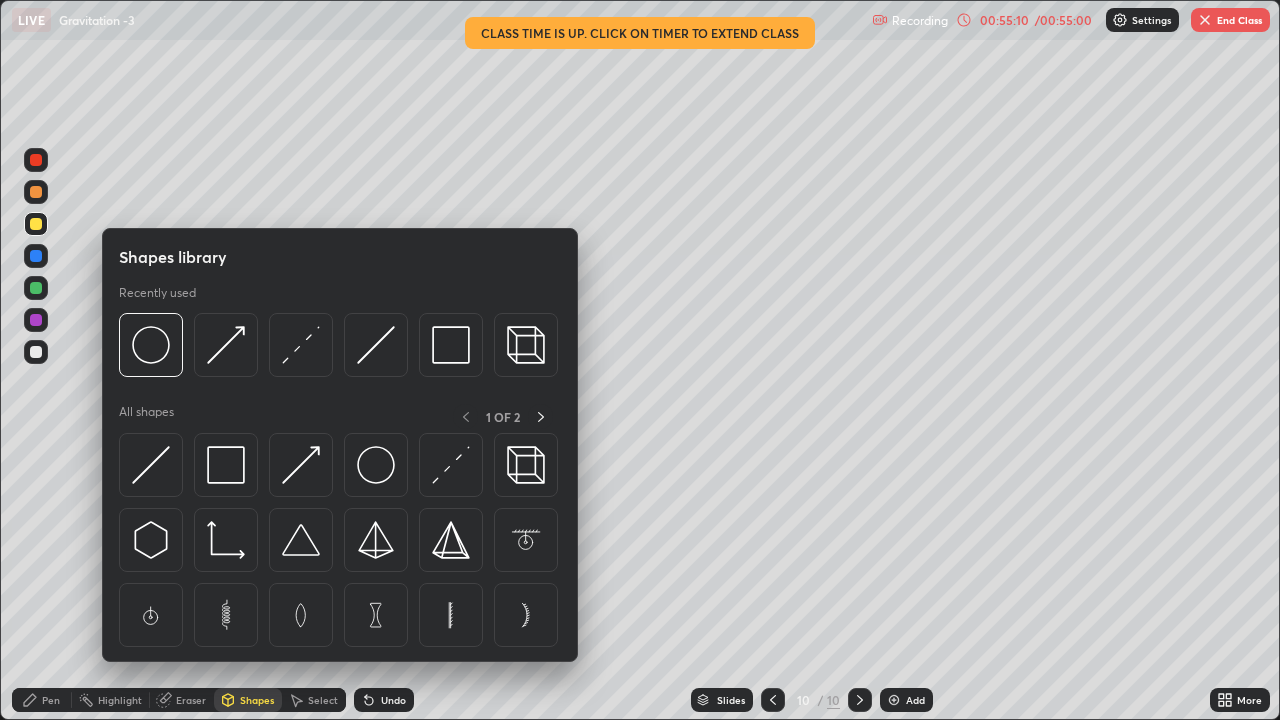 click on "Eraser" at bounding box center [191, 700] 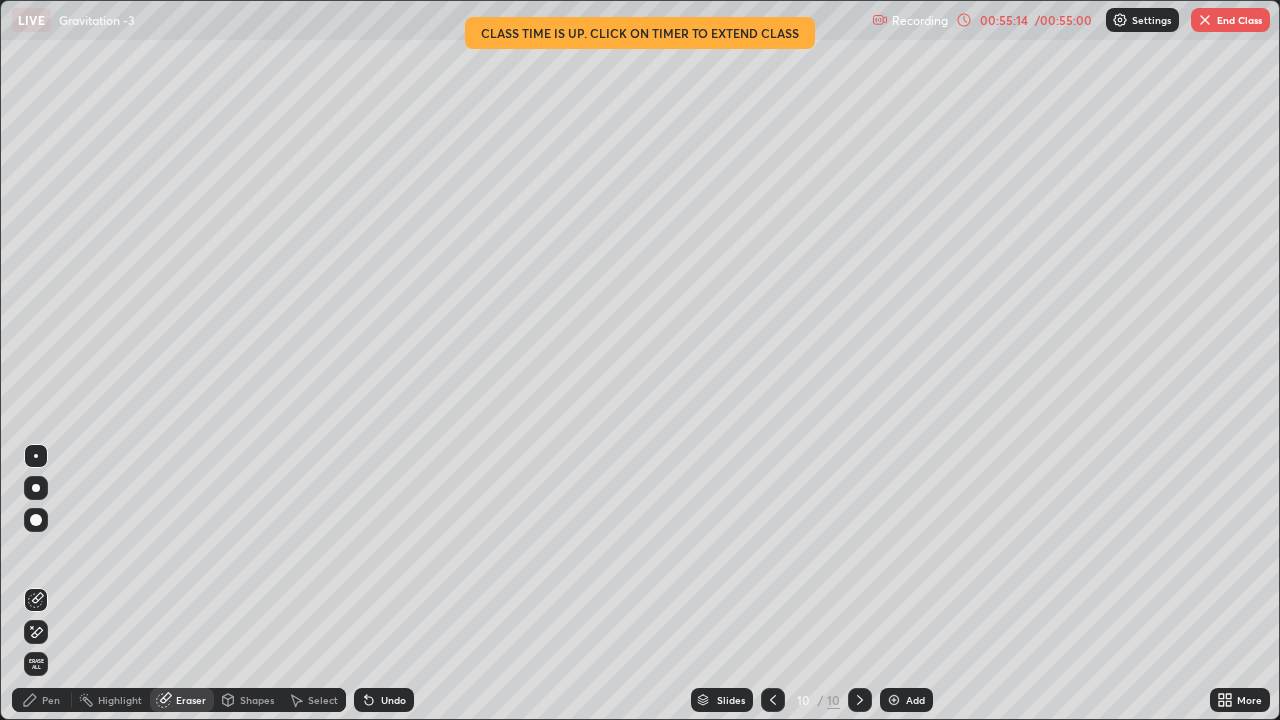 click on "Pen" at bounding box center (51, 700) 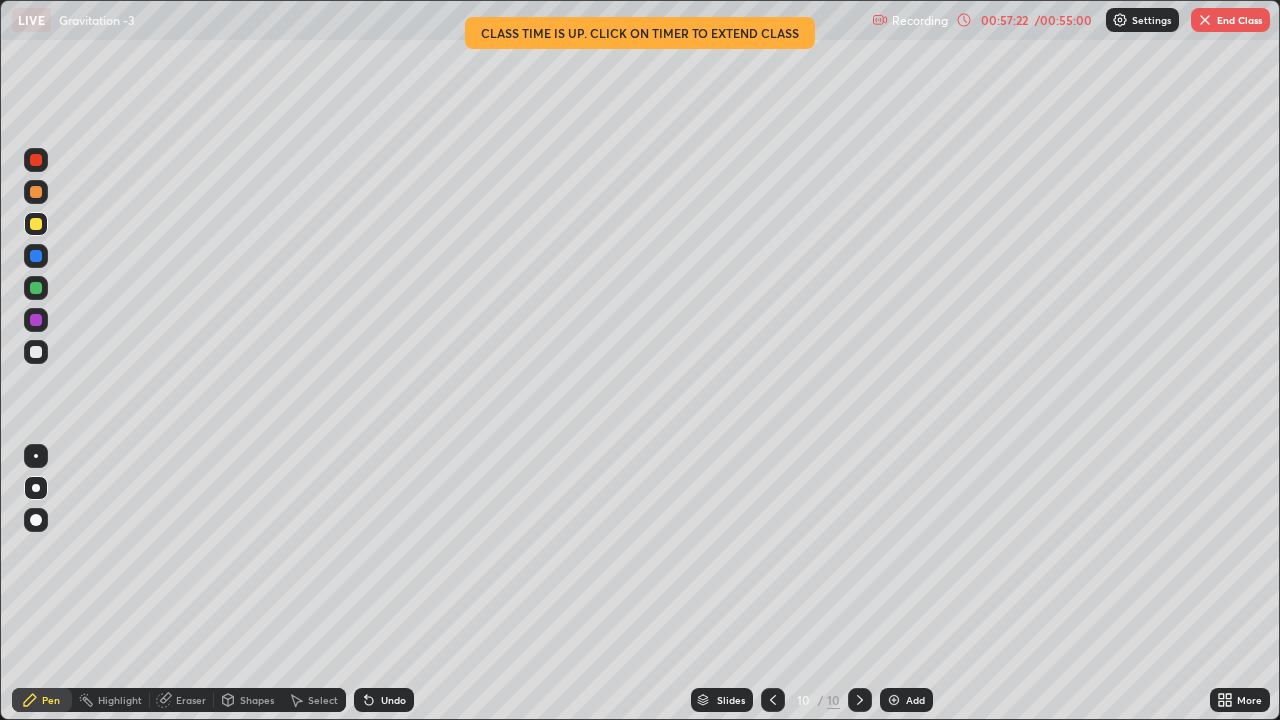 click on "/  00:55:00" at bounding box center [1063, 20] 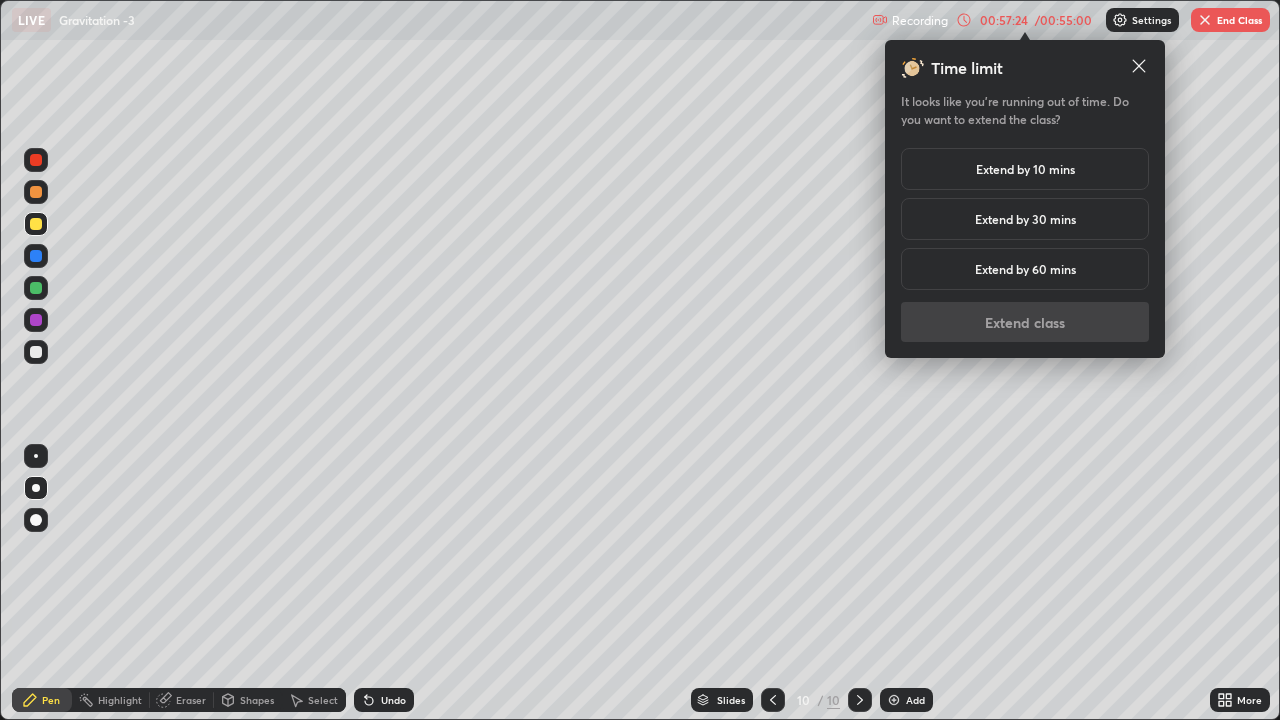 click on "Extend by 10 mins" at bounding box center [1025, 169] 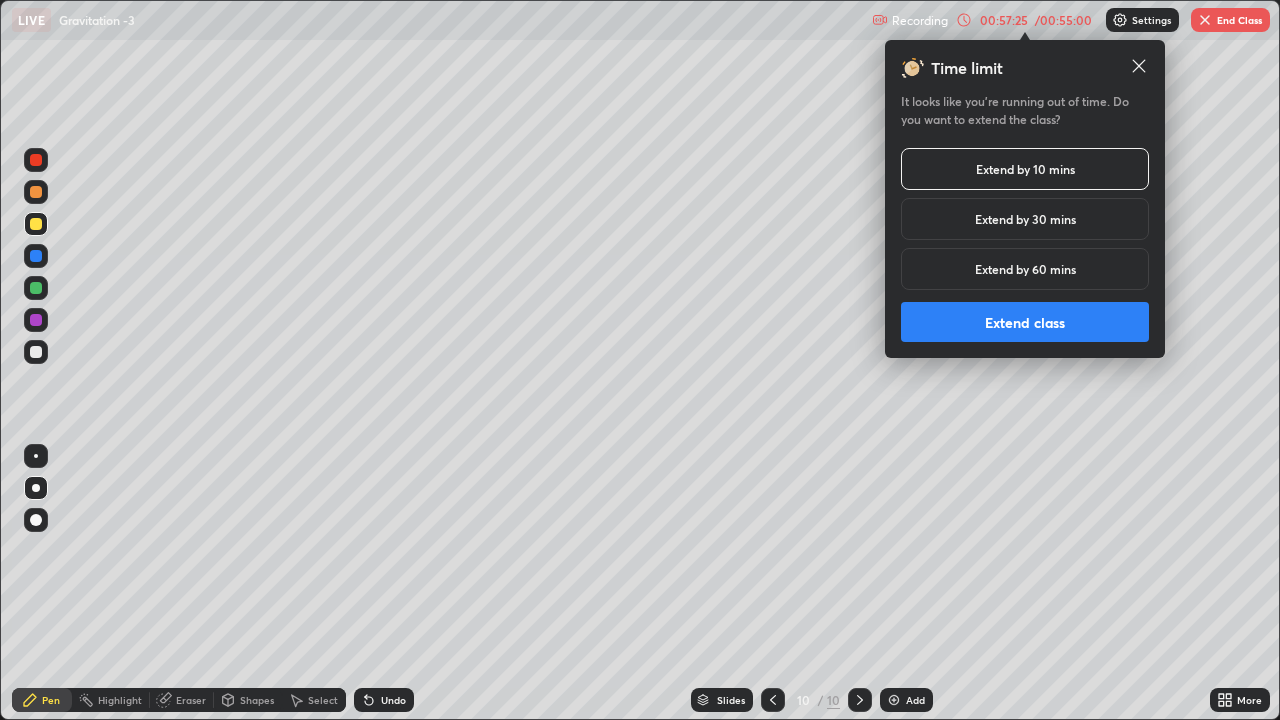click on "Extend class" at bounding box center (1025, 322) 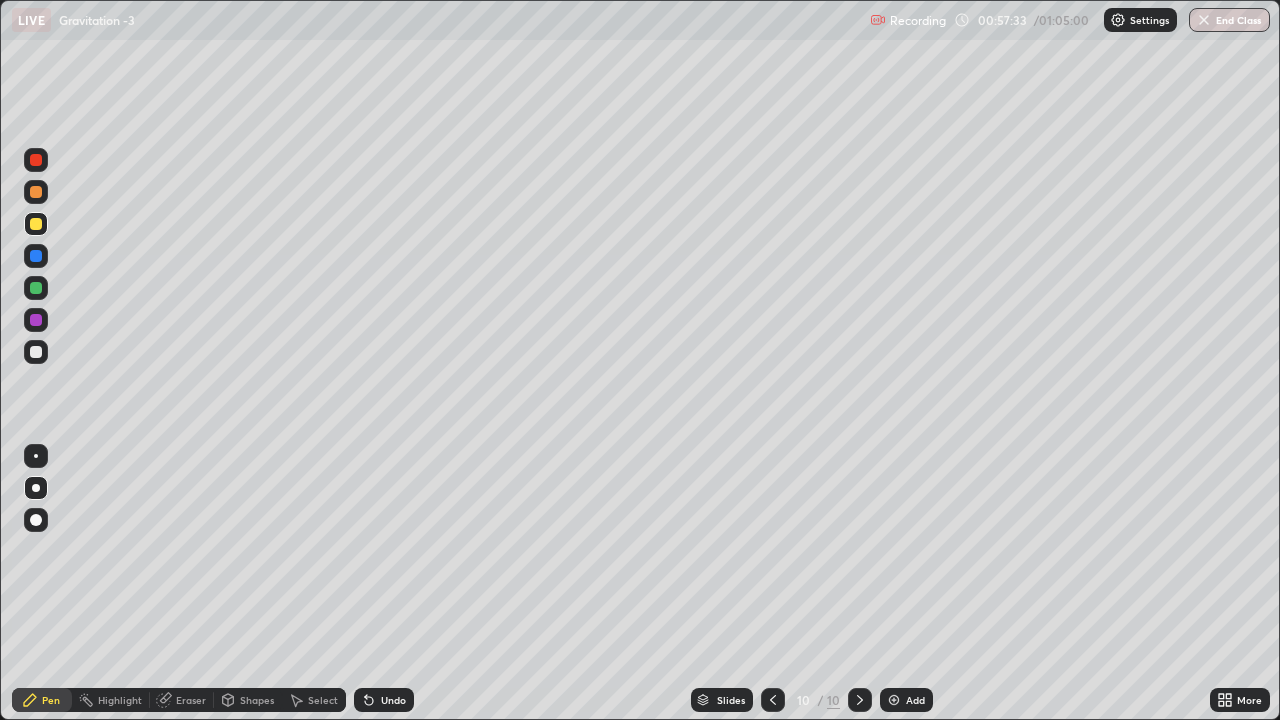 click on "Add" at bounding box center [915, 700] 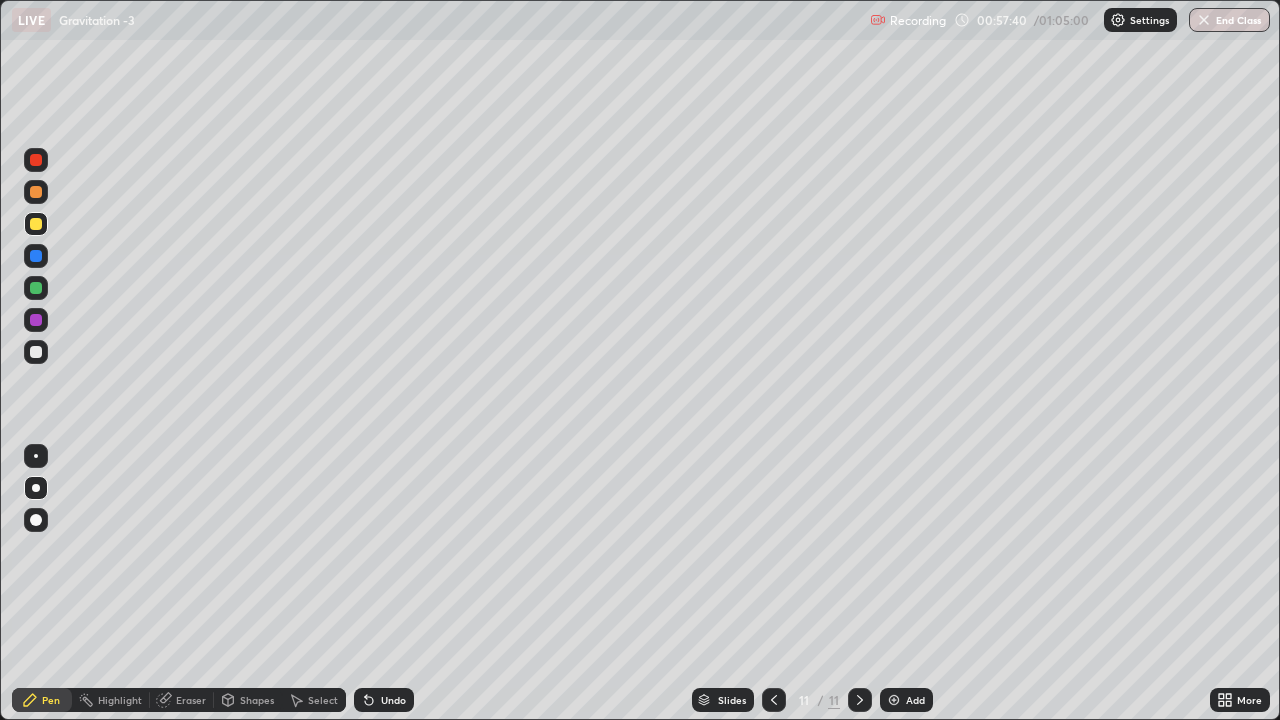 click on "Undo" at bounding box center [393, 700] 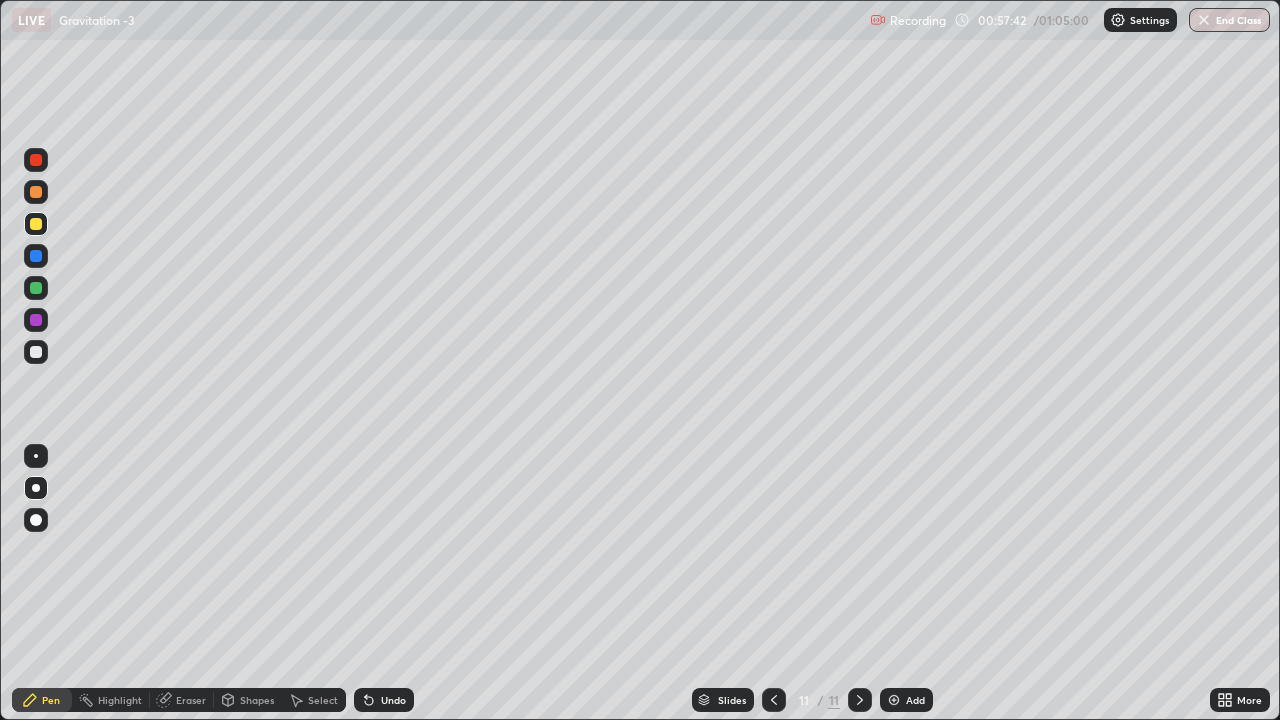 click on "Undo" at bounding box center (384, 700) 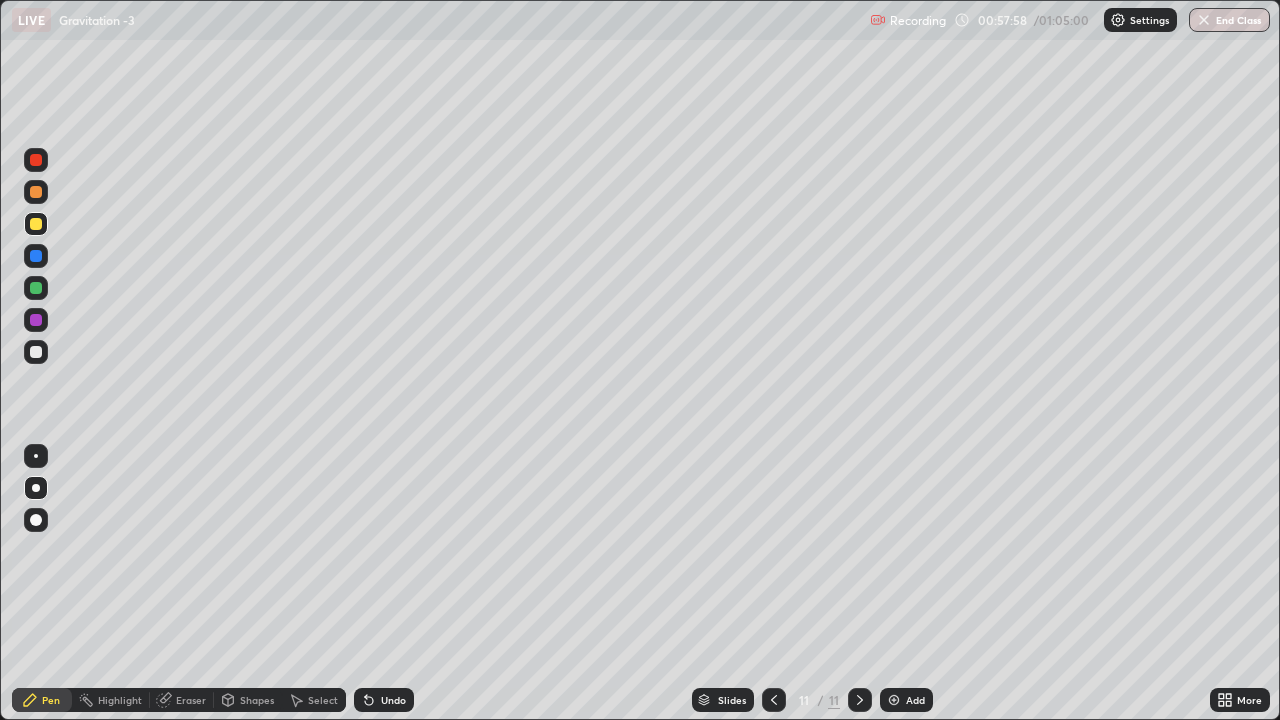 click 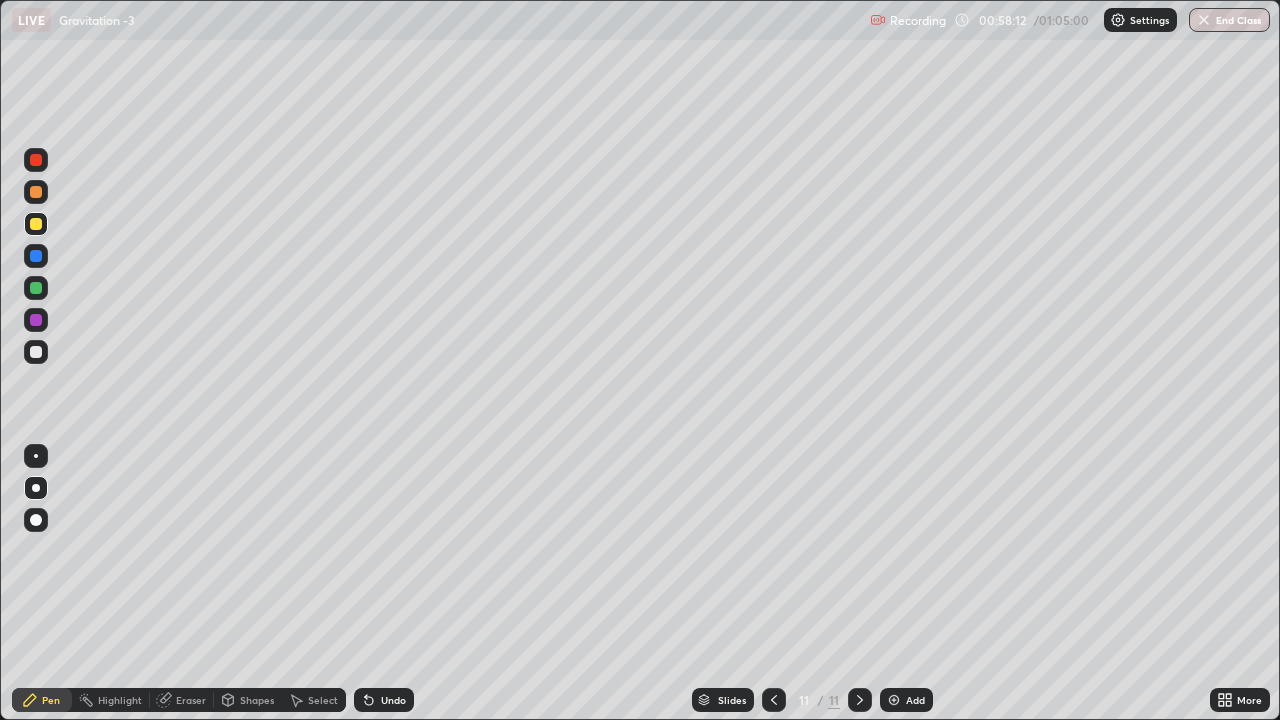 click on "Undo" at bounding box center [393, 700] 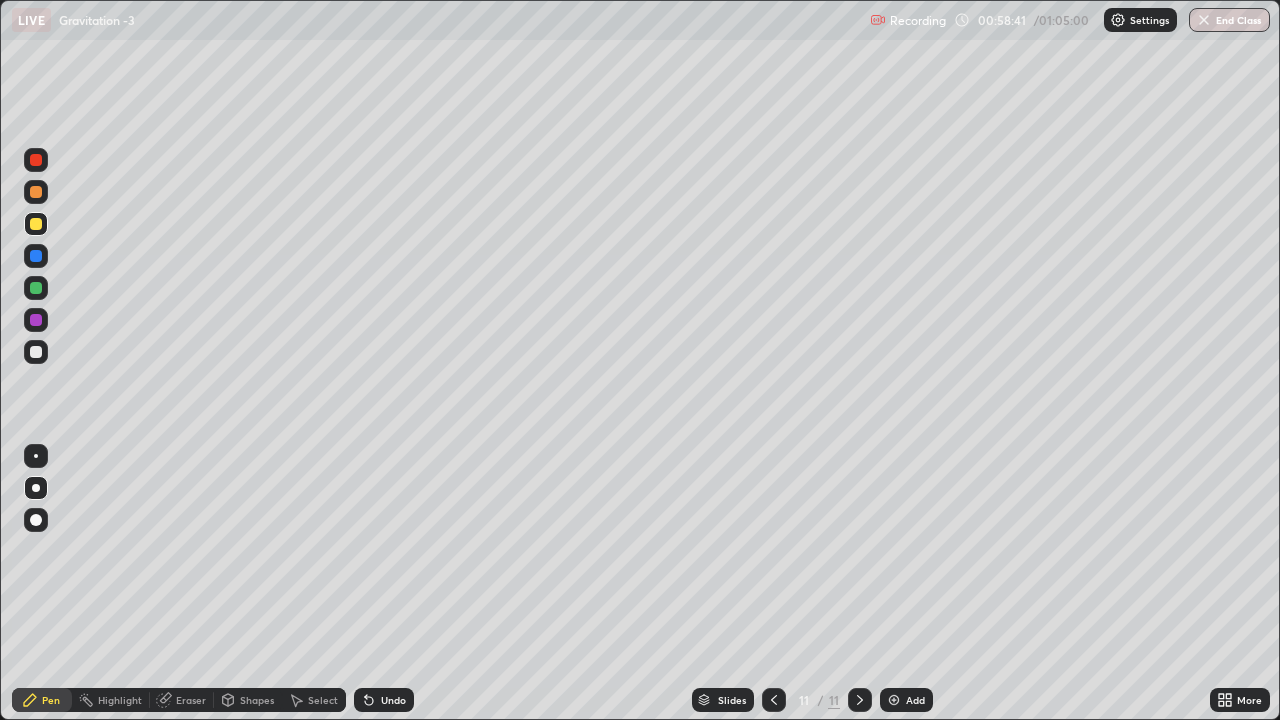click 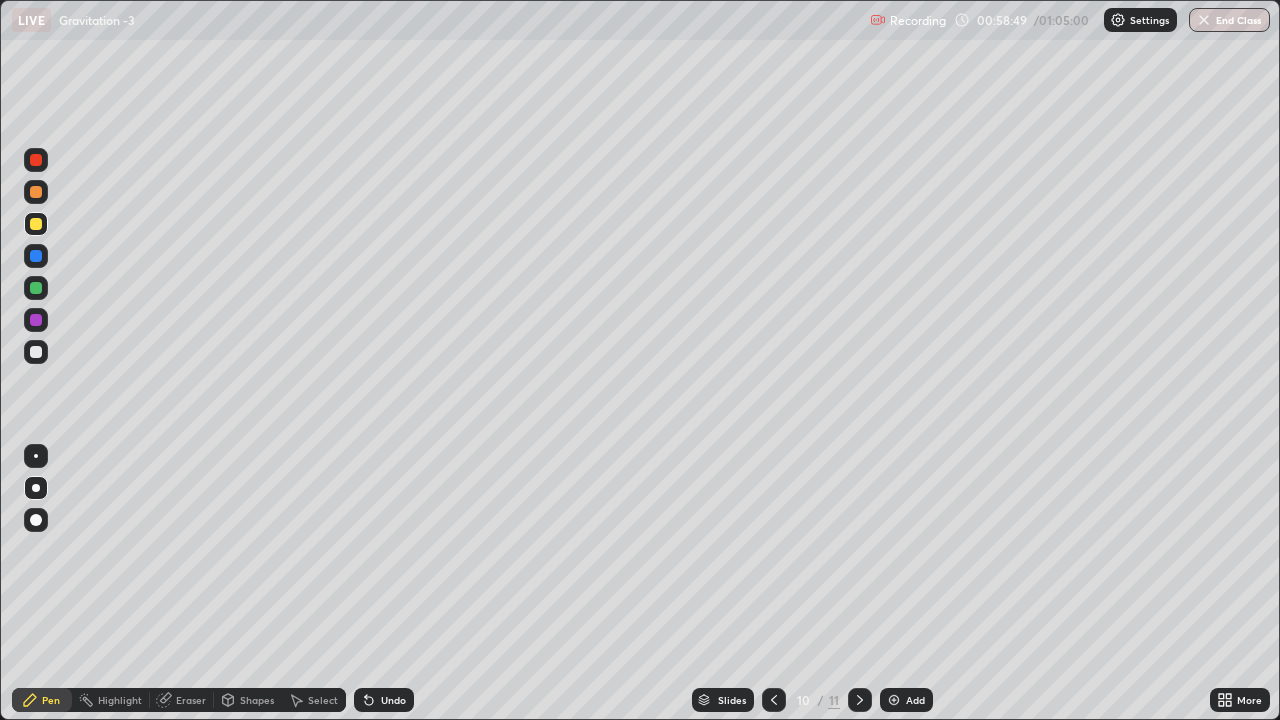 click 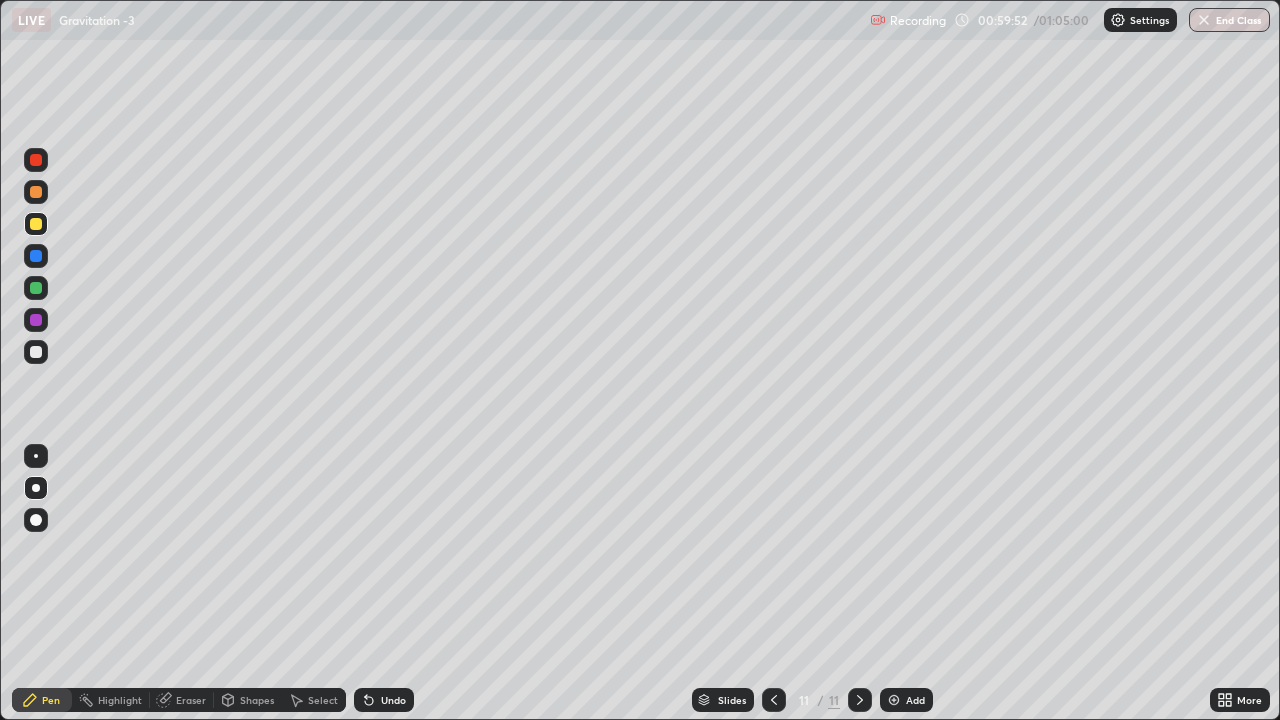 click on "Undo" at bounding box center [393, 700] 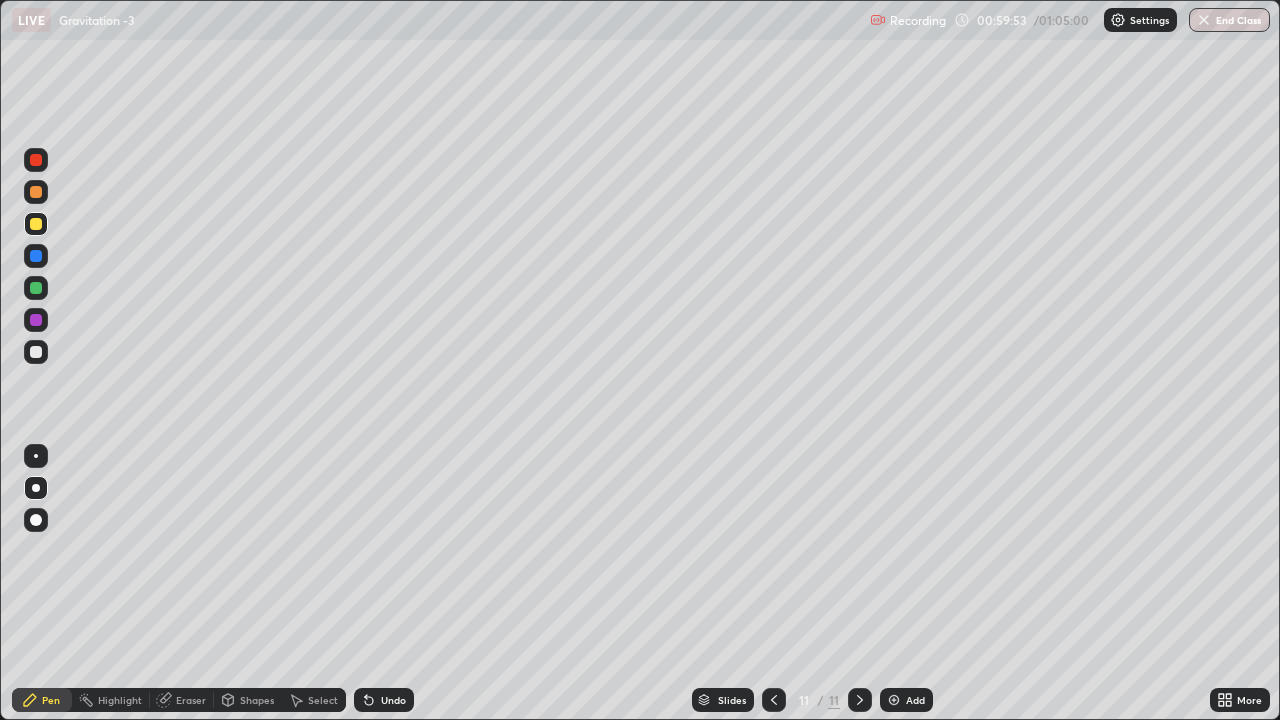 click on "Undo" at bounding box center [393, 700] 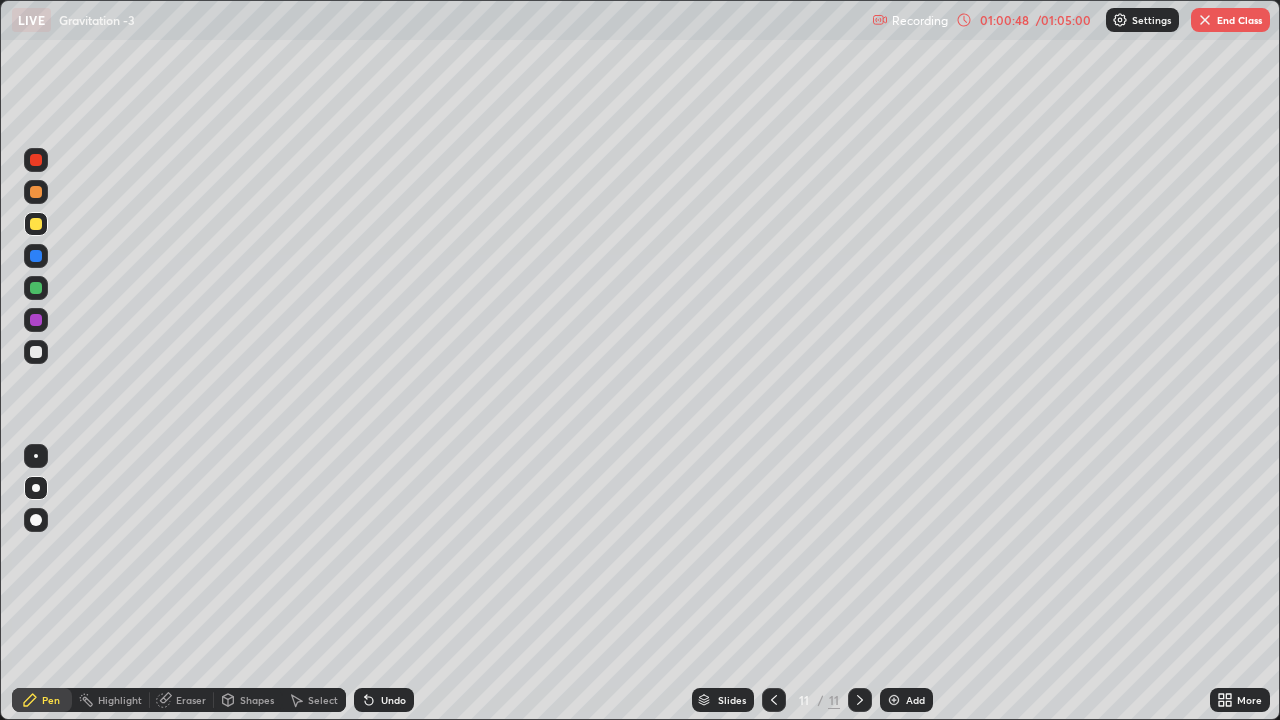 click on "Eraser" at bounding box center (191, 700) 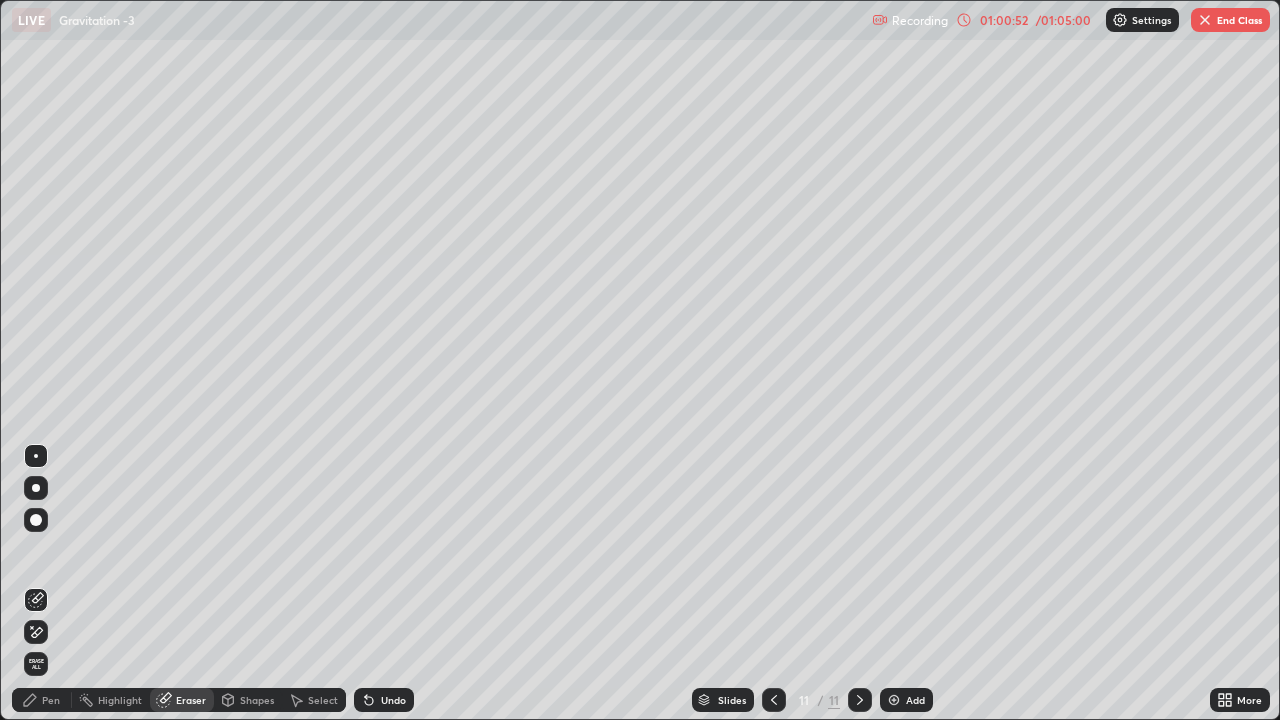 click on "Pen" at bounding box center [51, 700] 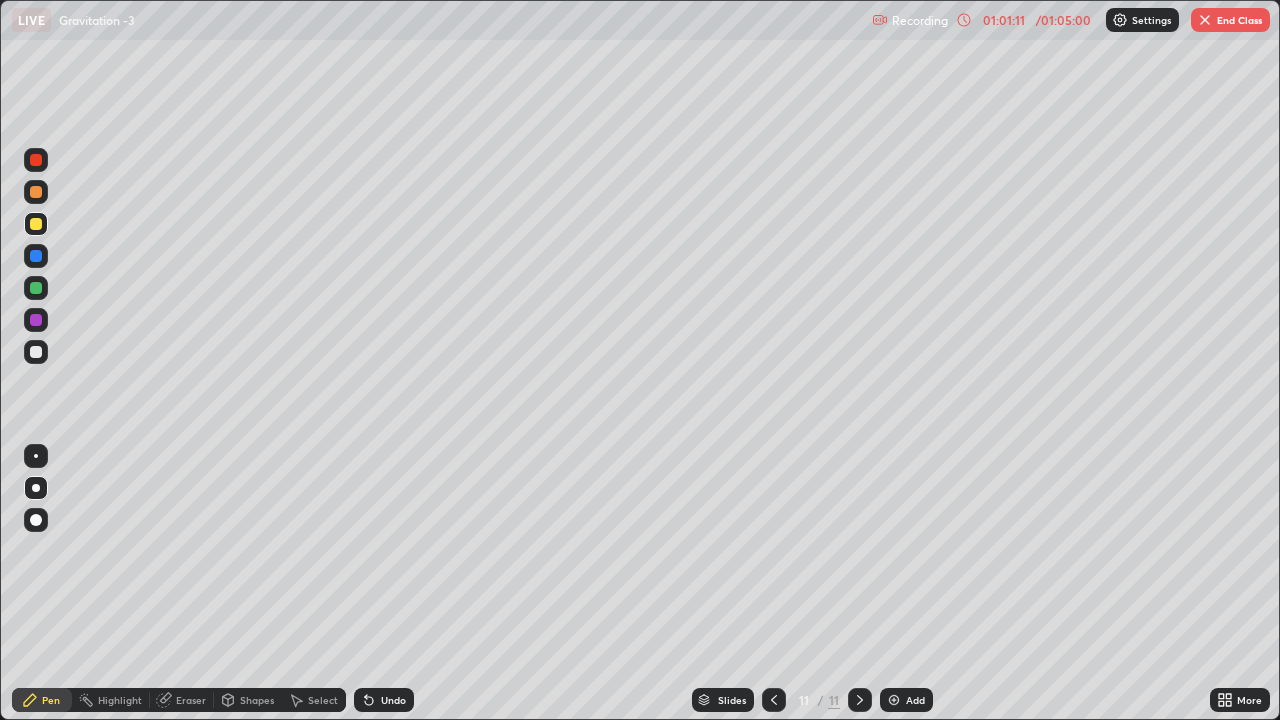 click at bounding box center [36, 288] 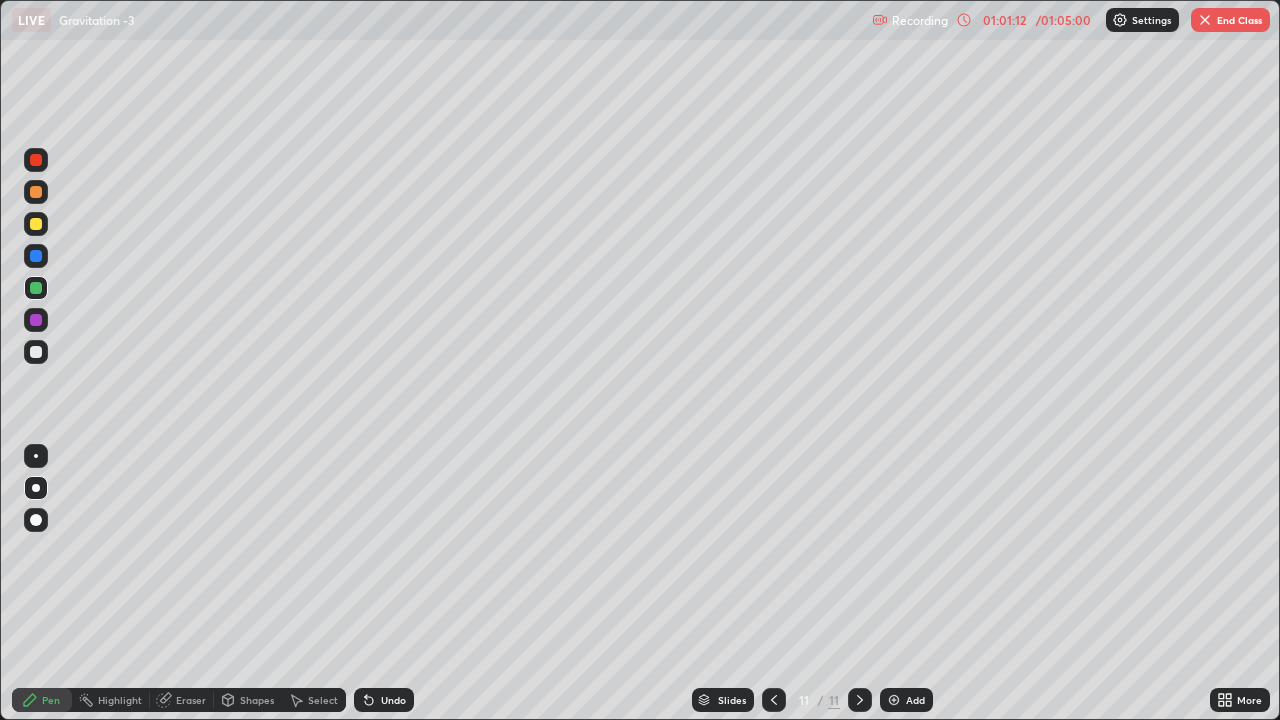 click 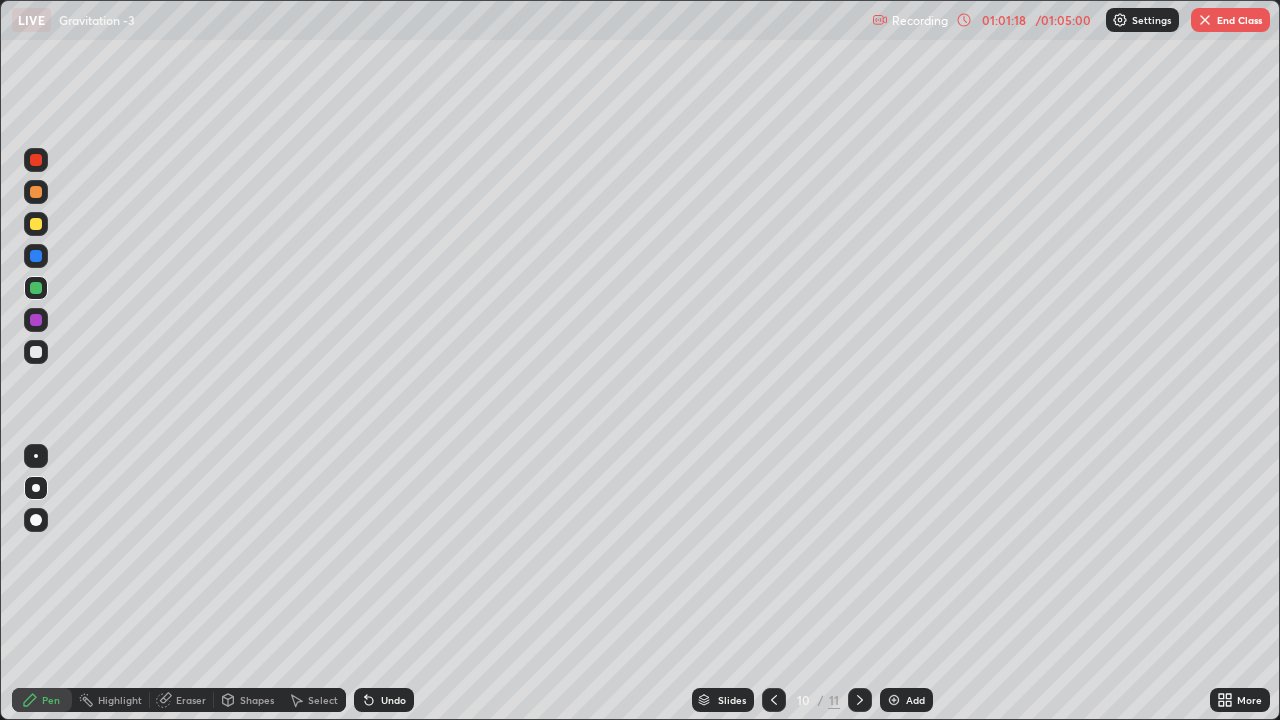 click 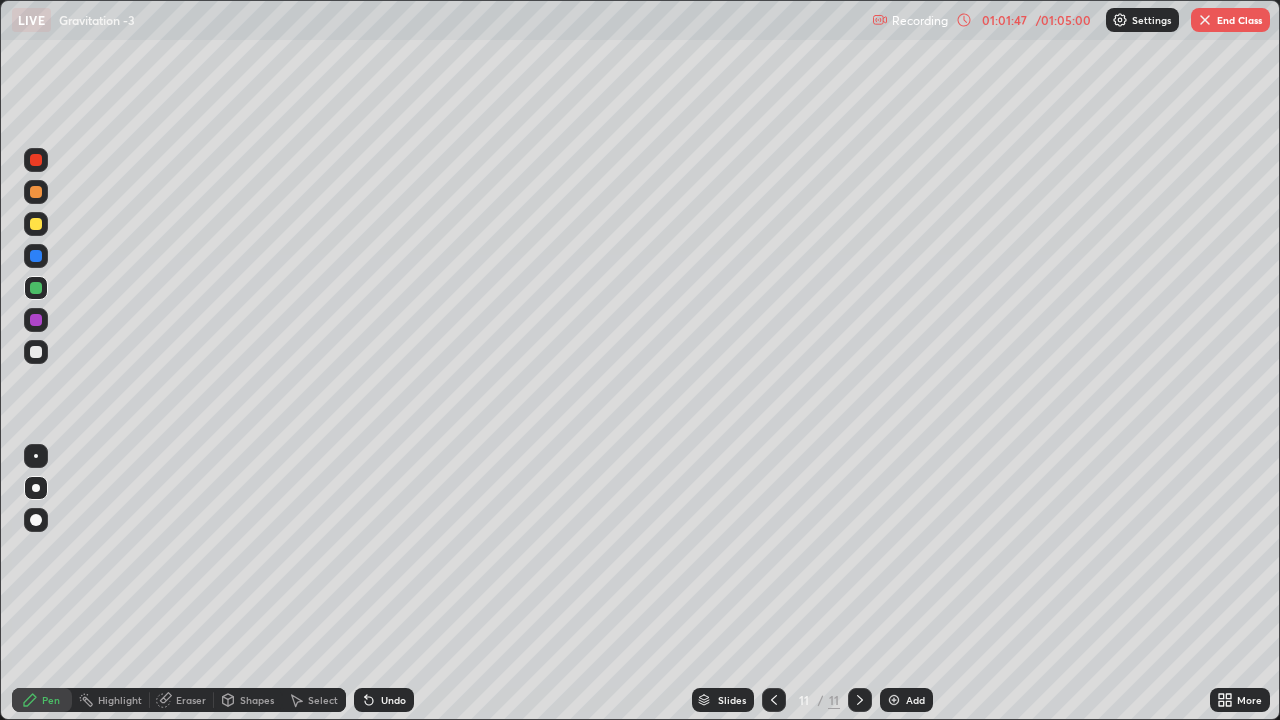 click on "Undo" at bounding box center (393, 700) 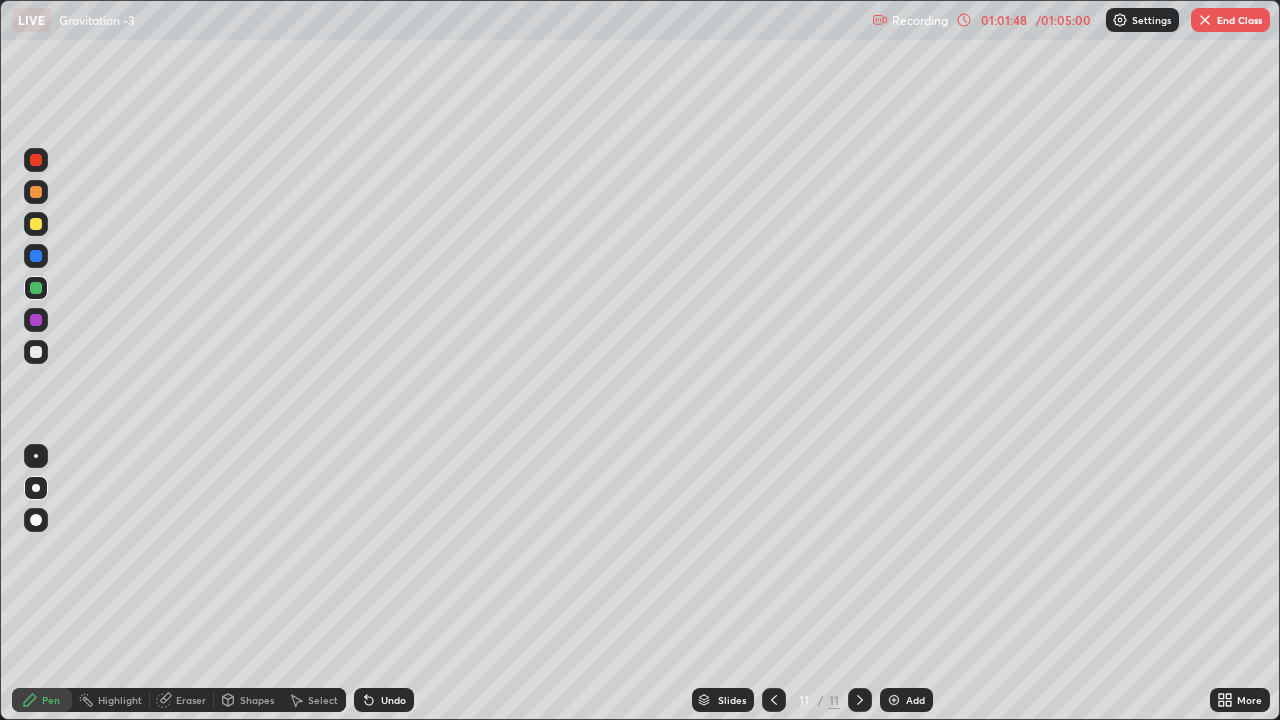 click on "Undo" at bounding box center [393, 700] 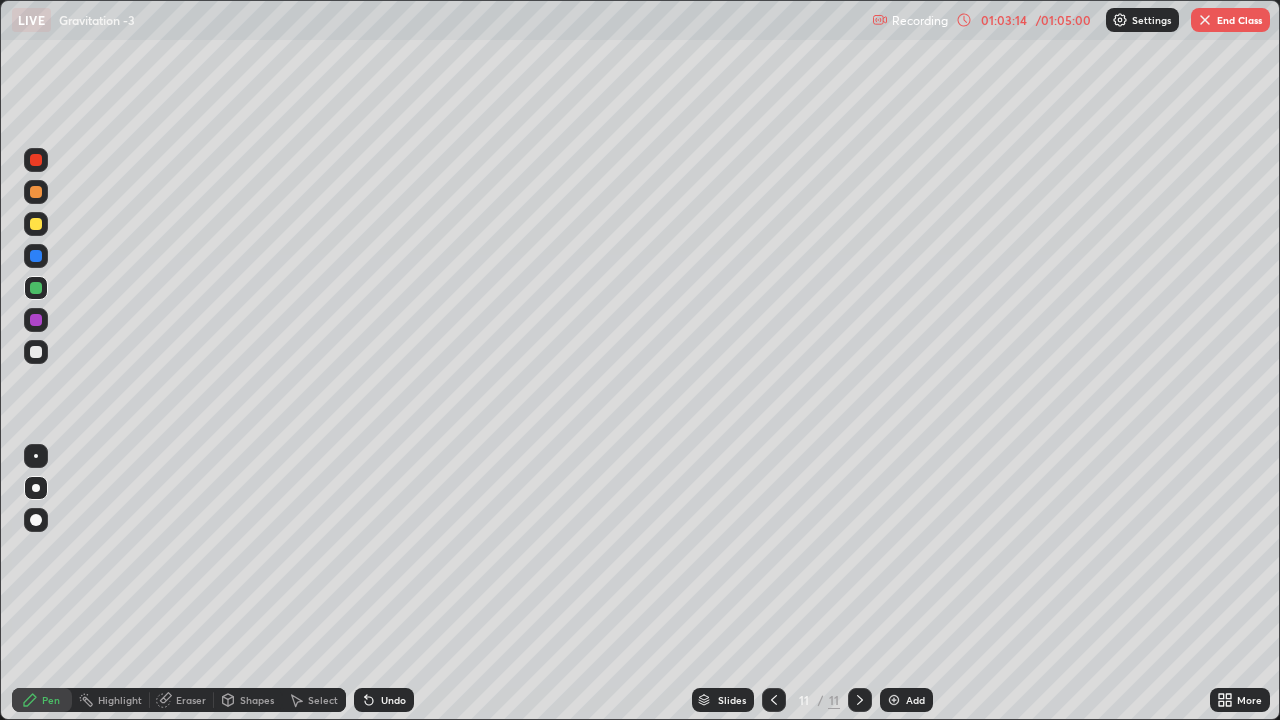 click at bounding box center [36, 224] 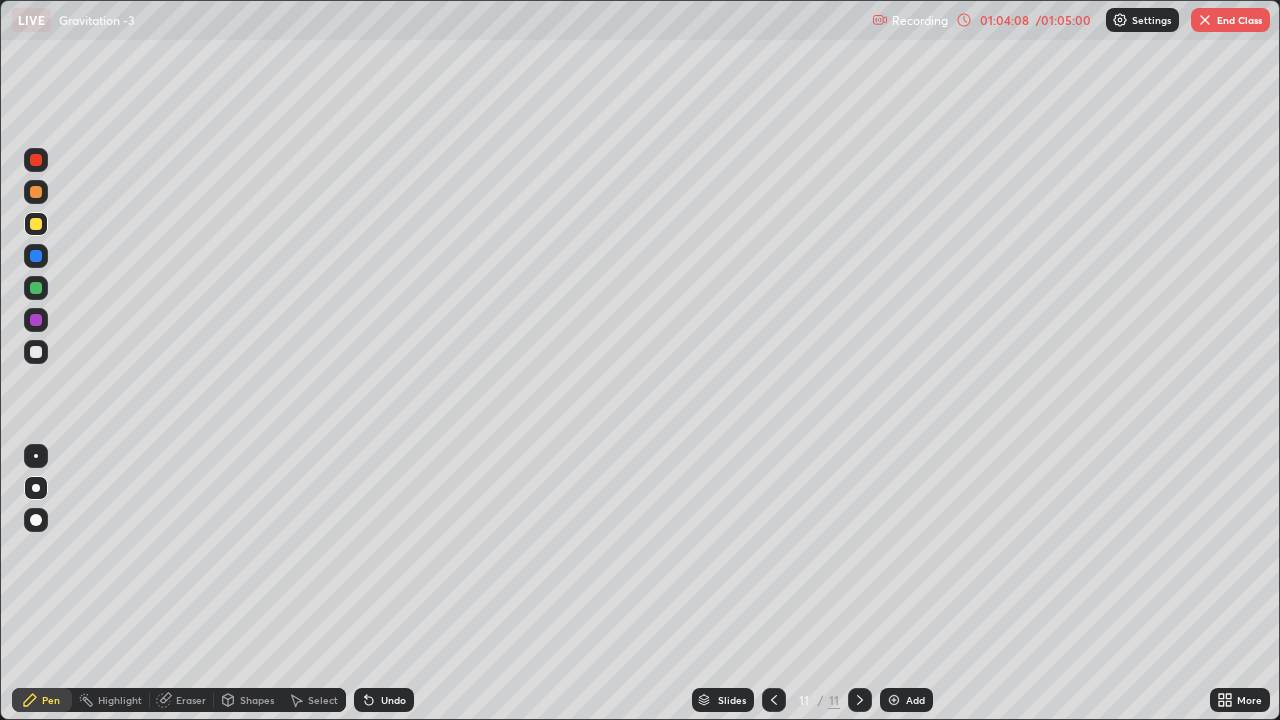click on "Undo" at bounding box center (393, 700) 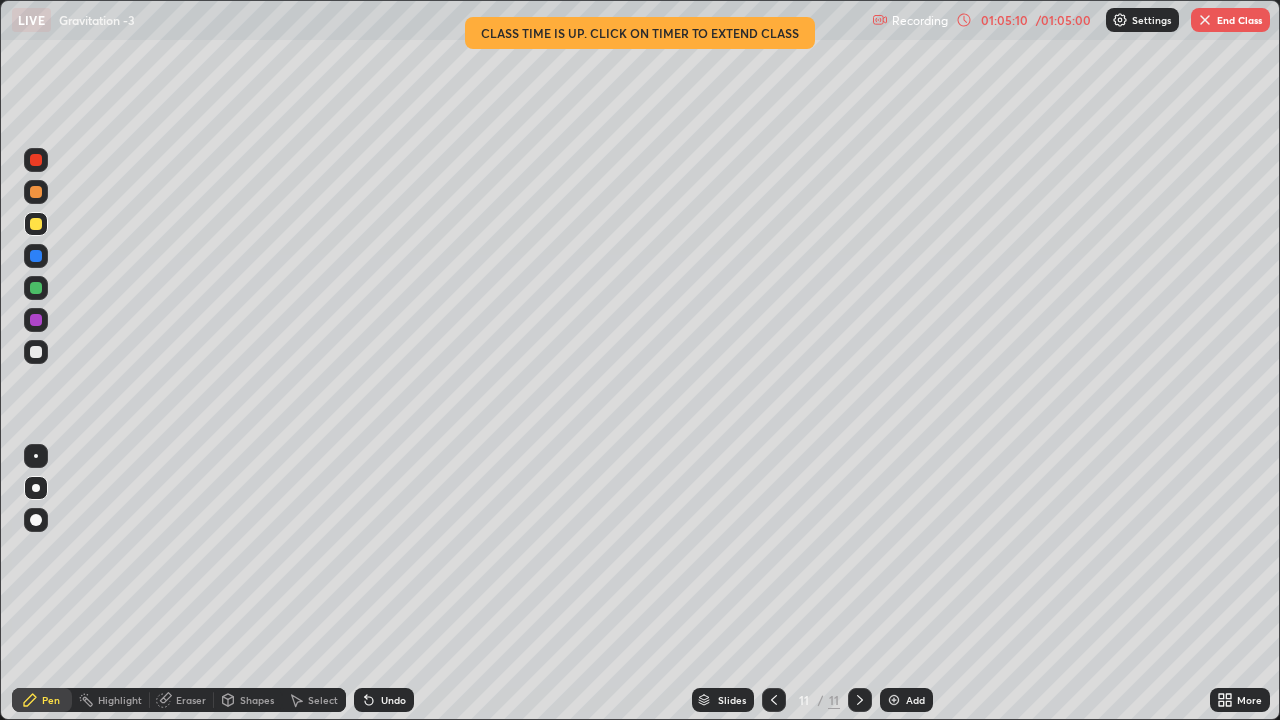 click on "End Class" at bounding box center (1230, 20) 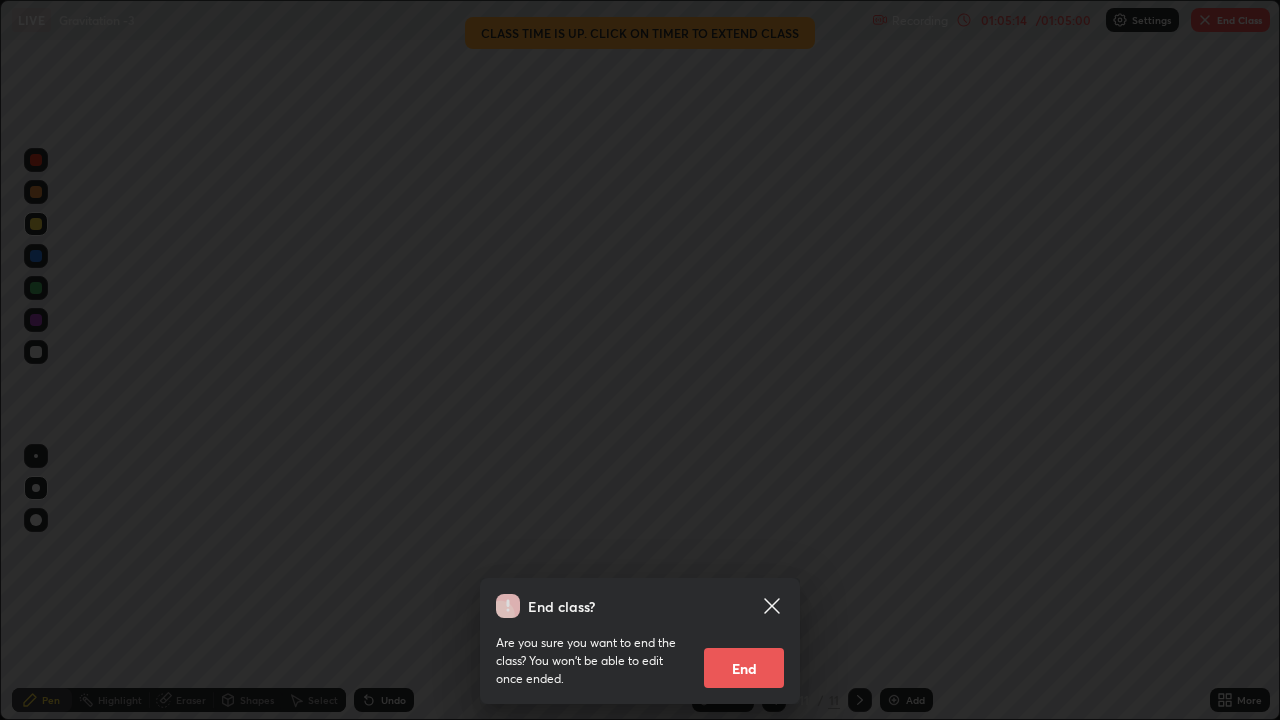 click on "End" at bounding box center (744, 668) 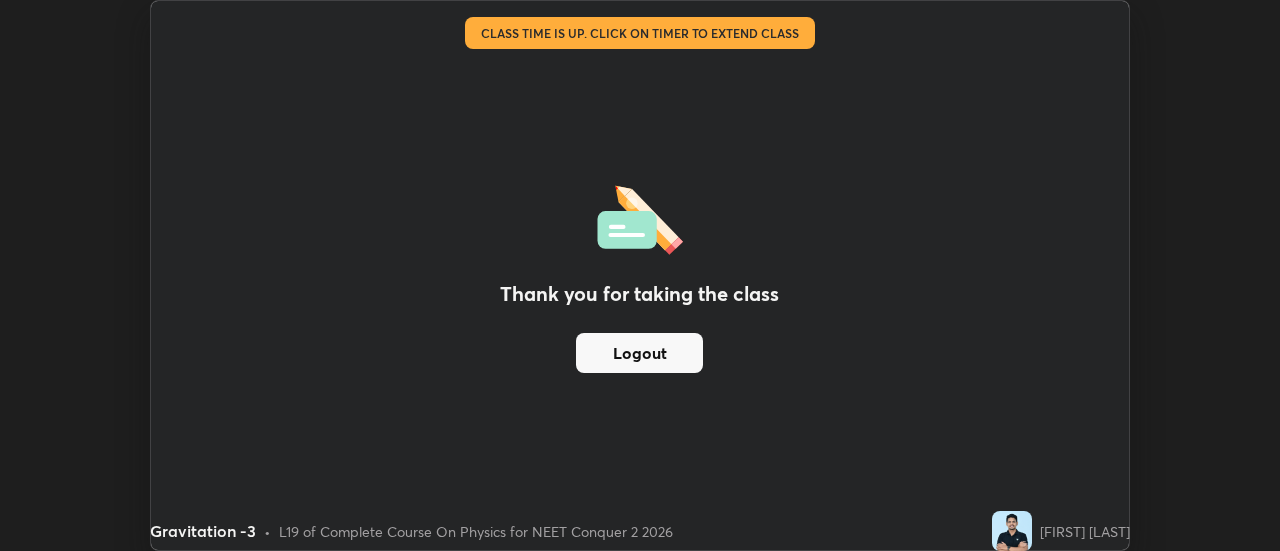 scroll, scrollTop: 551, scrollLeft: 1280, axis: both 